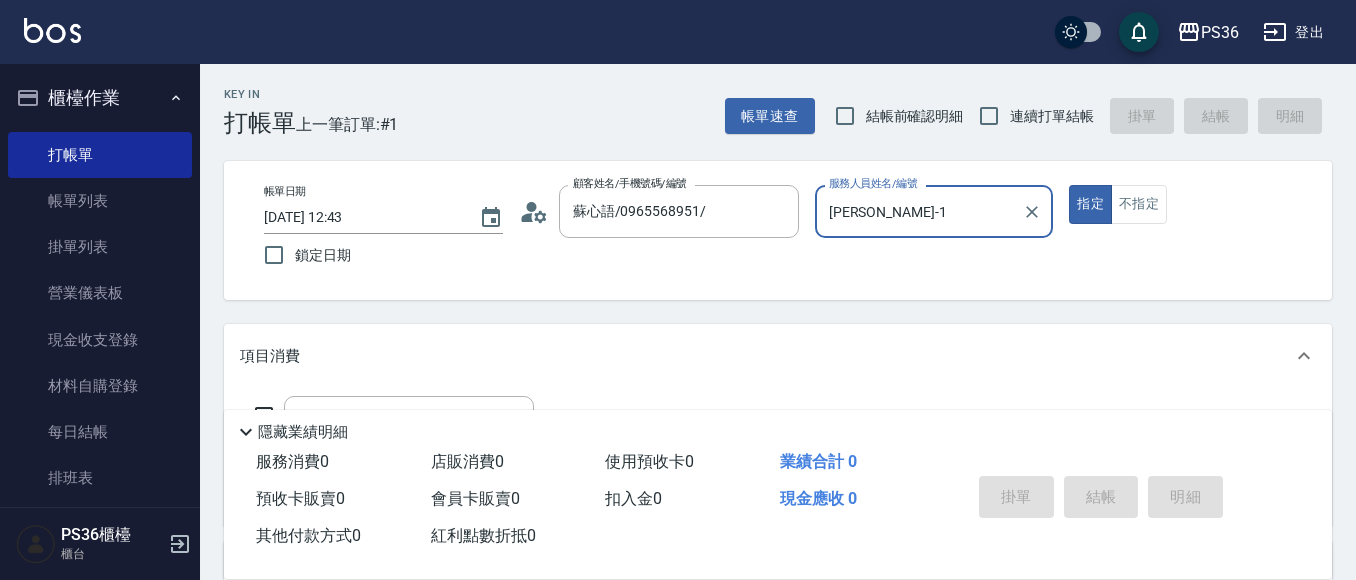 scroll, scrollTop: 0, scrollLeft: 0, axis: both 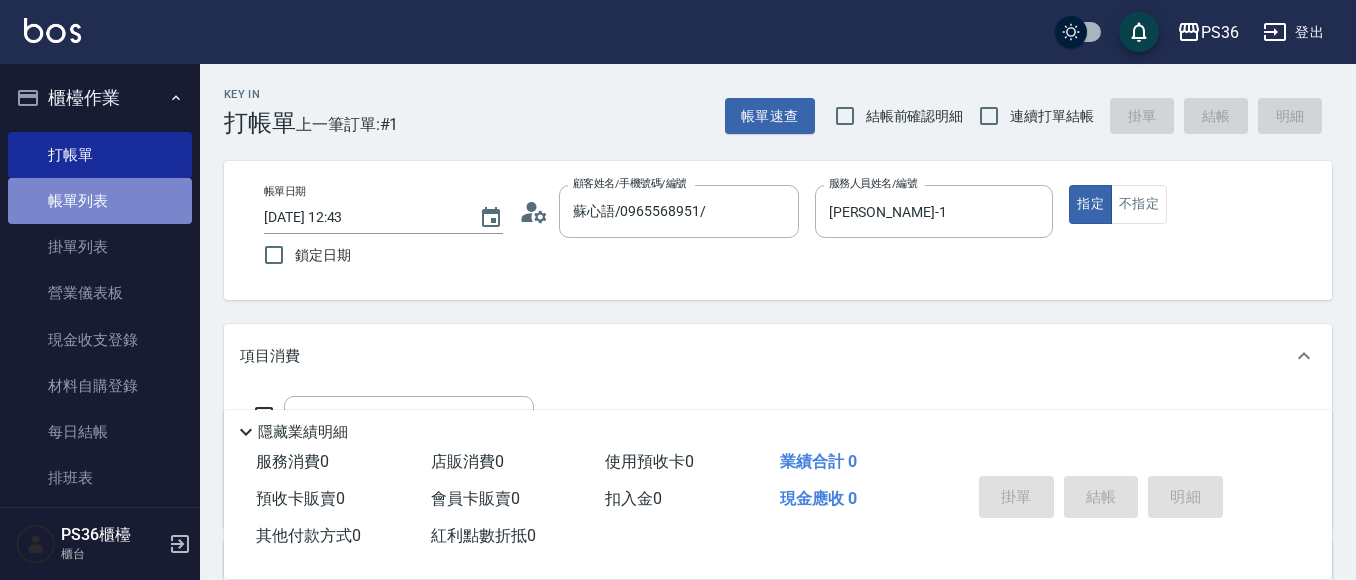 click on "帳單列表" at bounding box center (100, 201) 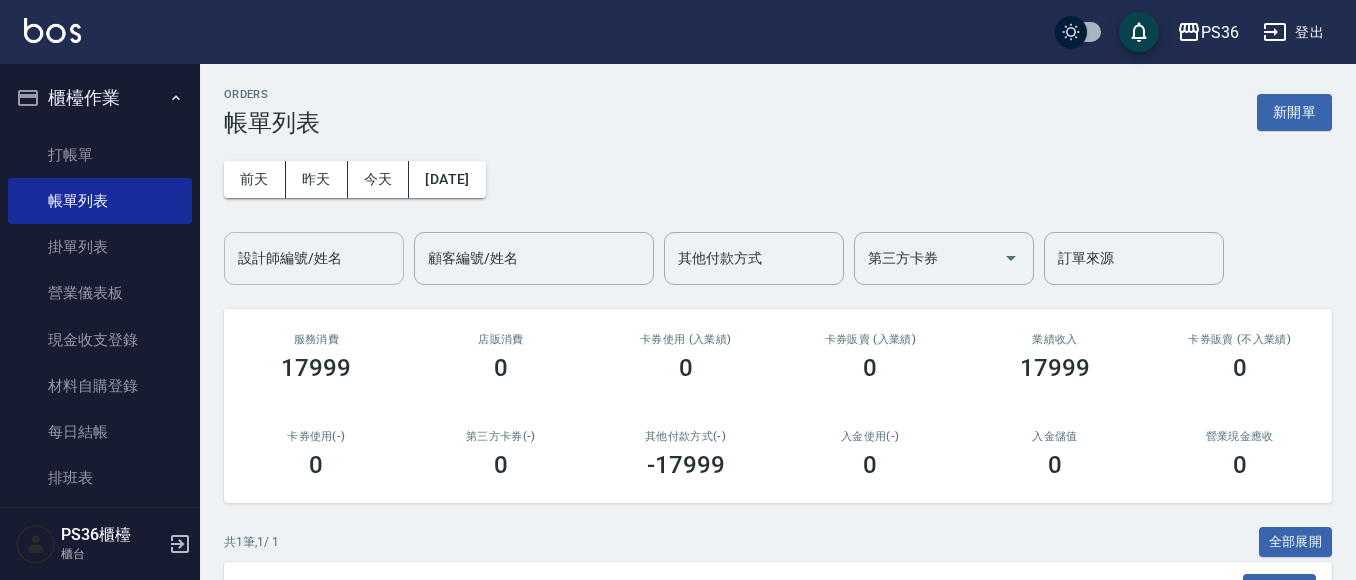 click on "設計師編號/姓名" at bounding box center (314, 258) 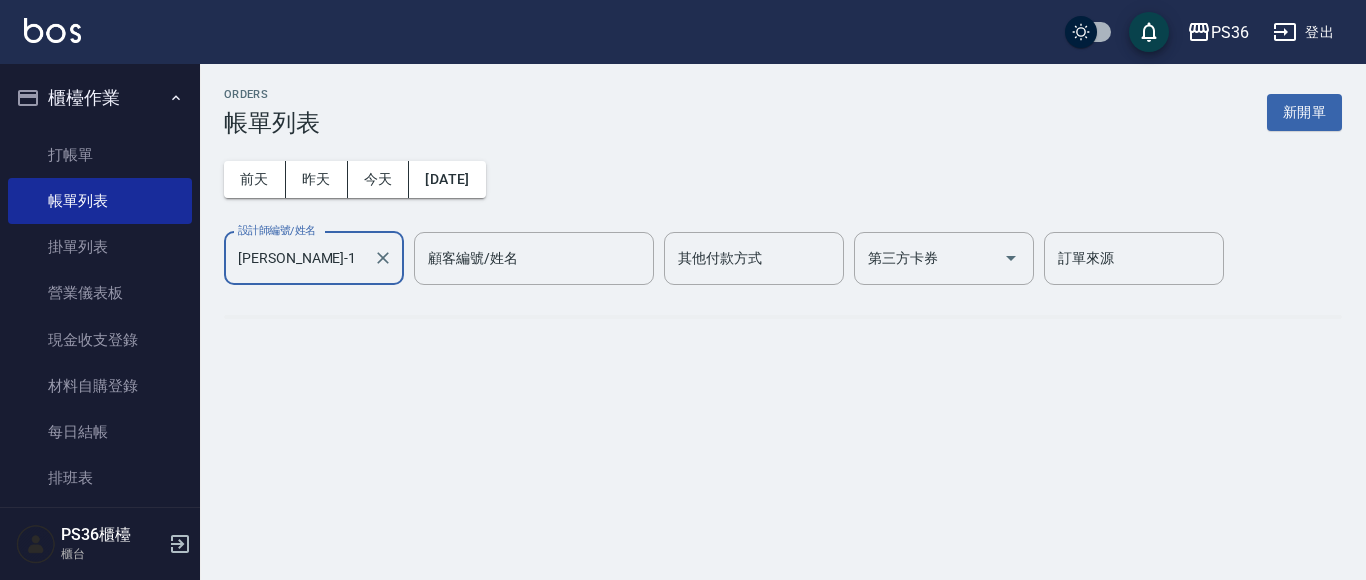 type on "[PERSON_NAME]-1" 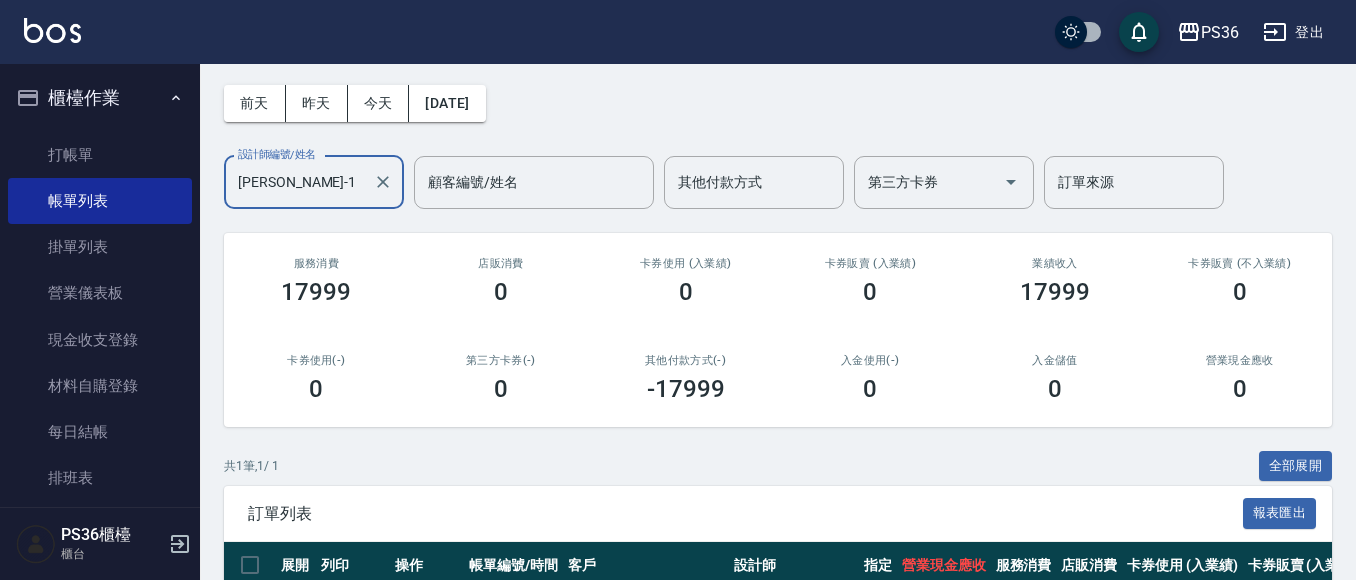 scroll, scrollTop: 228, scrollLeft: 0, axis: vertical 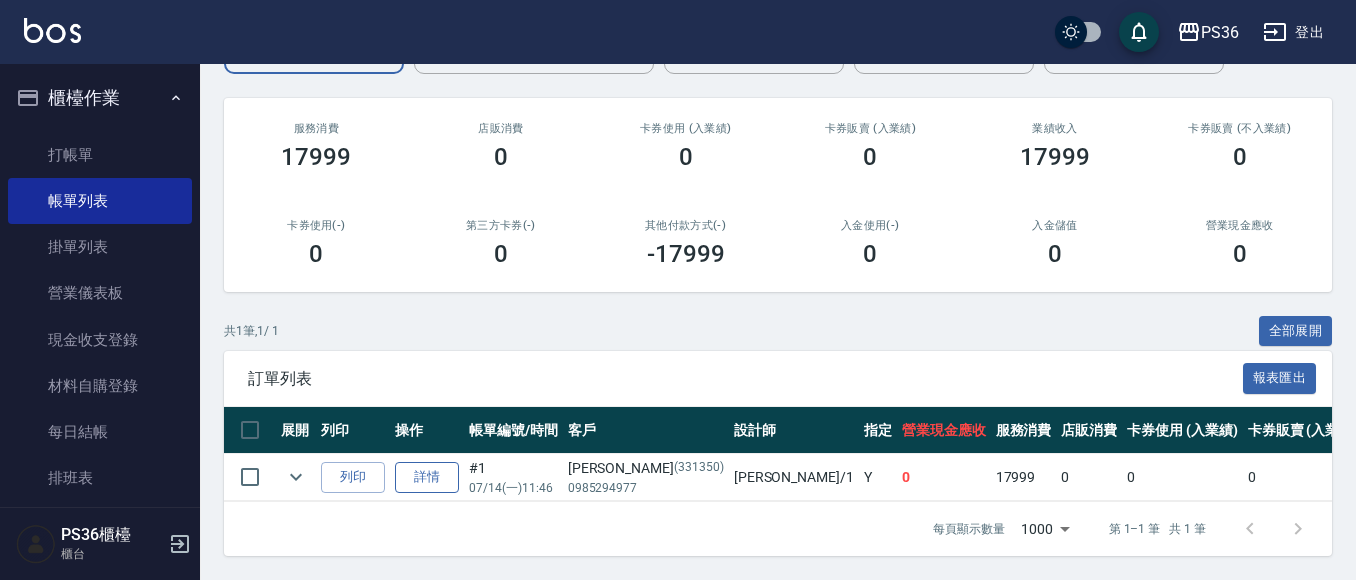 click on "詳情" at bounding box center (427, 477) 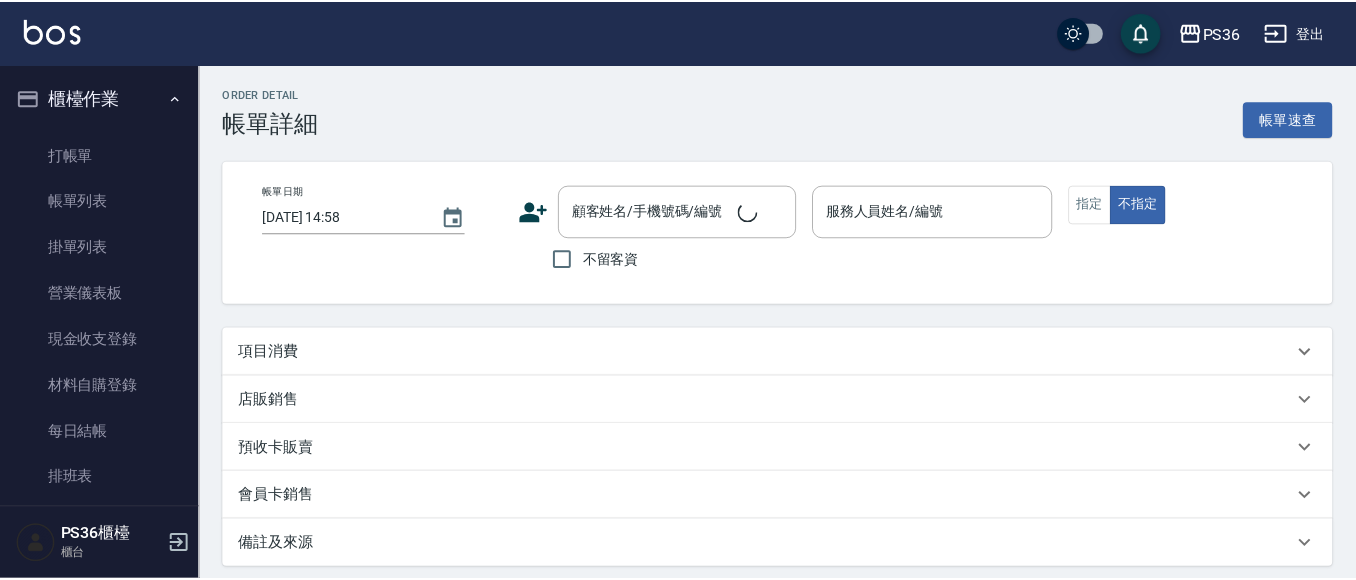 scroll, scrollTop: 88, scrollLeft: 0, axis: vertical 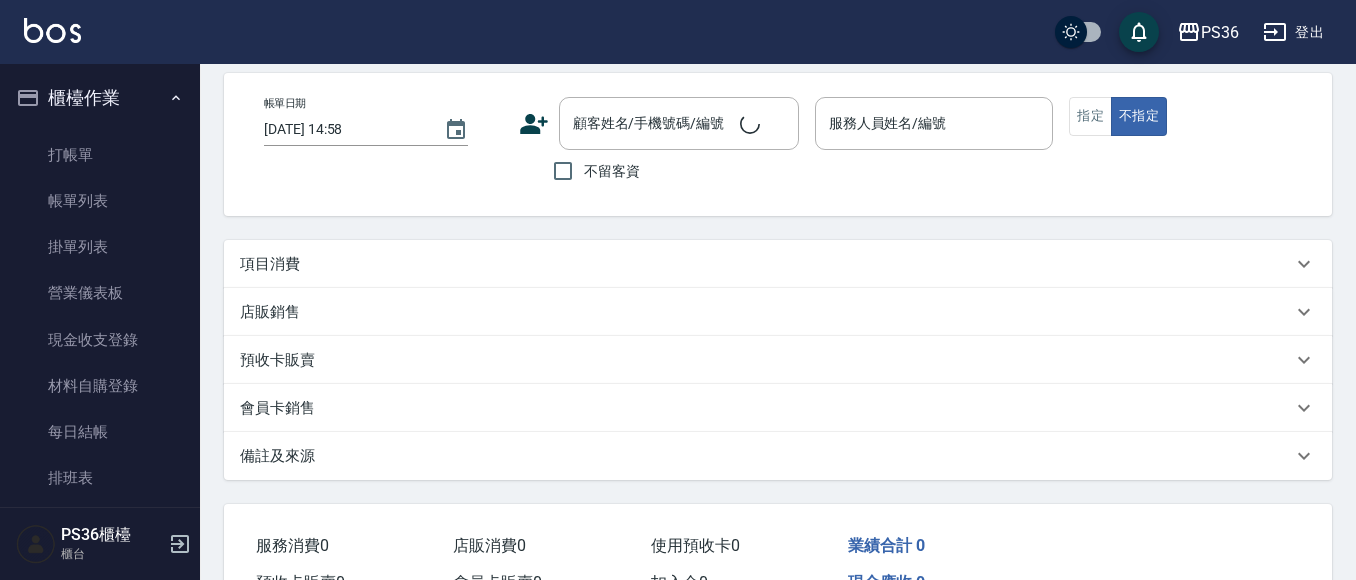 type on "[DATE] 11:46" 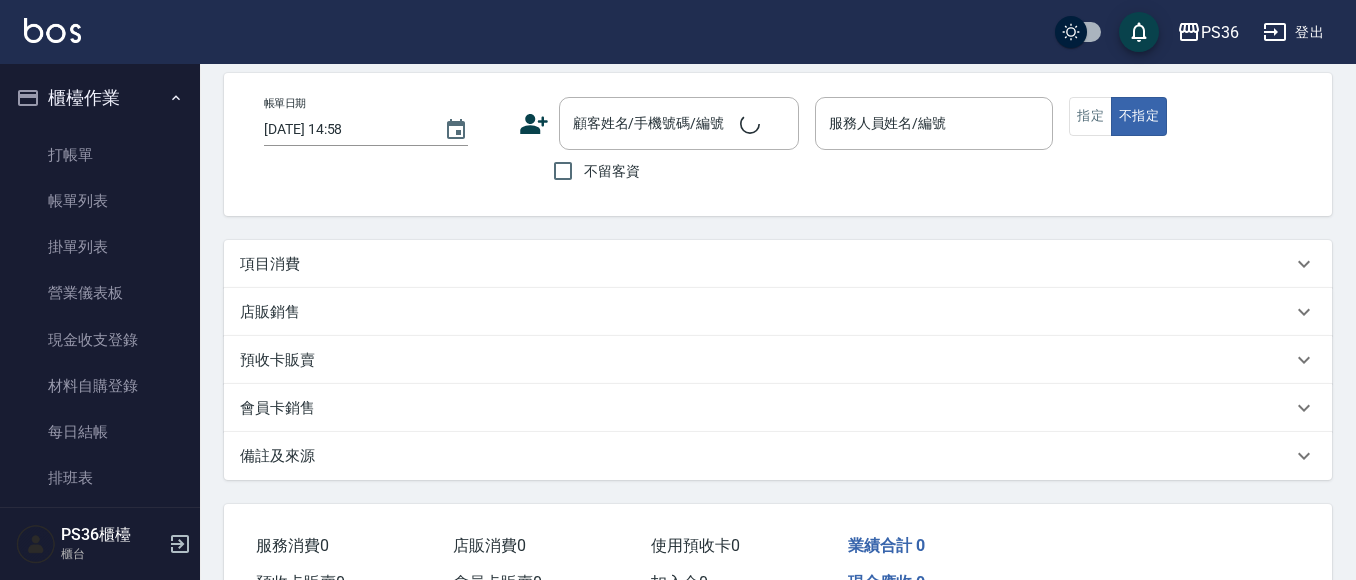 type on "[PERSON_NAME]-1" 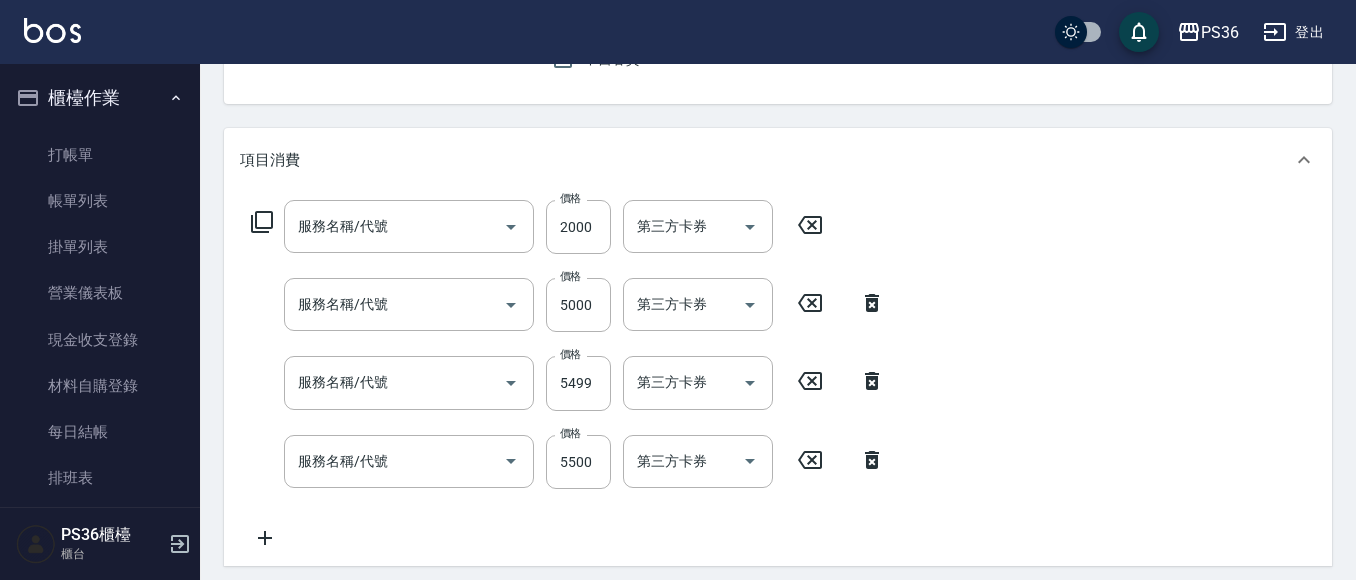 scroll, scrollTop: 76, scrollLeft: 0, axis: vertical 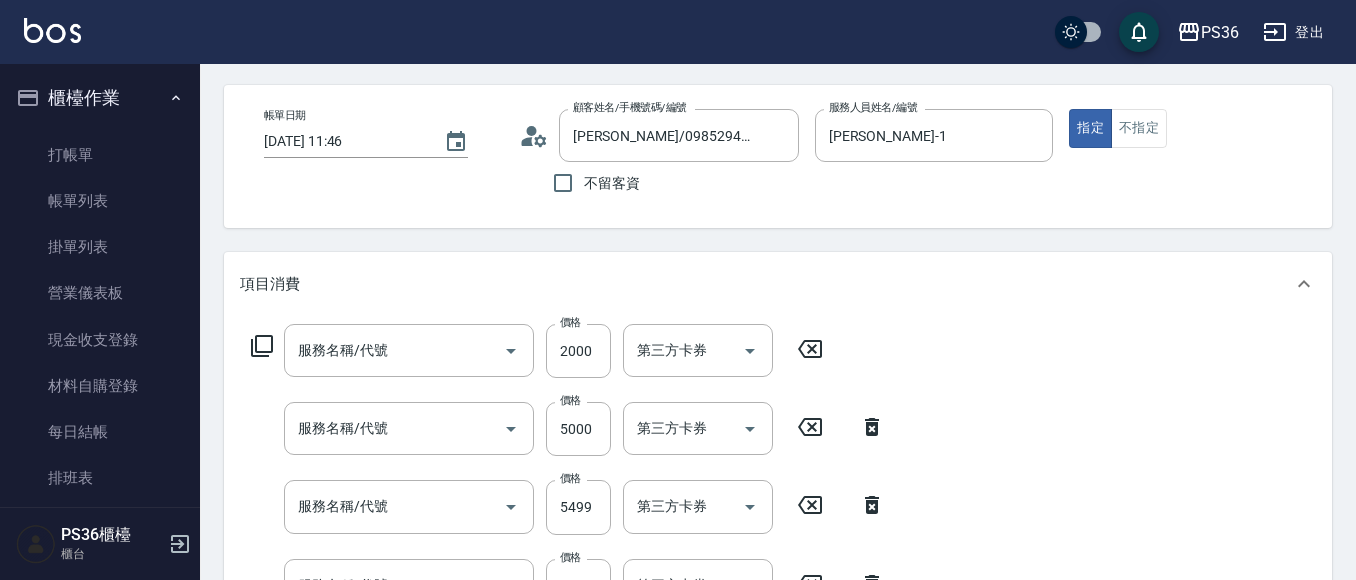 type on "[PERSON_NAME]/0985294977/331350" 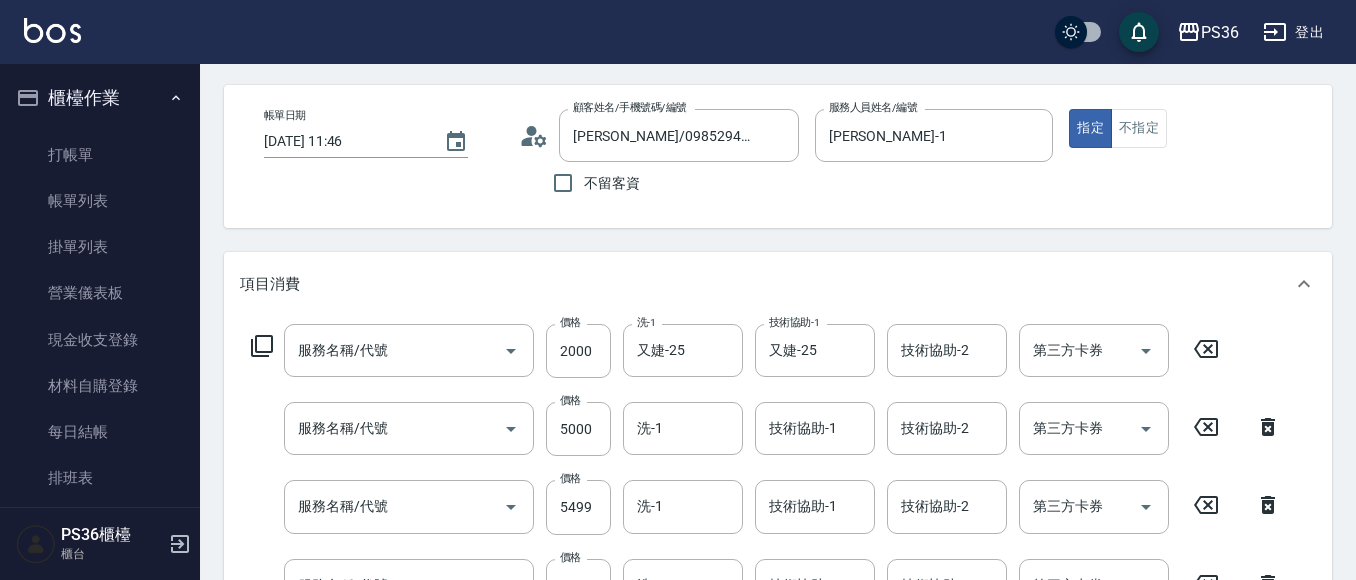 type on "頂級染髮(106)" 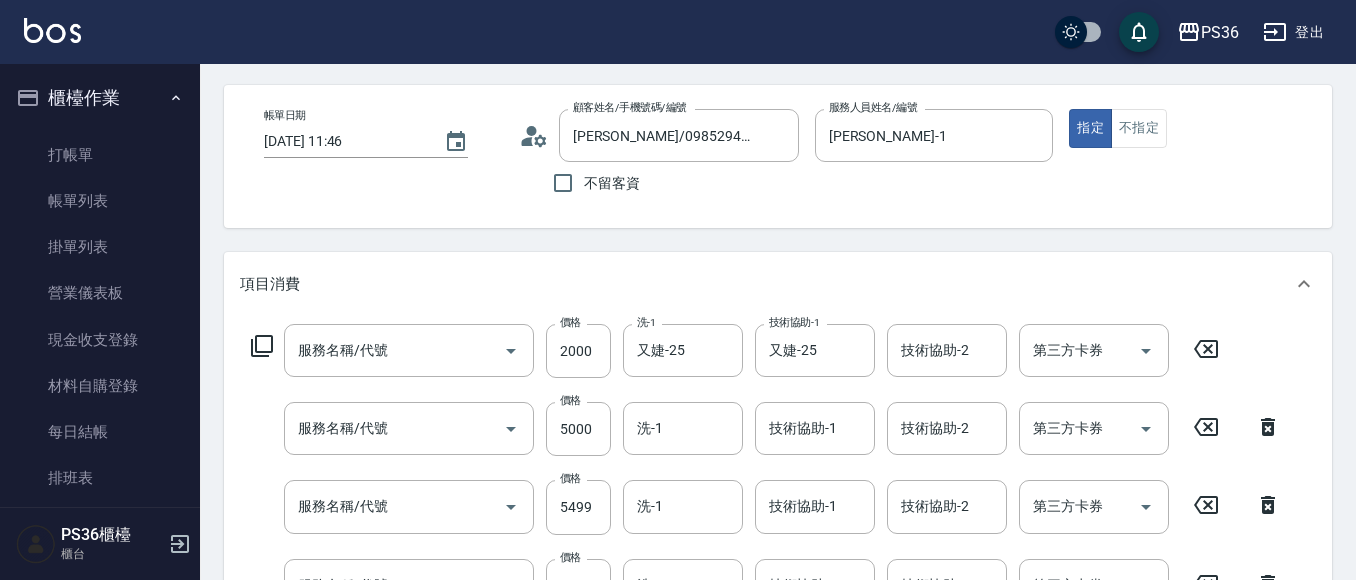 type on "極致珍珠20吋(0140)" 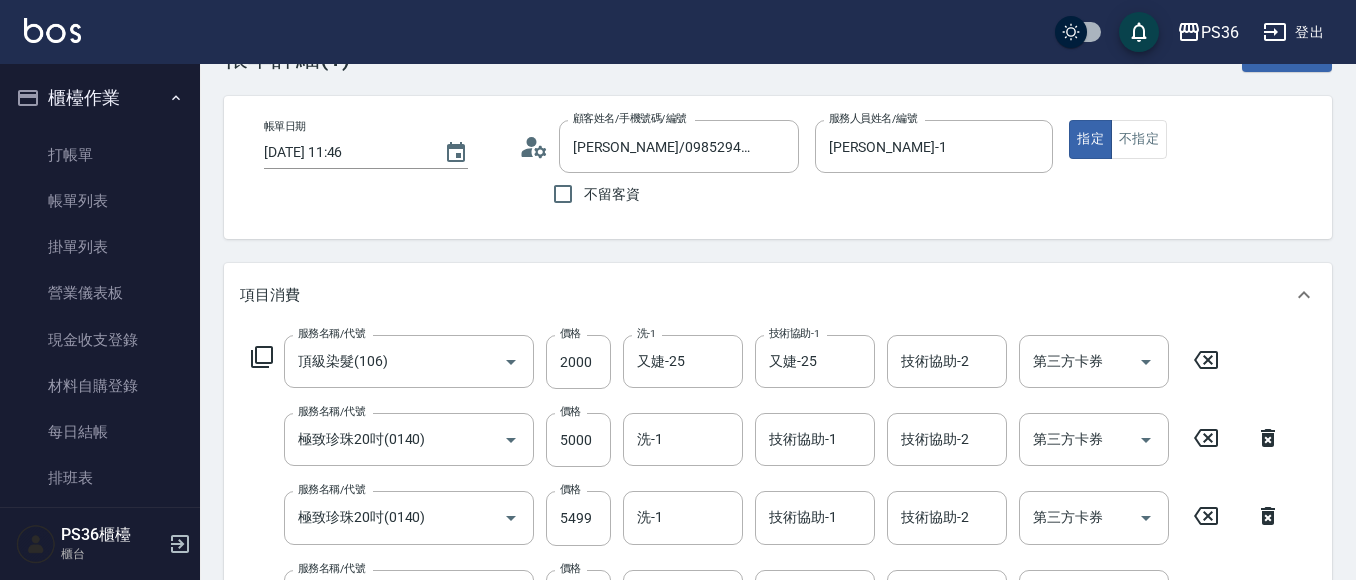 scroll, scrollTop: 100, scrollLeft: 0, axis: vertical 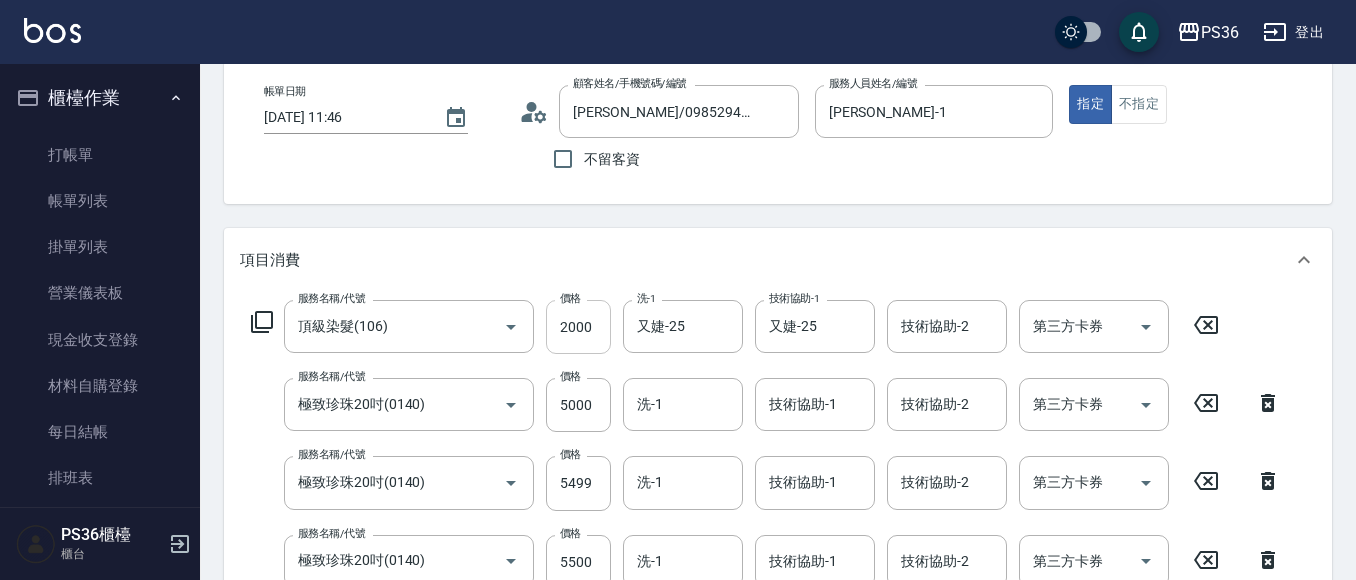 click on "2000" at bounding box center (578, 327) 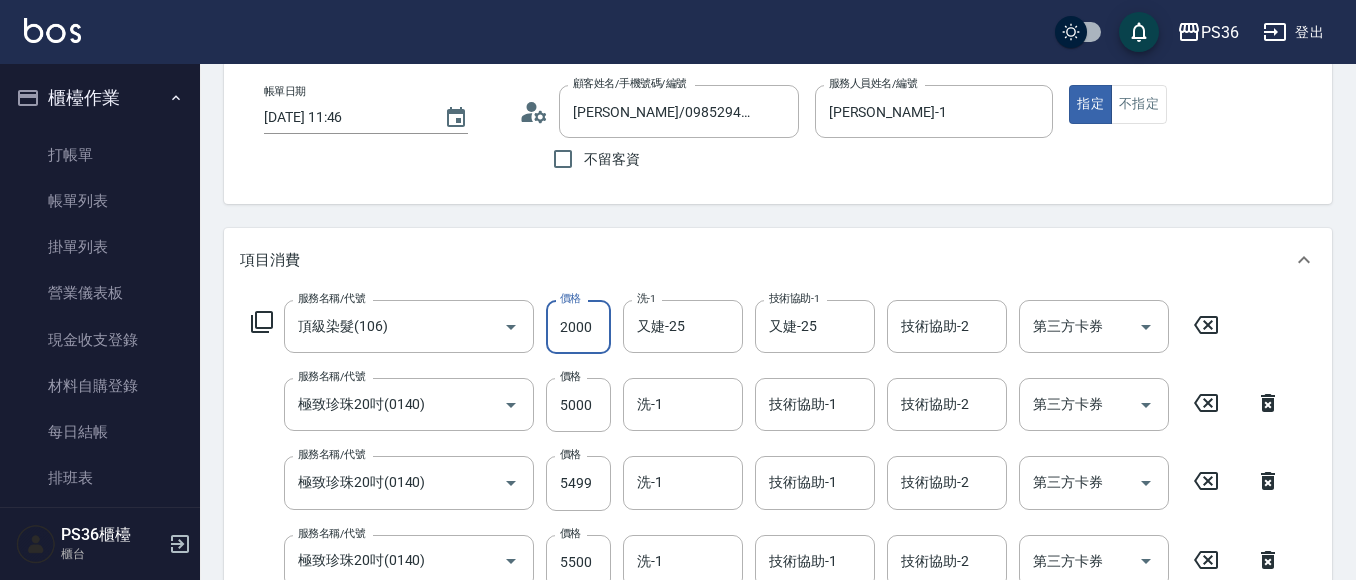 type on "1" 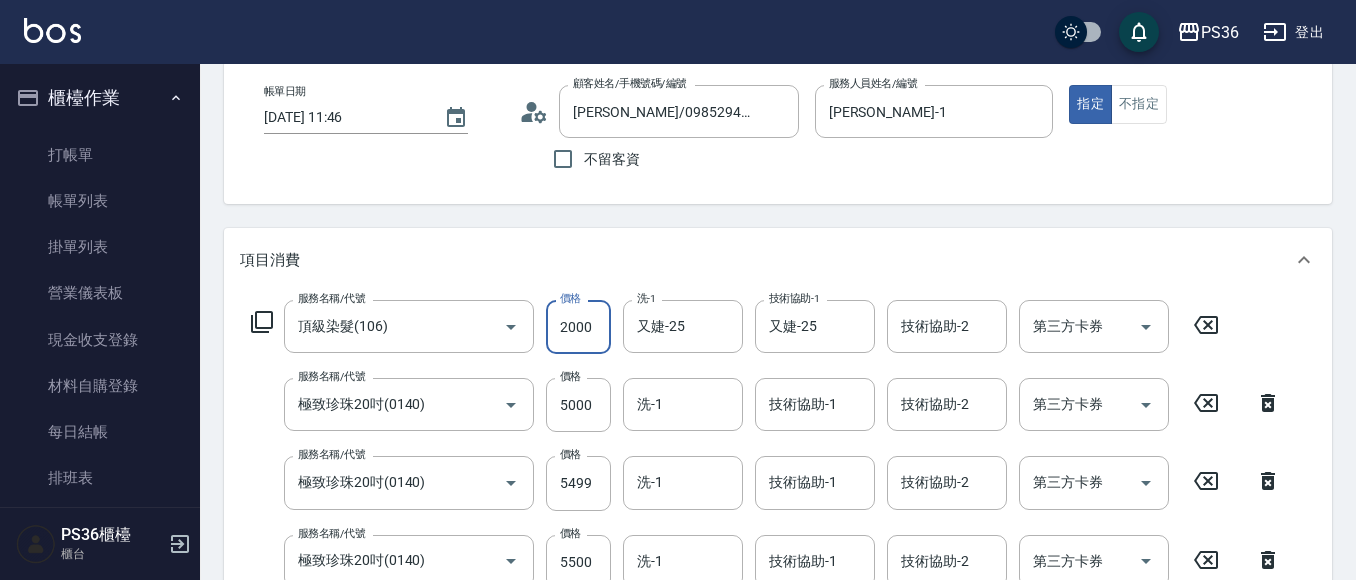type on "0" 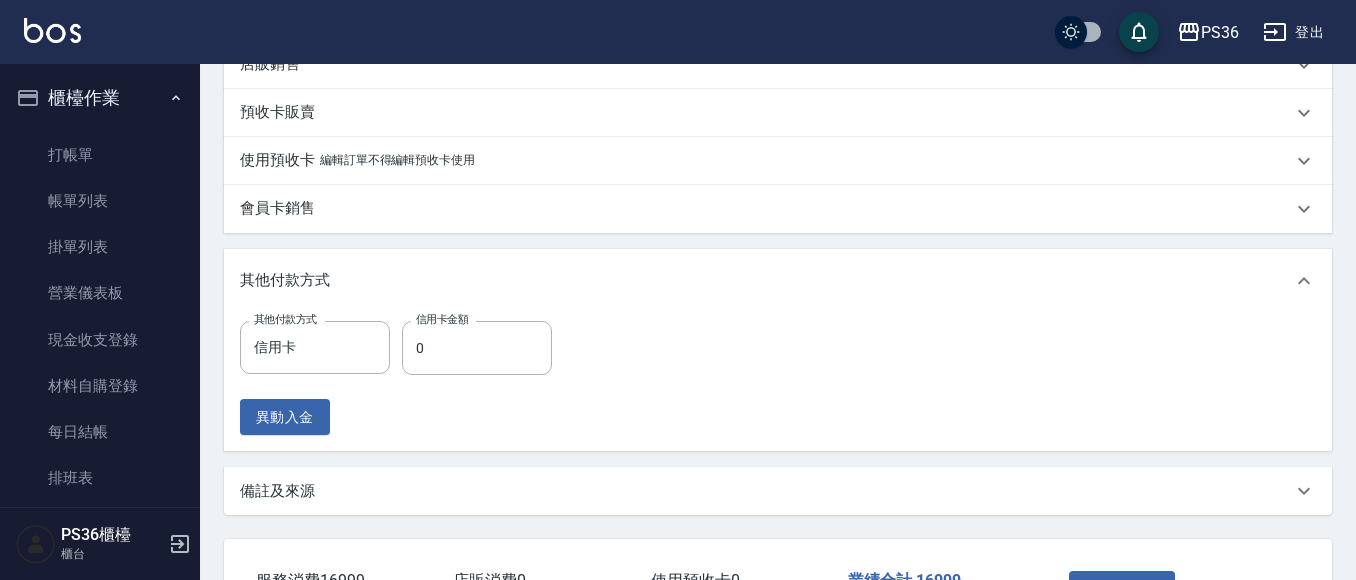 scroll, scrollTop: 800, scrollLeft: 0, axis: vertical 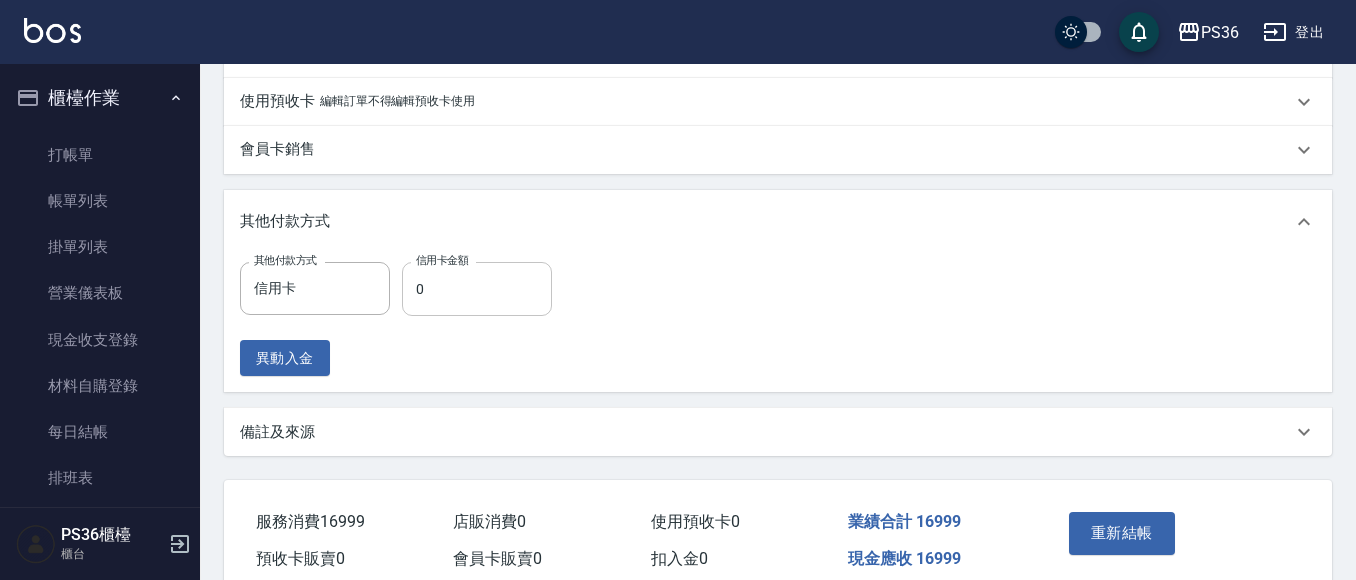 type on "1000" 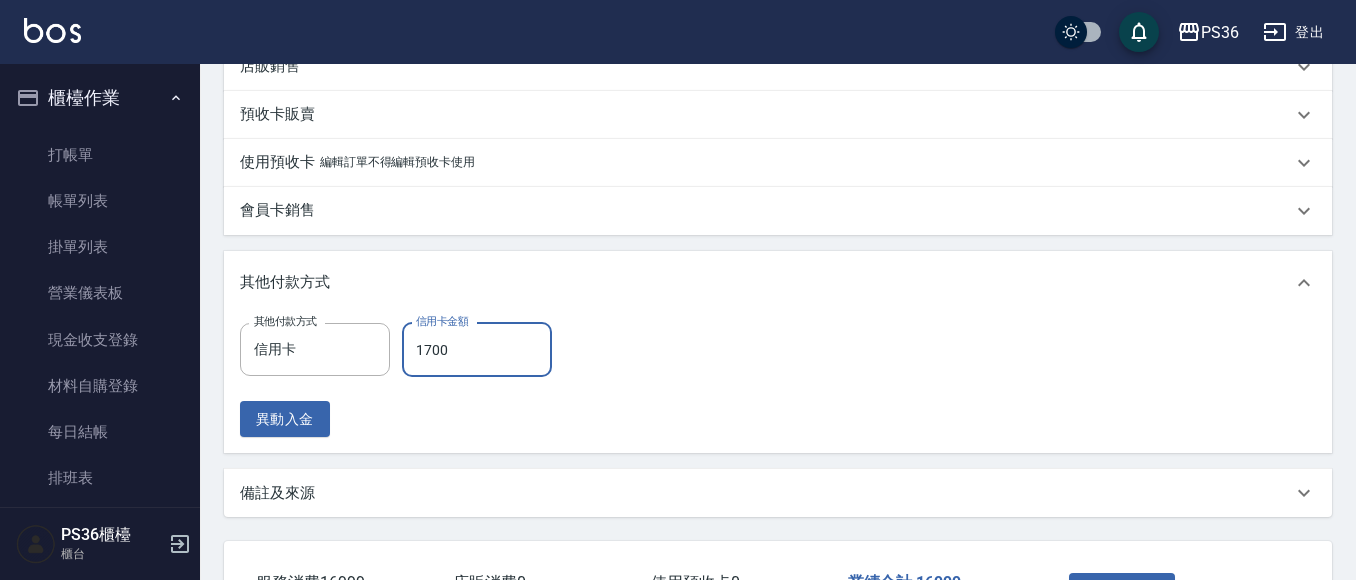 scroll, scrollTop: 800, scrollLeft: 0, axis: vertical 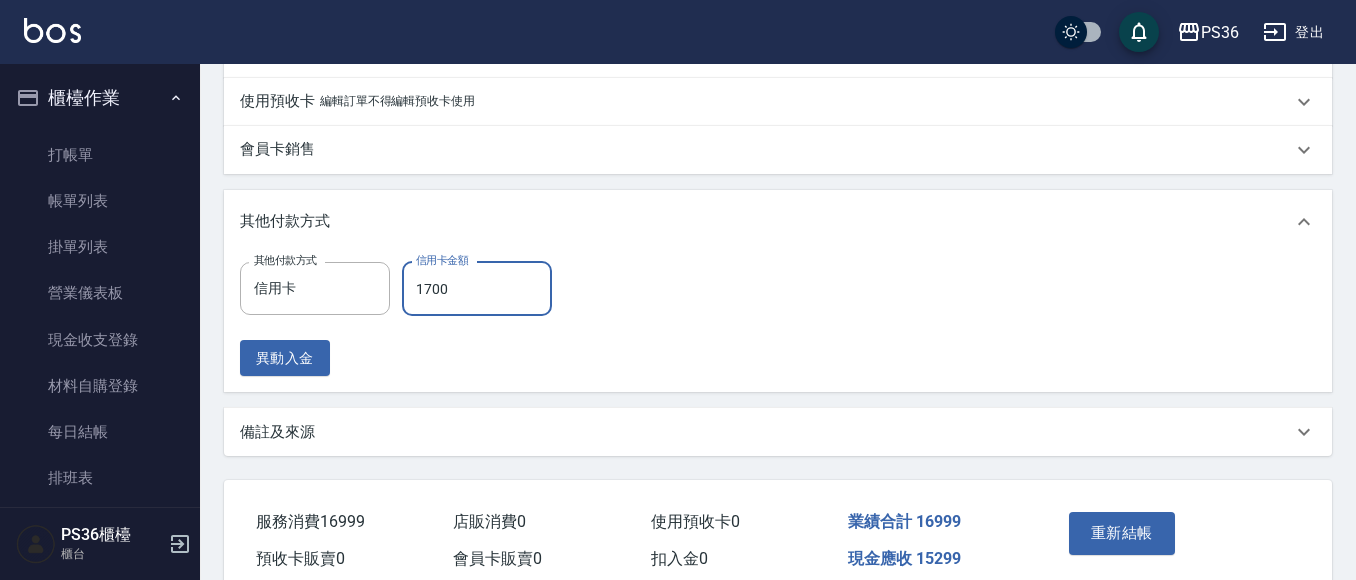 click on "1700" at bounding box center (477, 289) 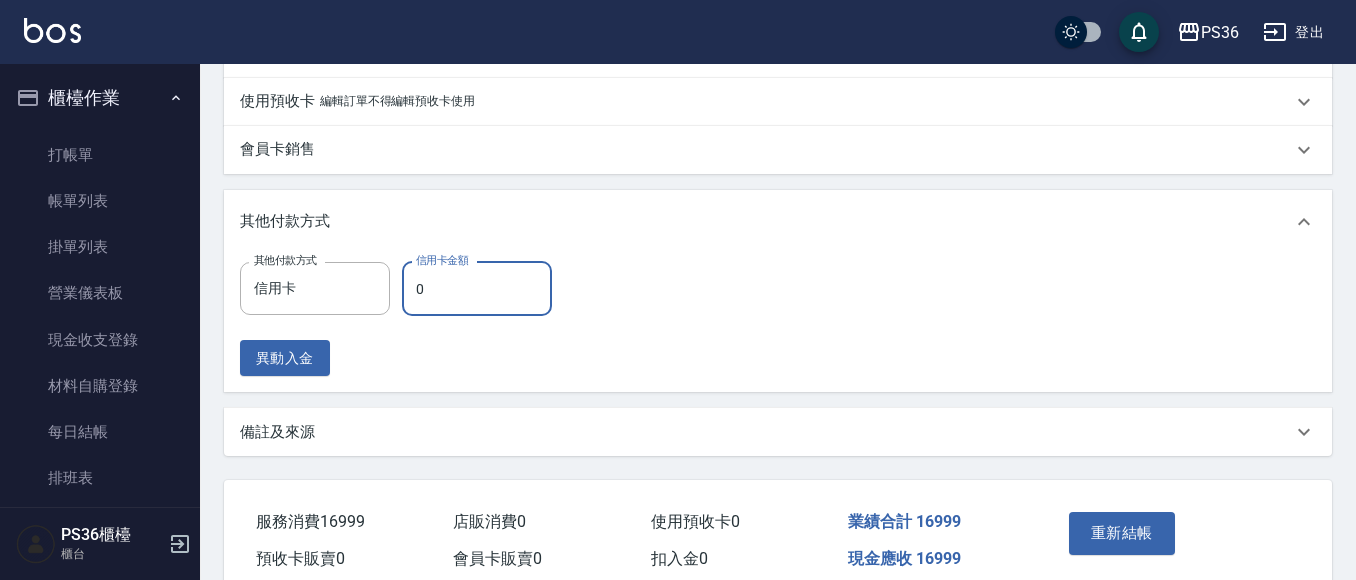 type on "0" 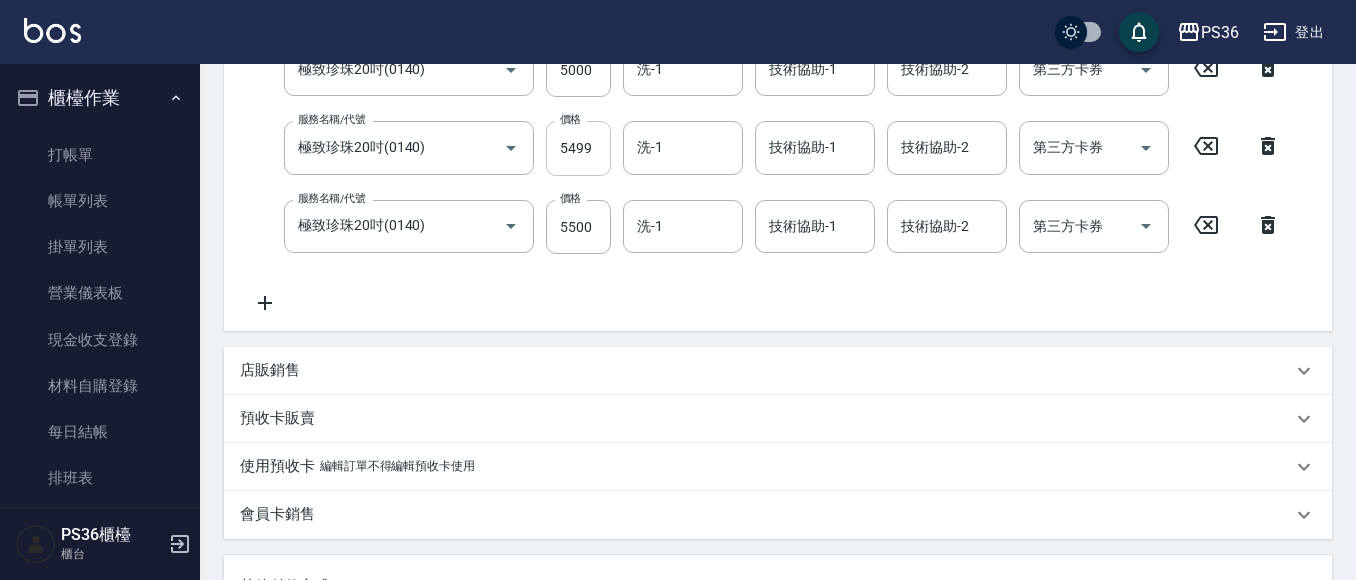 scroll, scrollTop: 400, scrollLeft: 0, axis: vertical 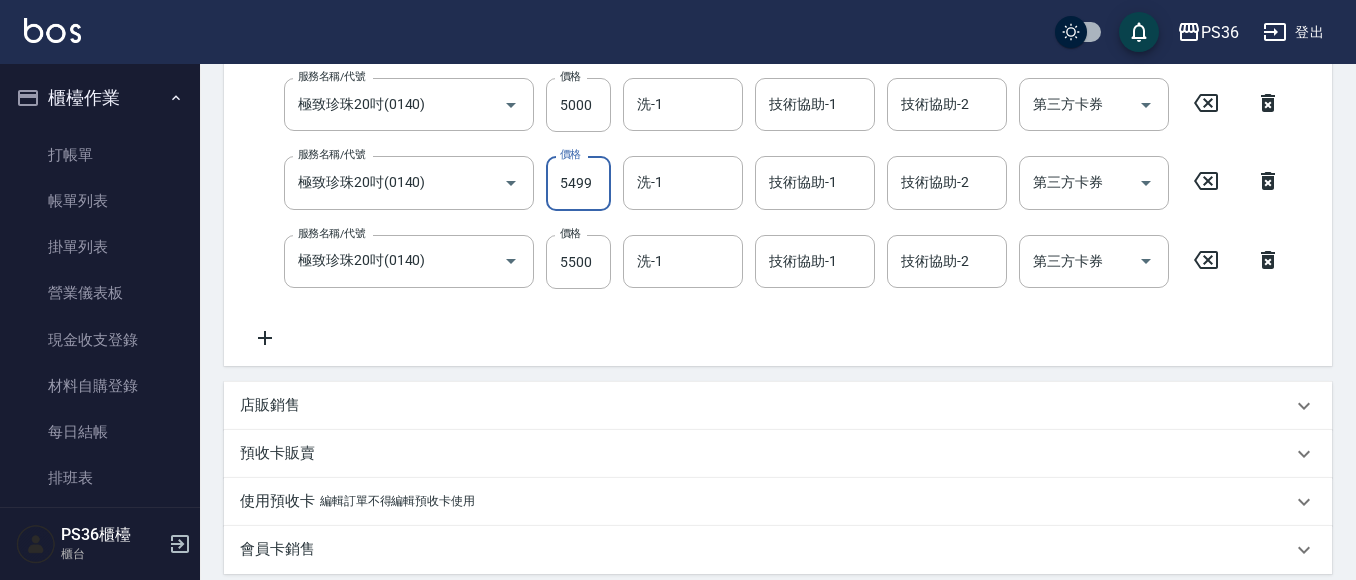 click on "5499" at bounding box center [578, 183] 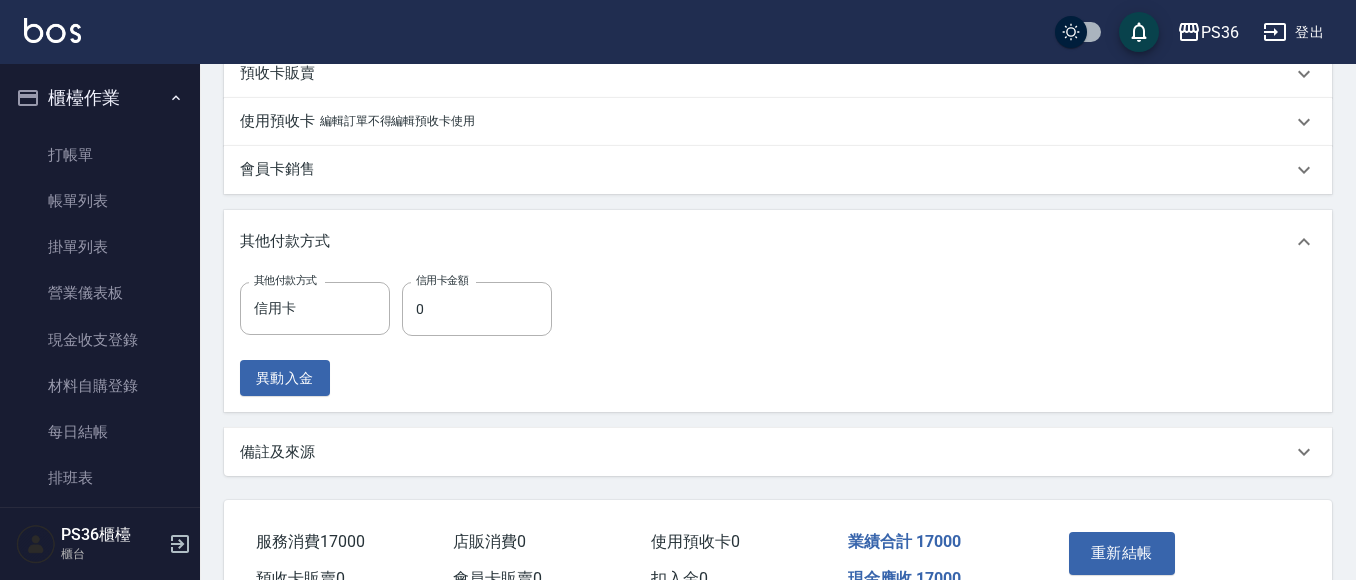 scroll, scrollTop: 892, scrollLeft: 0, axis: vertical 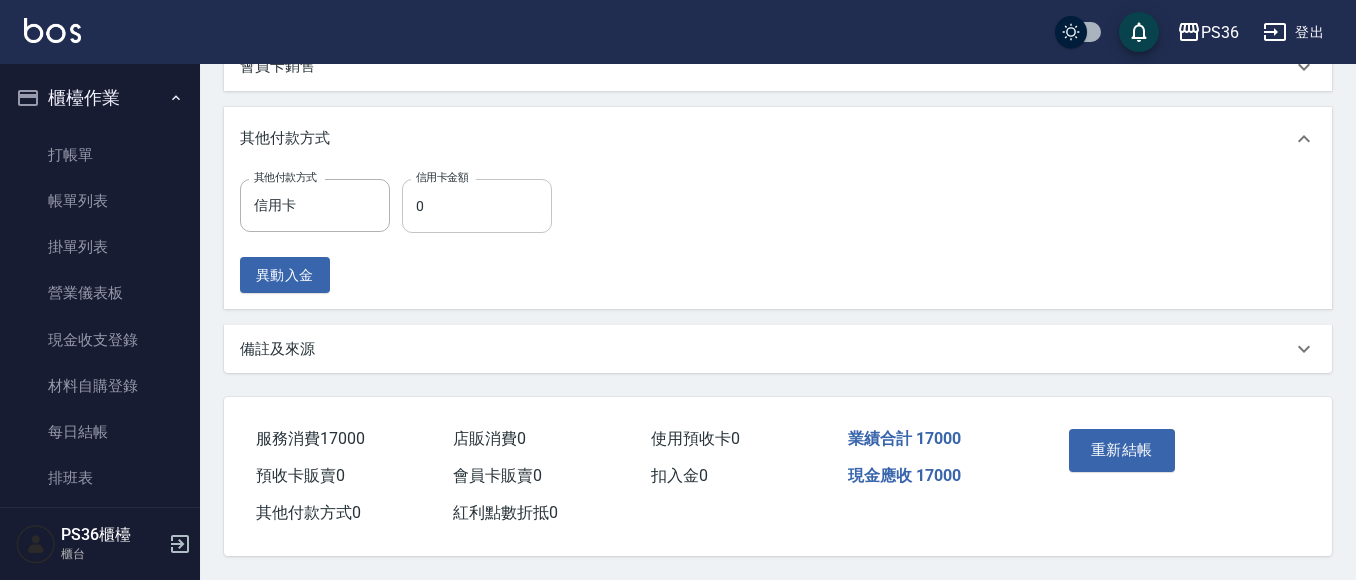 type on "5500" 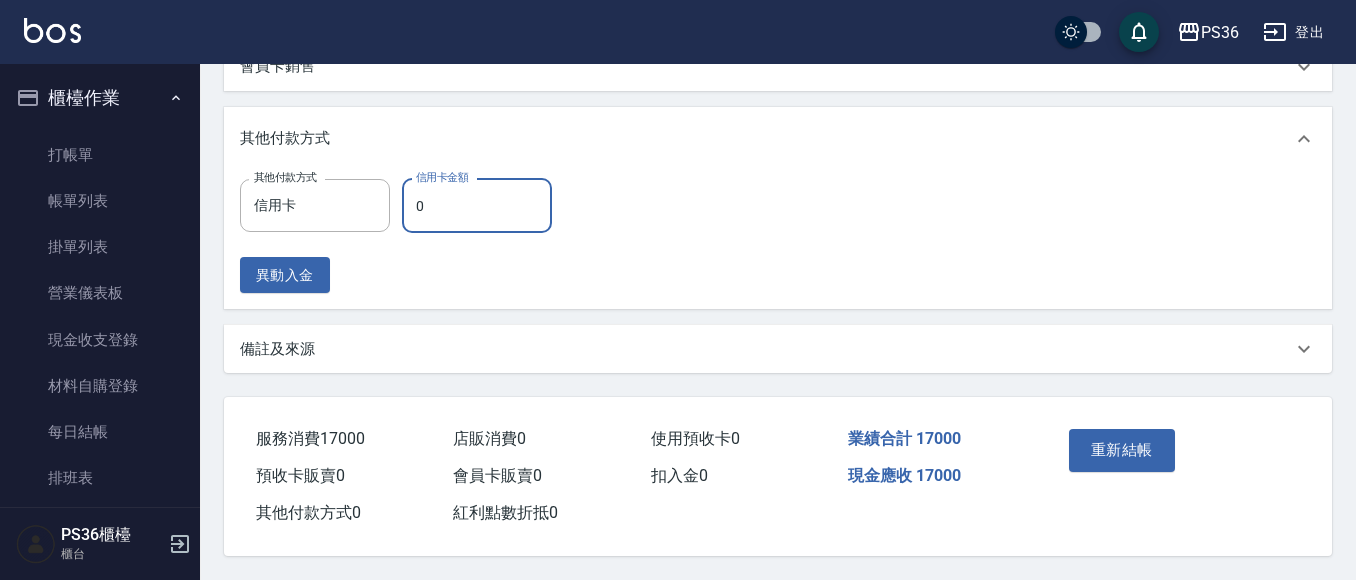 click on "0" at bounding box center [477, 206] 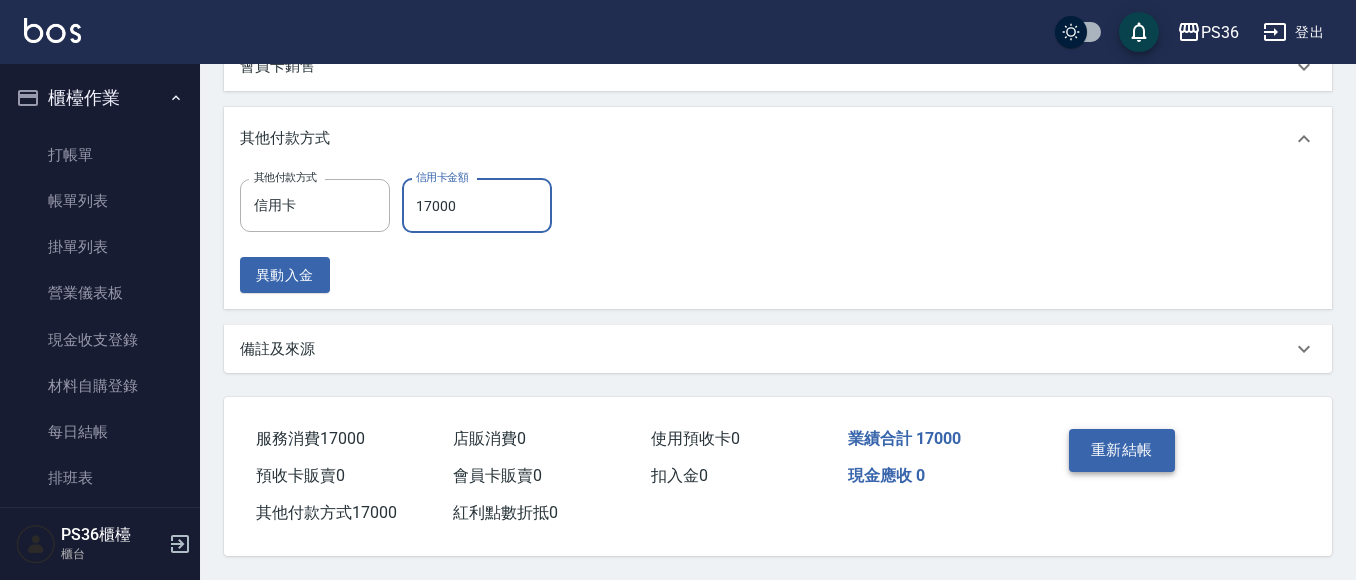 type on "17000" 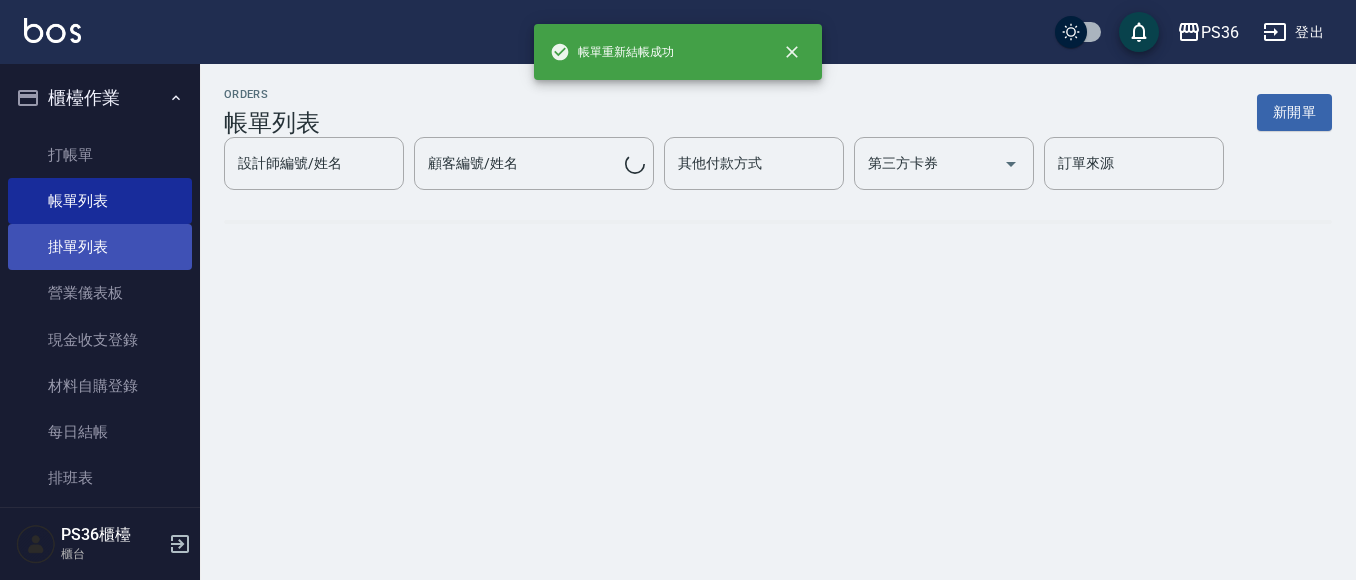scroll, scrollTop: 0, scrollLeft: 0, axis: both 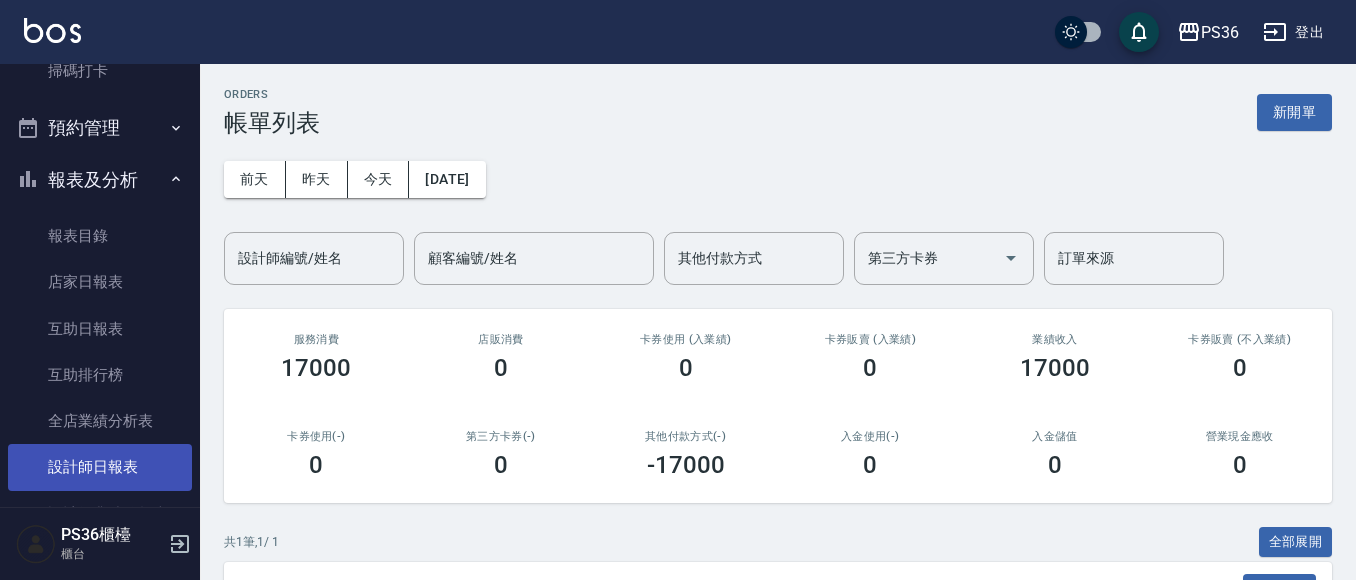 click on "設計師日報表" at bounding box center [100, 467] 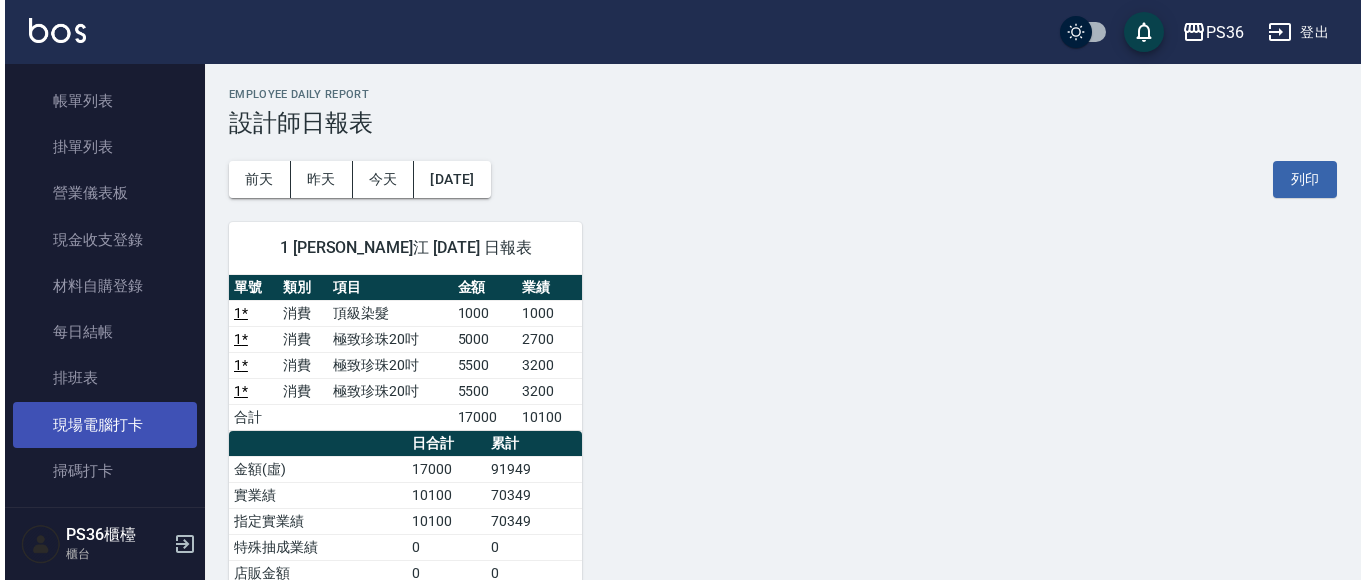 scroll, scrollTop: 0, scrollLeft: 0, axis: both 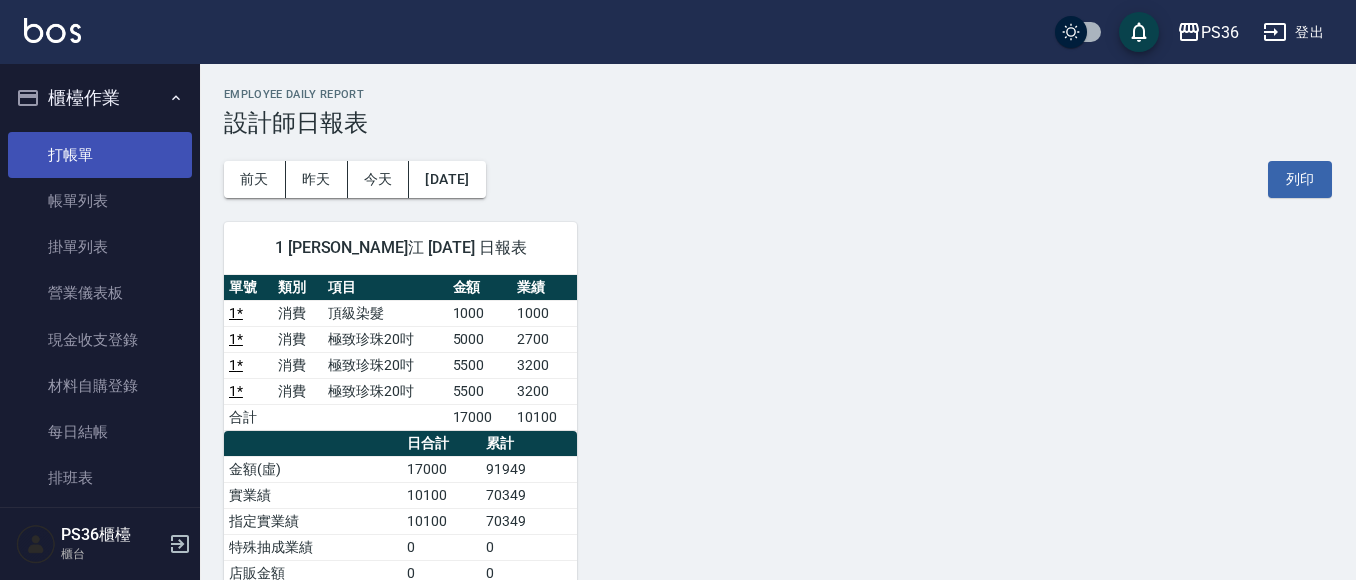 click on "打帳單" at bounding box center (100, 155) 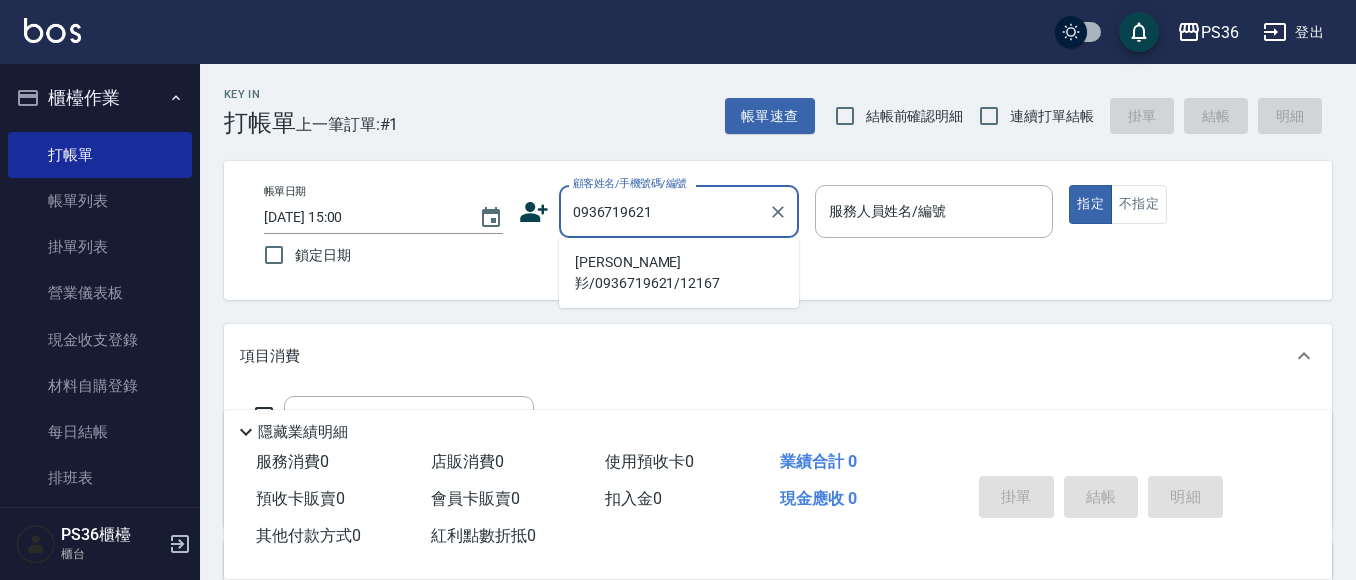 click on "[PERSON_NAME]羏/0936719621/12167" at bounding box center (679, 273) 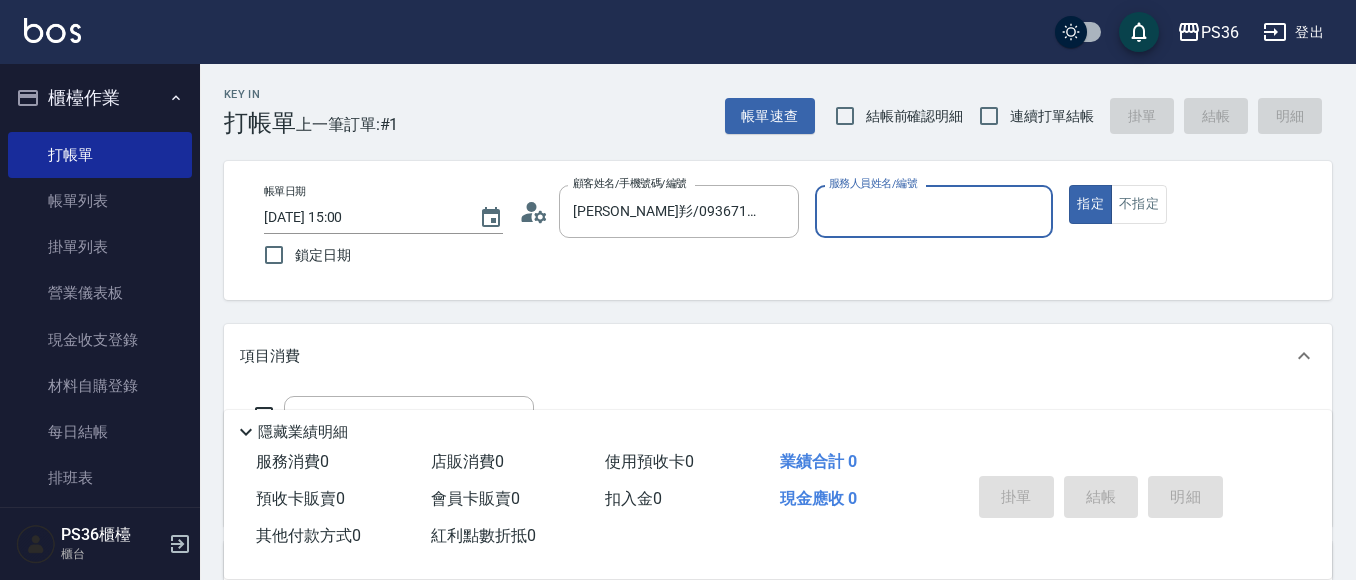 click 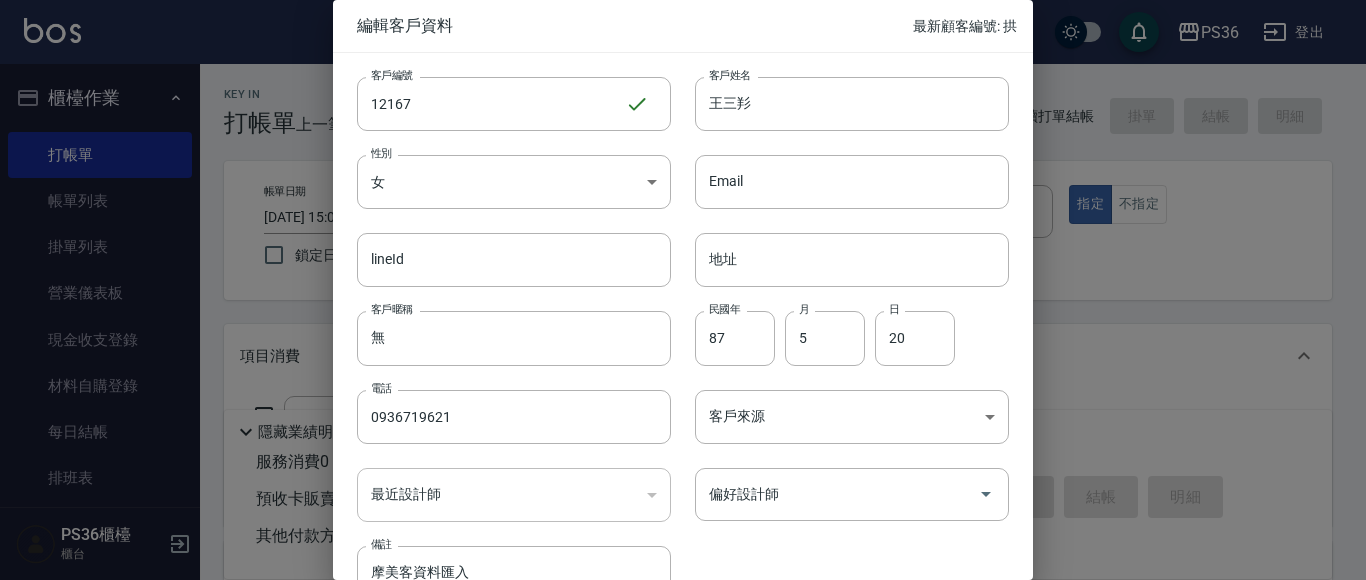 scroll, scrollTop: 100, scrollLeft: 0, axis: vertical 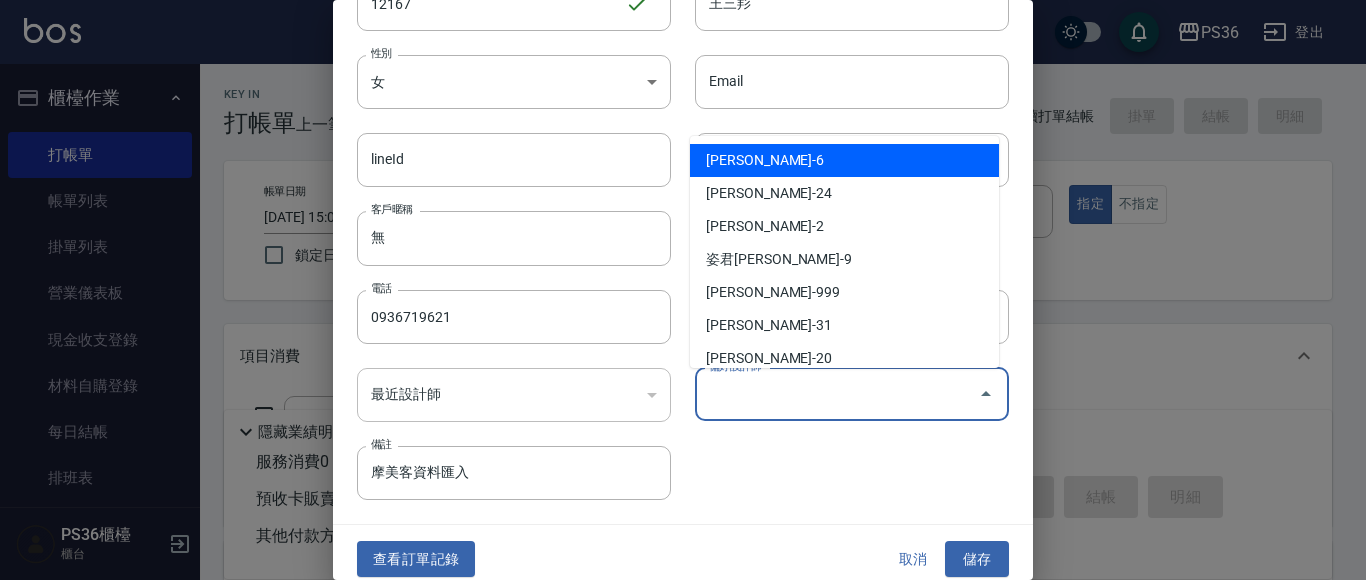click on "偏好設計師" at bounding box center (837, 394) 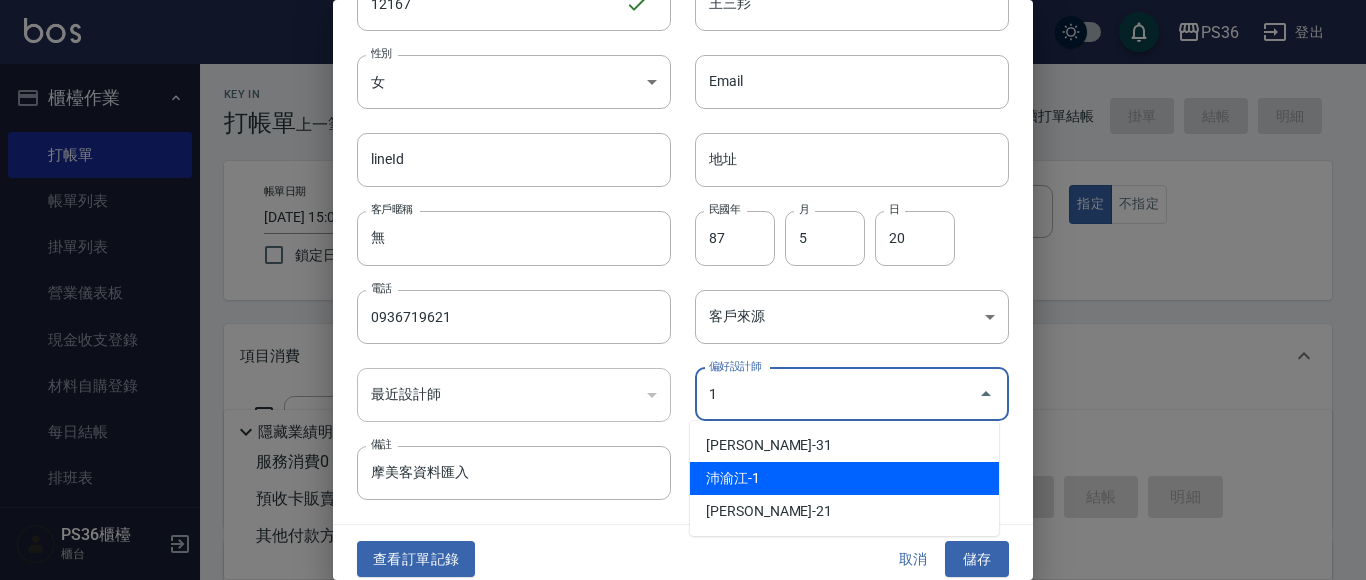 click on "沛渝江-1" at bounding box center (844, 478) 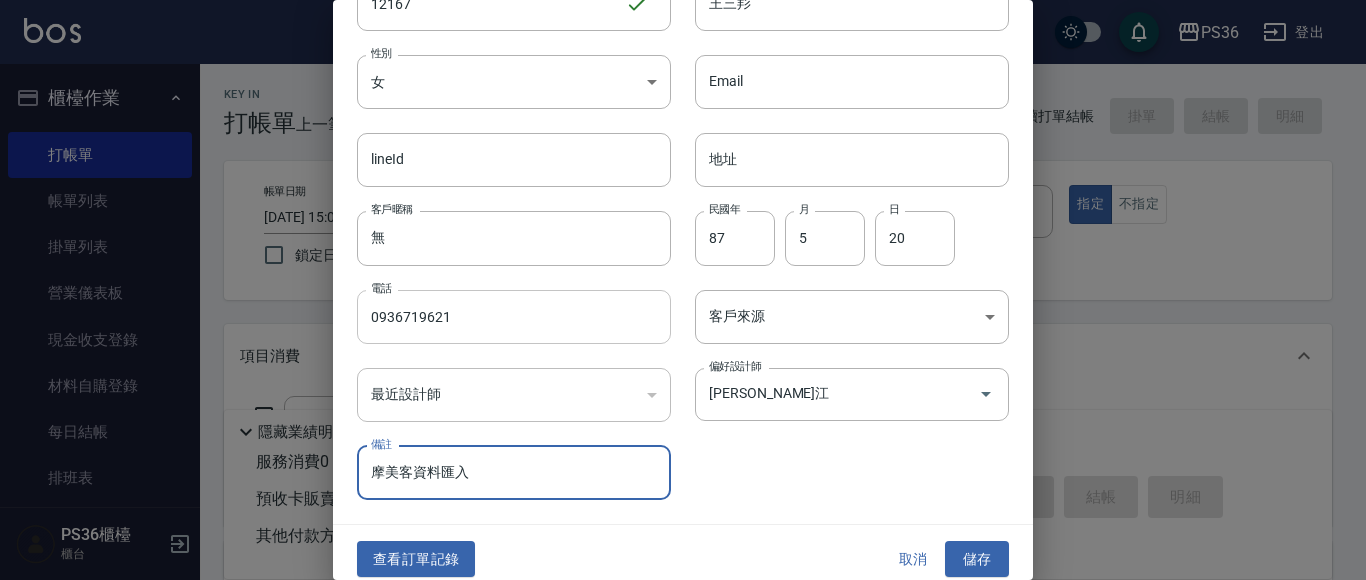 scroll, scrollTop: 0, scrollLeft: 0, axis: both 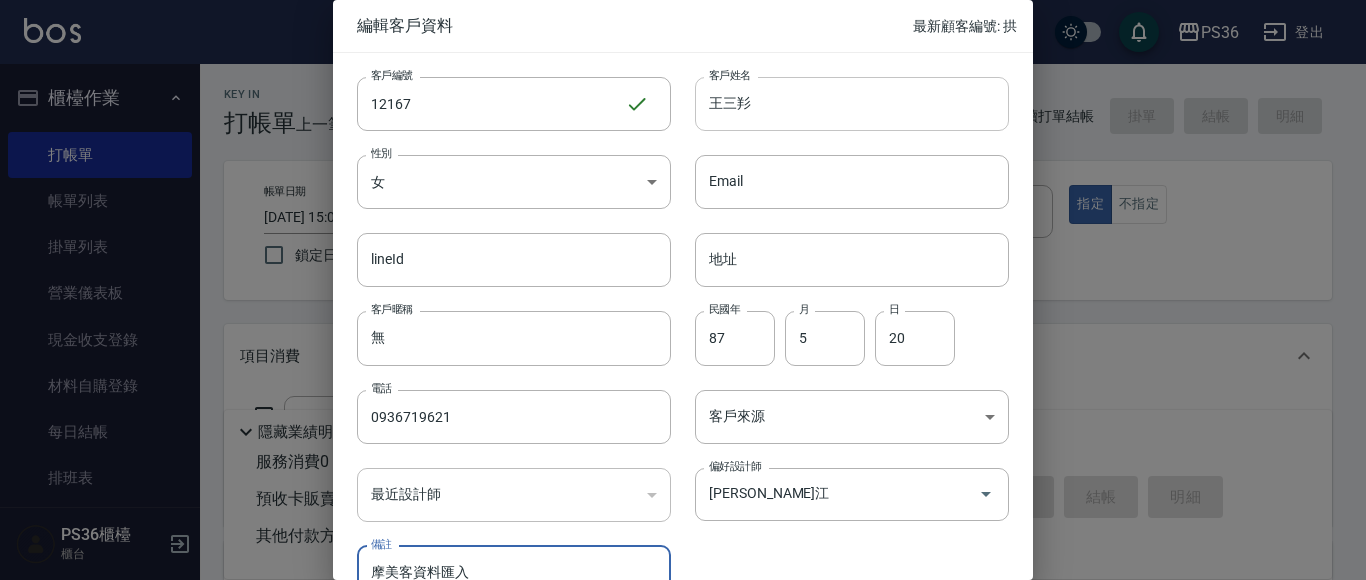 click on "王三羏" at bounding box center [852, 104] 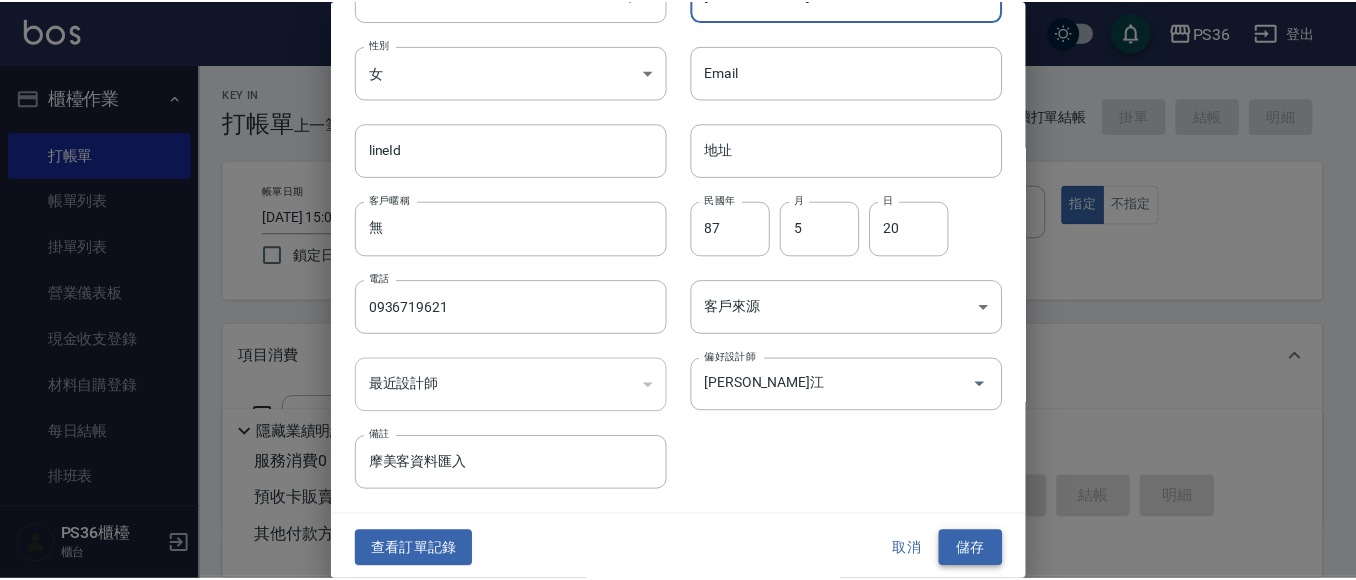 scroll, scrollTop: 113, scrollLeft: 0, axis: vertical 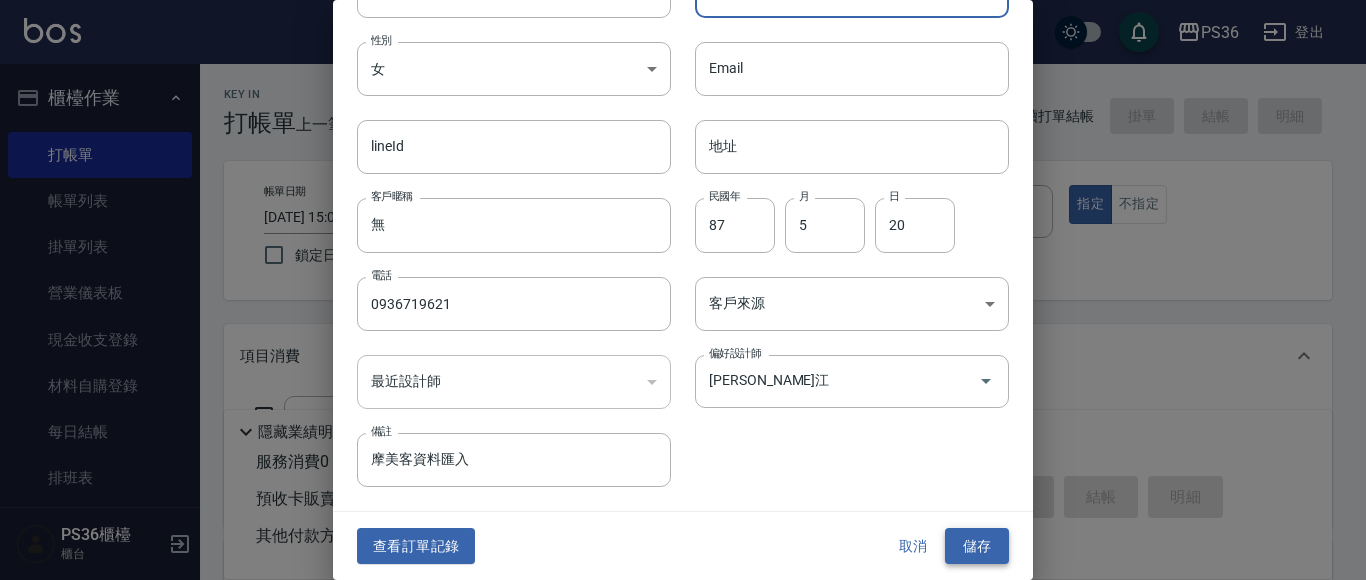type on "[PERSON_NAME]" 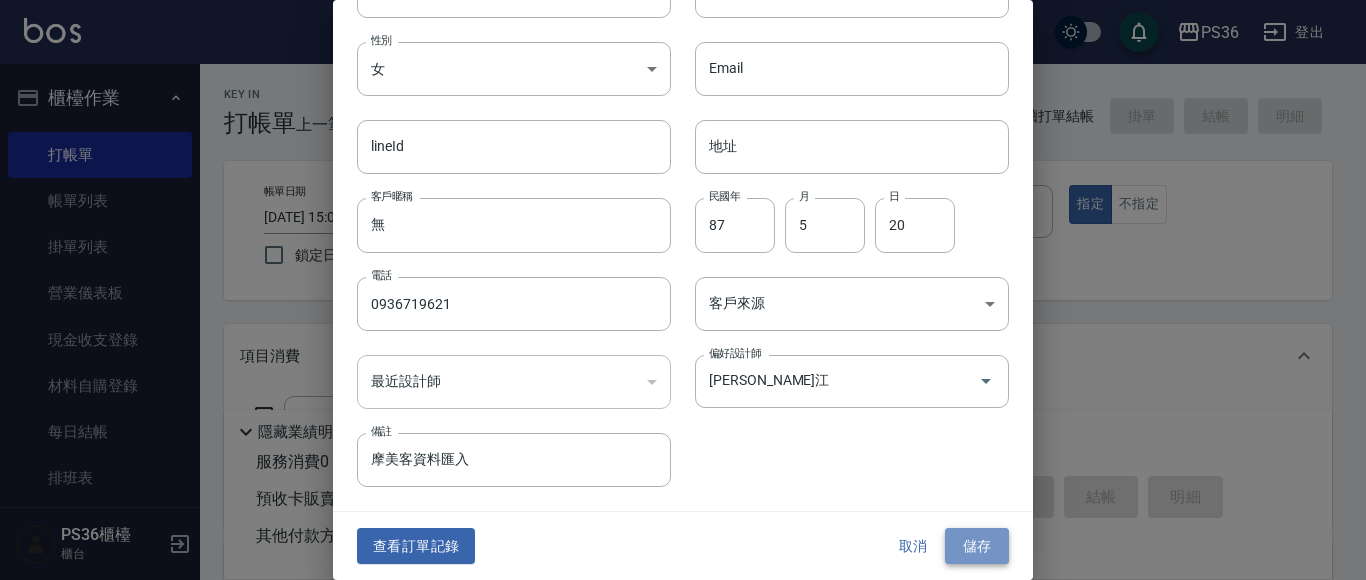 click on "儲存" at bounding box center (977, 546) 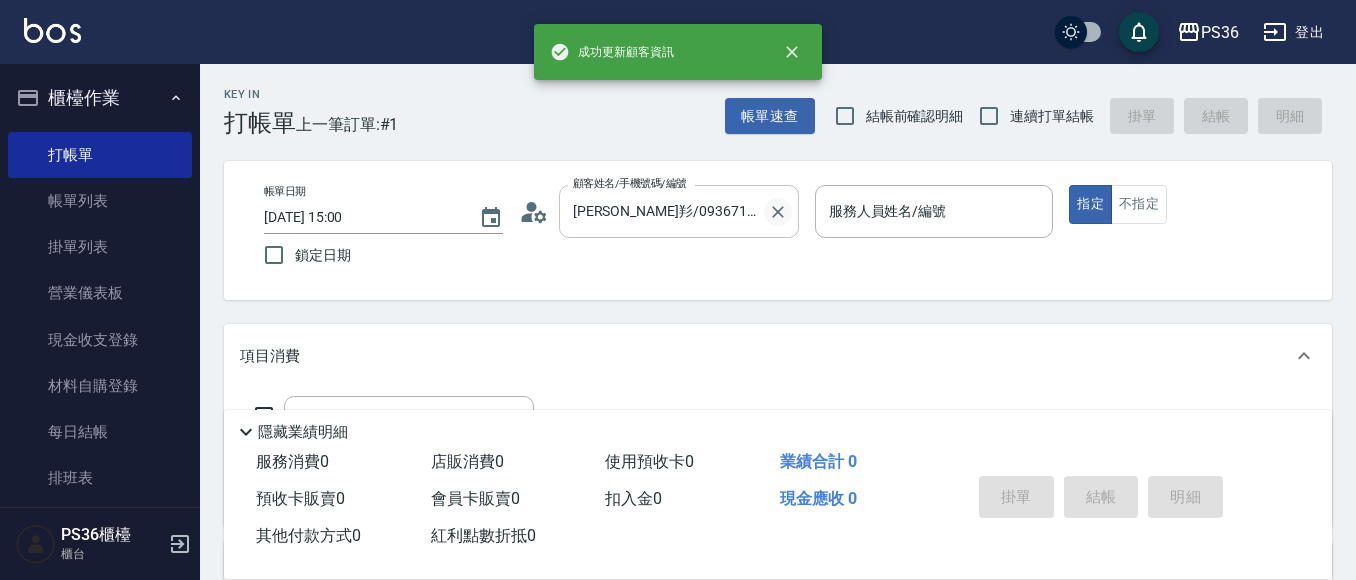 click 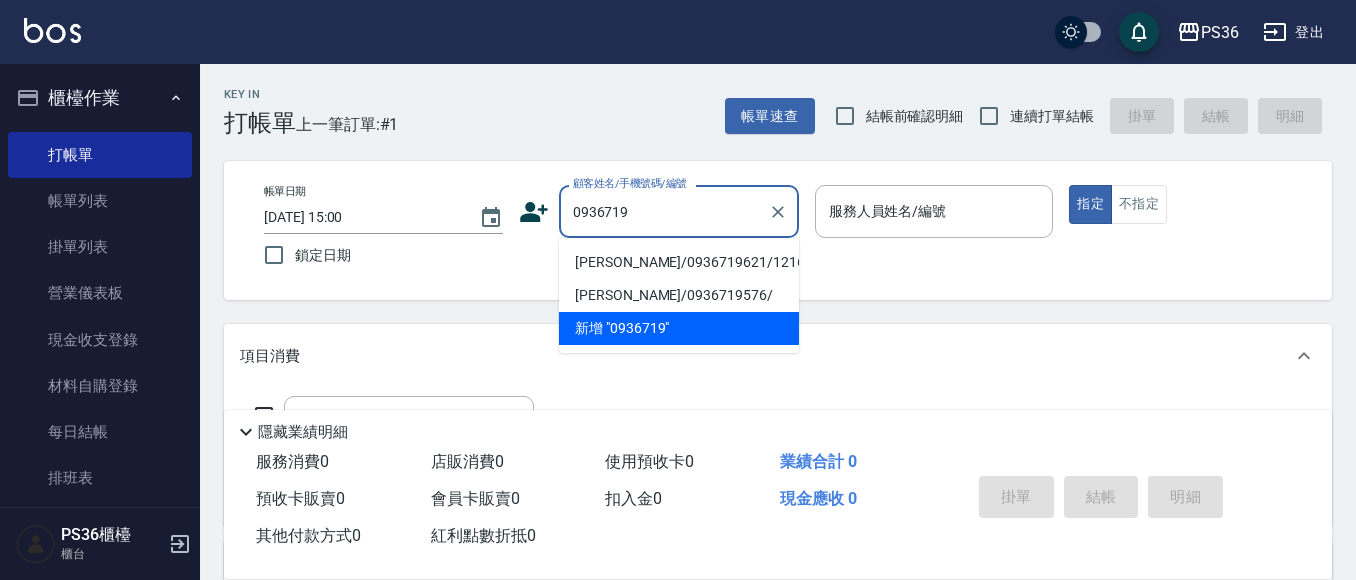 click on "[PERSON_NAME]/0936719621/12167" at bounding box center [679, 262] 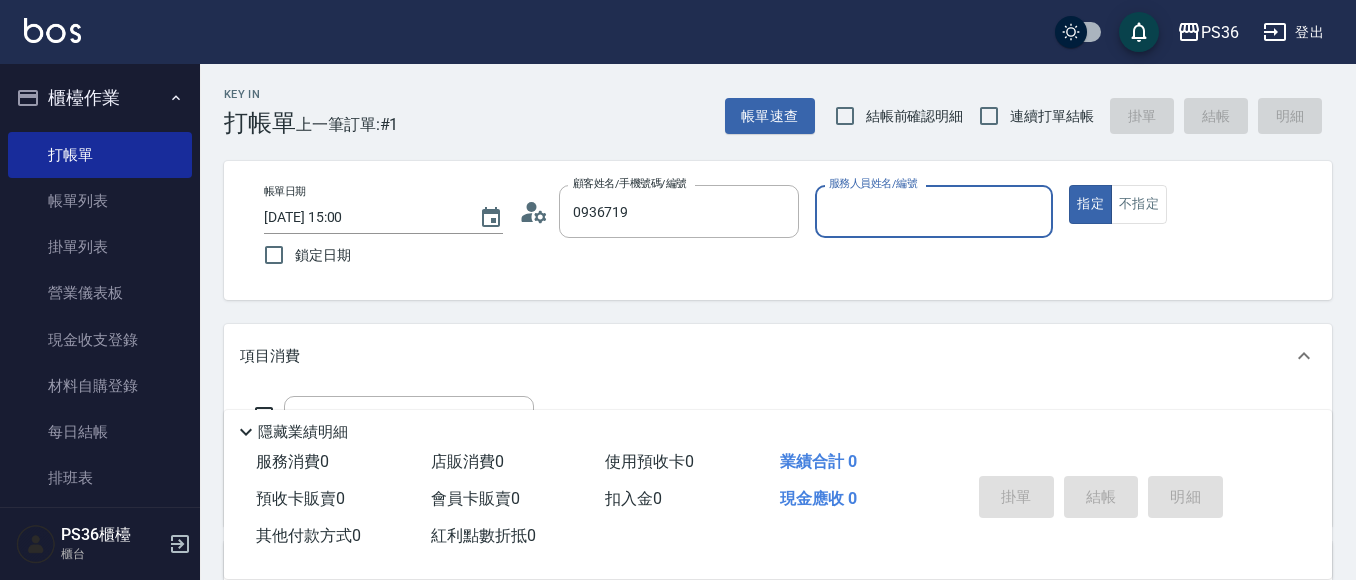 type on "[PERSON_NAME]/0936719621/12167" 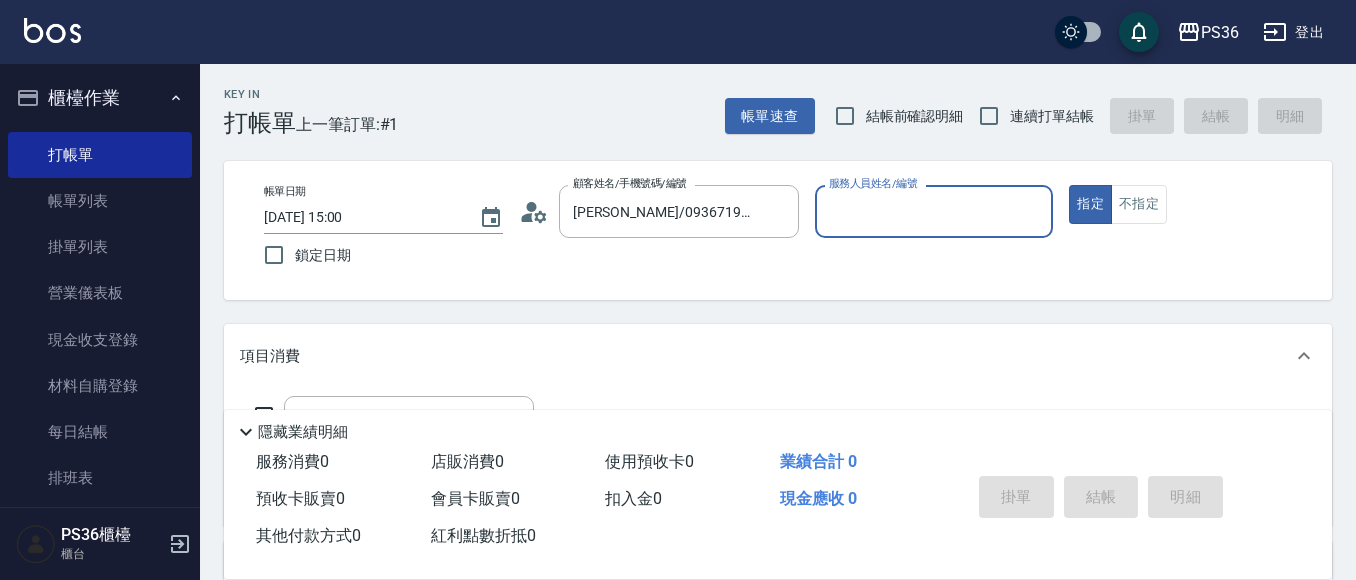 type on "[PERSON_NAME]-1" 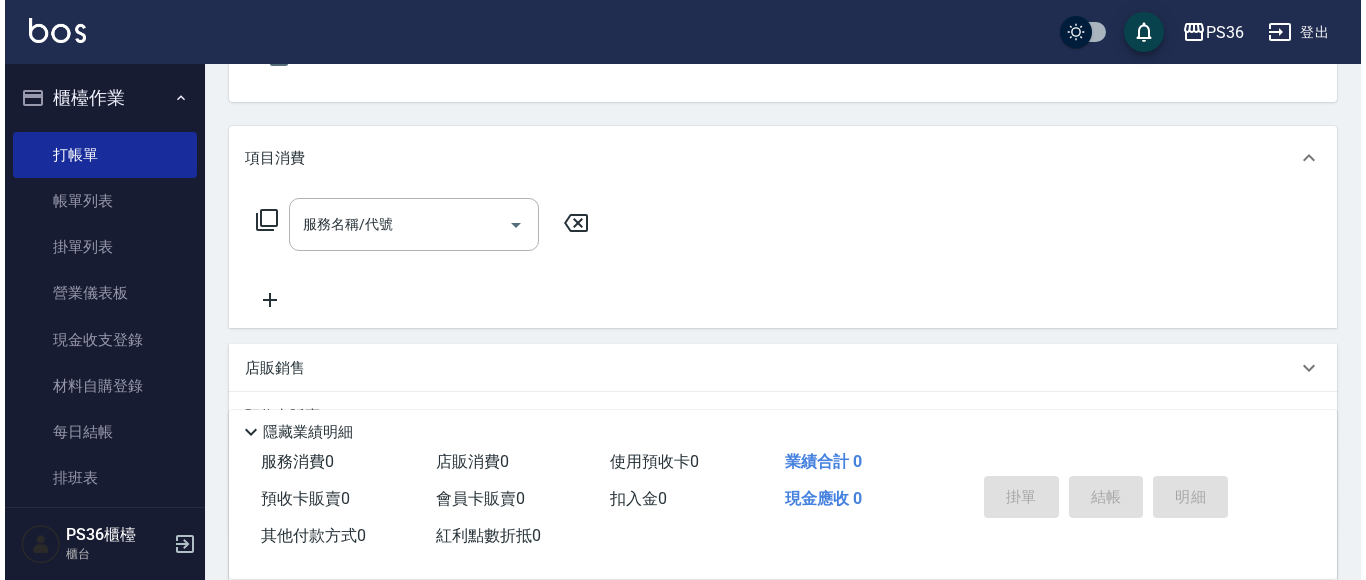 scroll, scrollTop: 200, scrollLeft: 0, axis: vertical 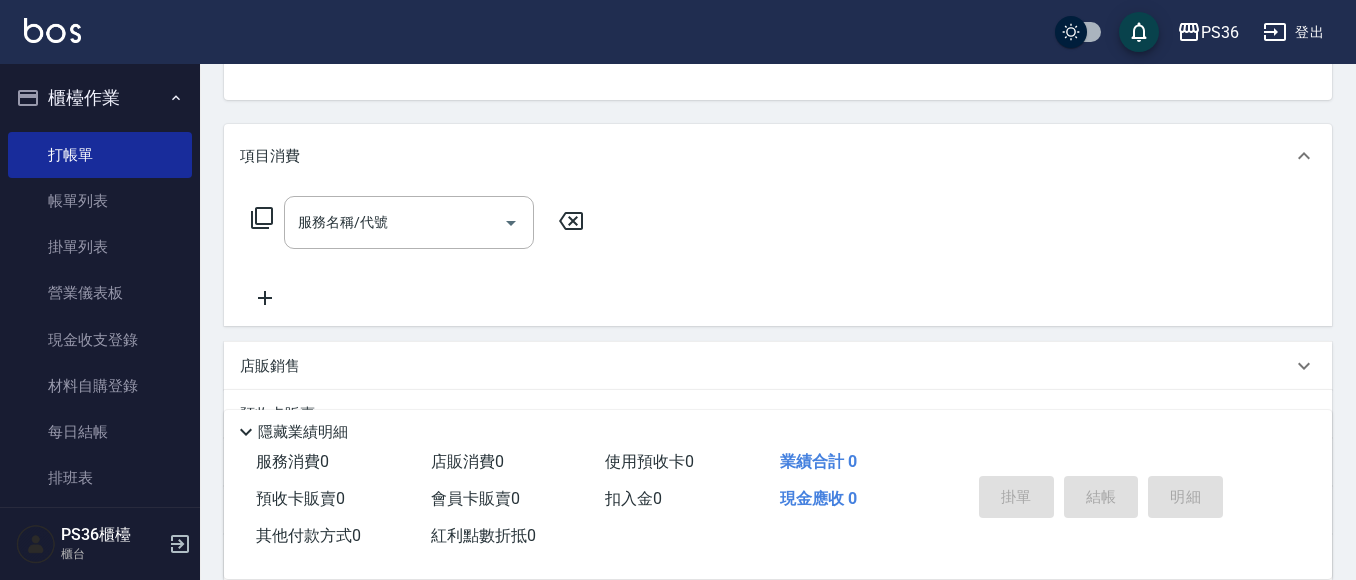 click 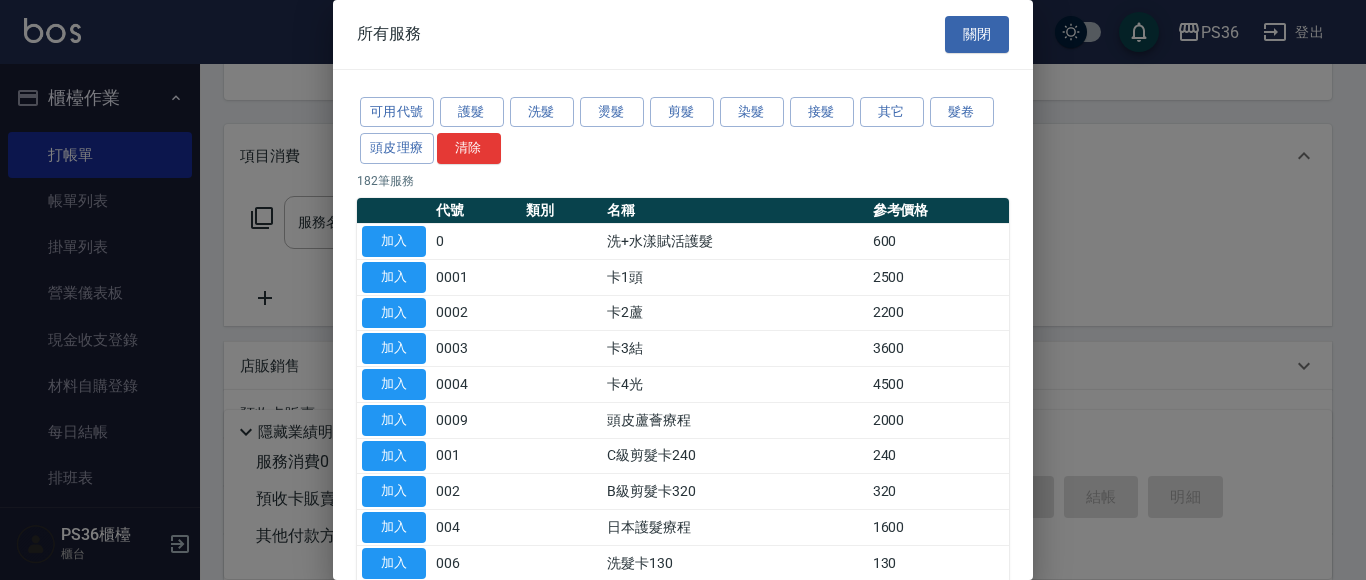 click on "可用代號 護髮 洗髮 燙髮 剪髮 染髮 接髮 其它 髮卷 頭皮理療 清除" at bounding box center (683, 131) 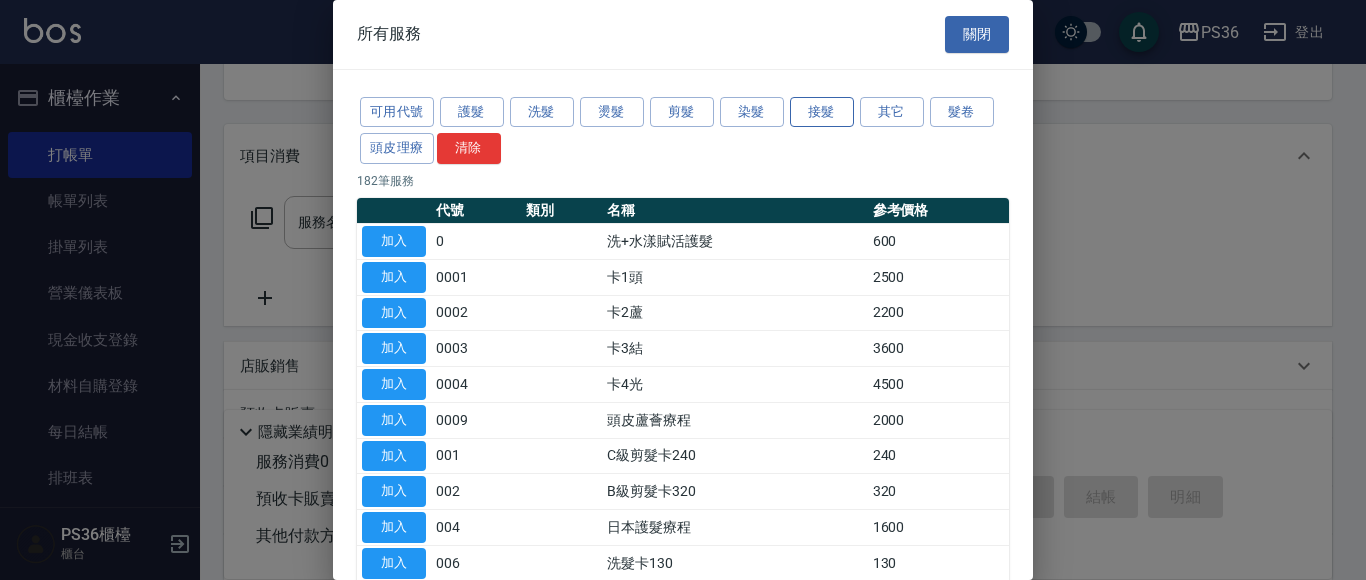 click on "接髮" at bounding box center (822, 112) 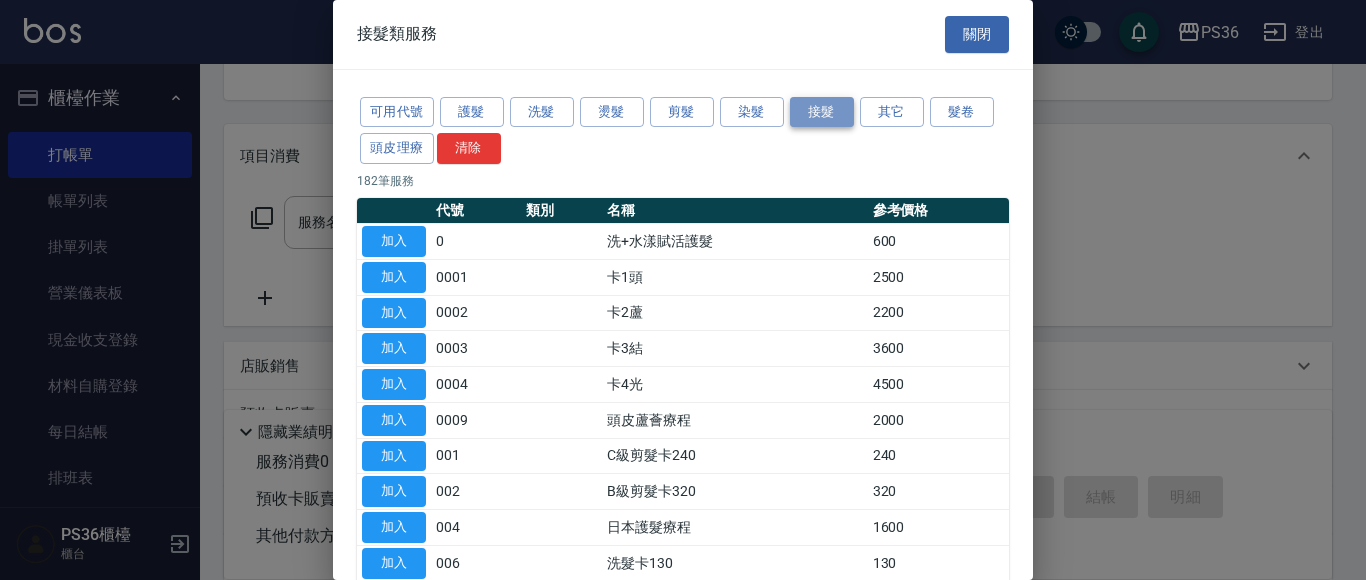 click on "接髮" at bounding box center [822, 112] 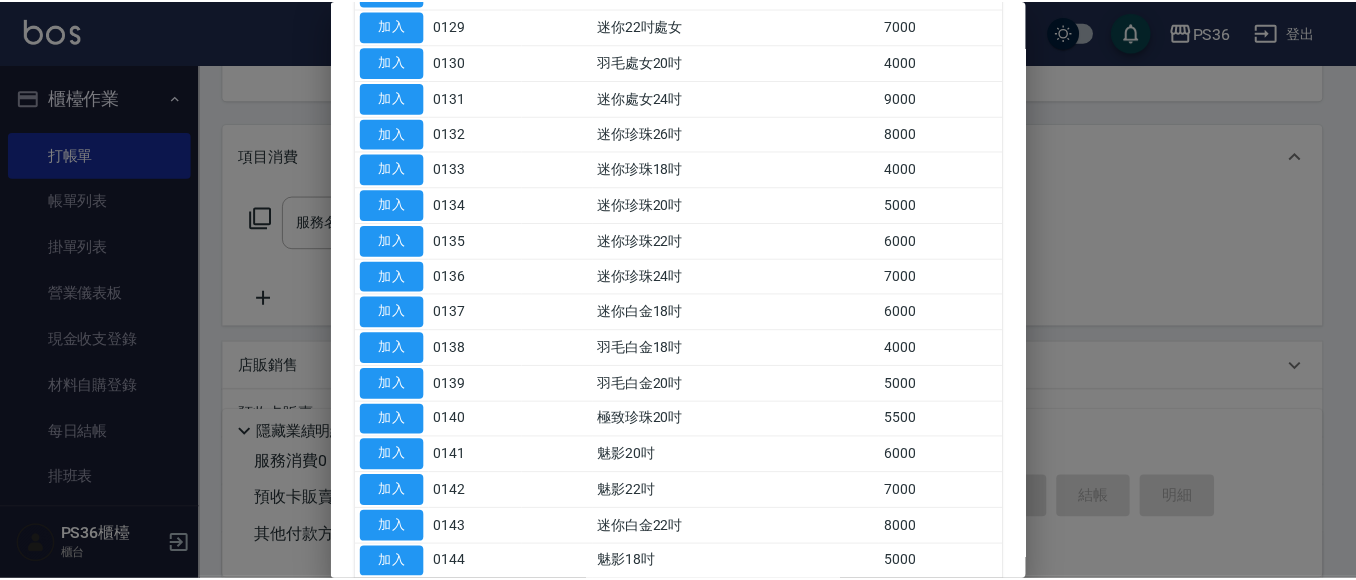 scroll, scrollTop: 500, scrollLeft: 0, axis: vertical 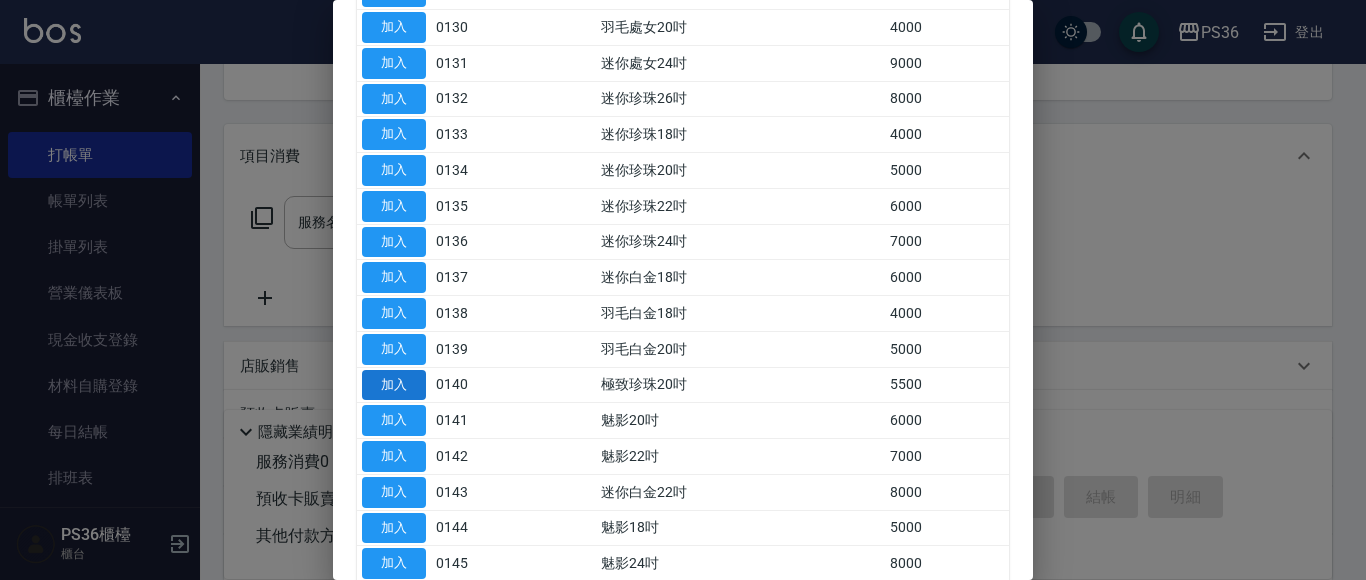 click on "加入" at bounding box center (394, 385) 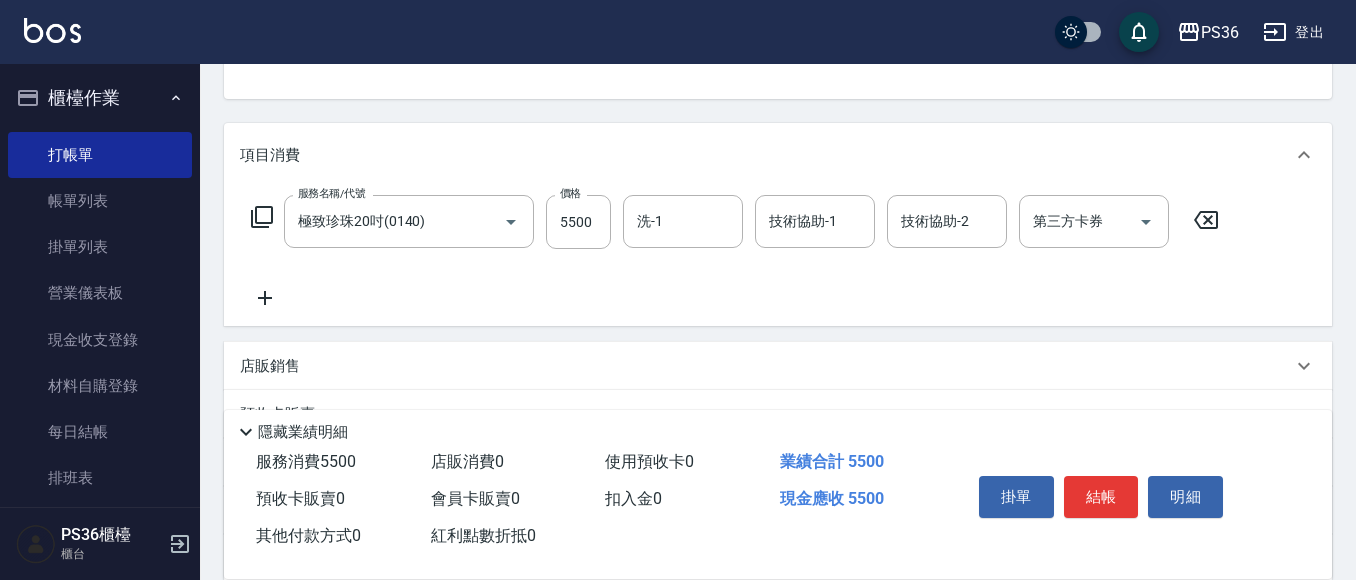 scroll, scrollTop: 300, scrollLeft: 0, axis: vertical 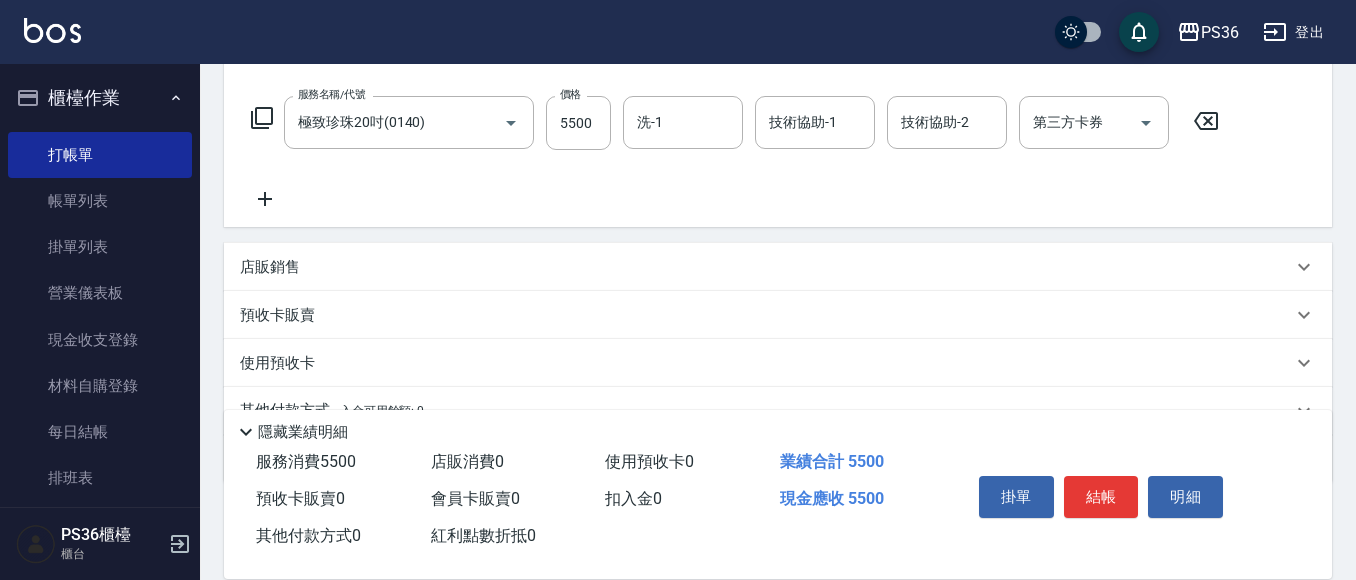 click 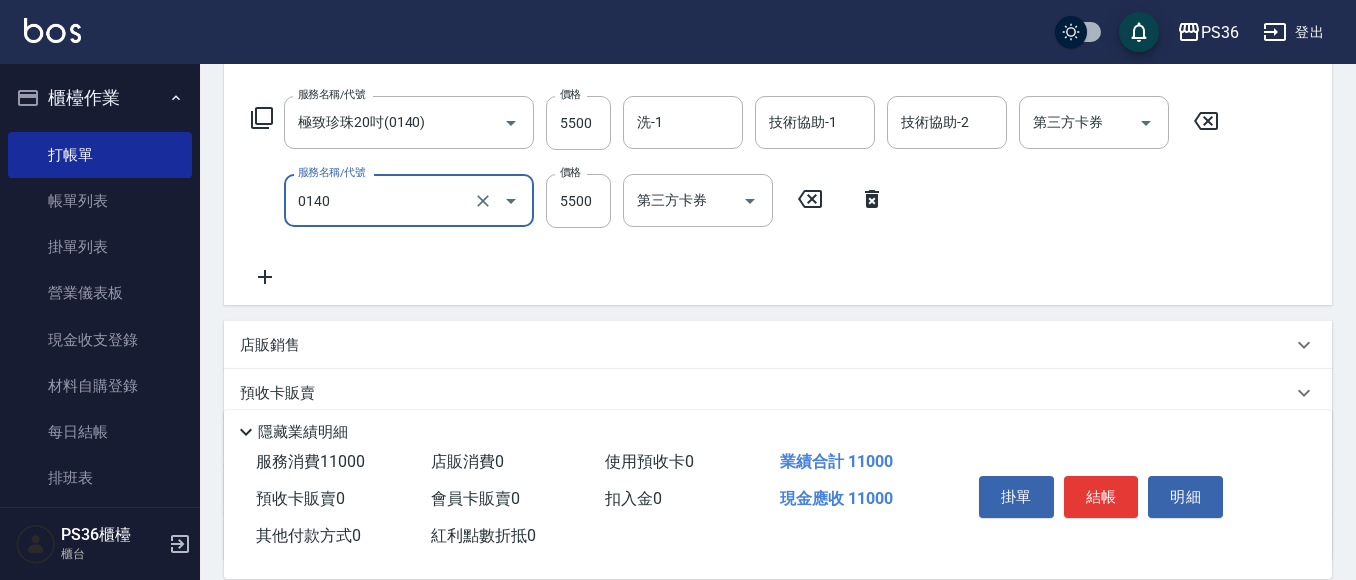 type on "極致珍珠20吋(0140)" 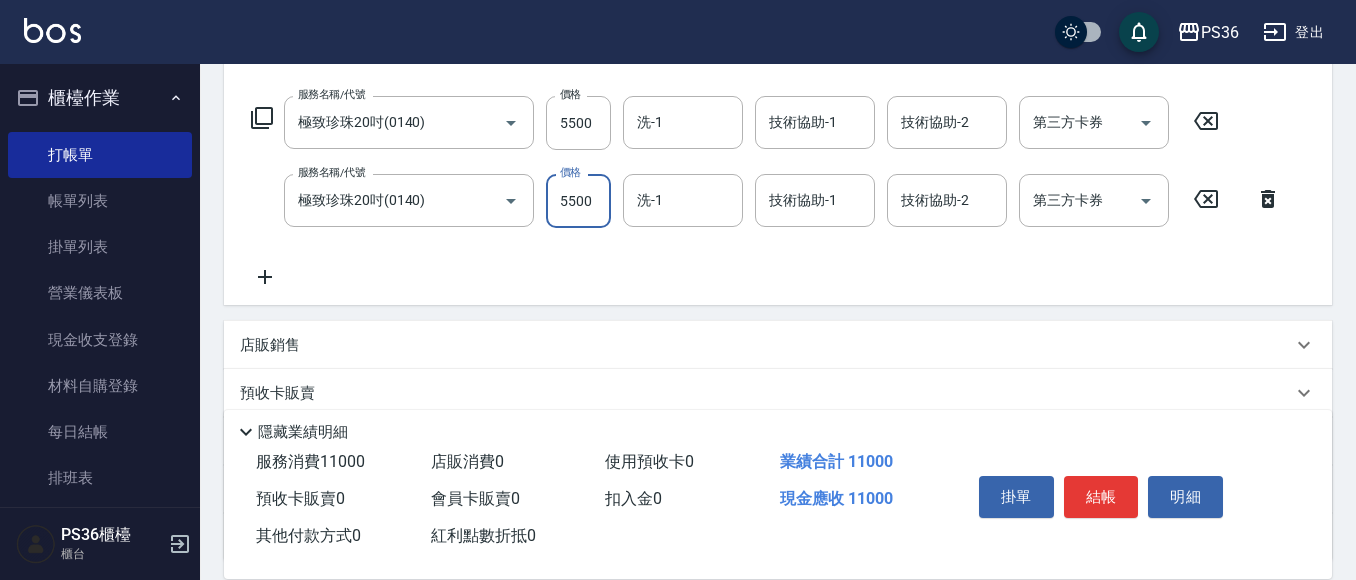 click 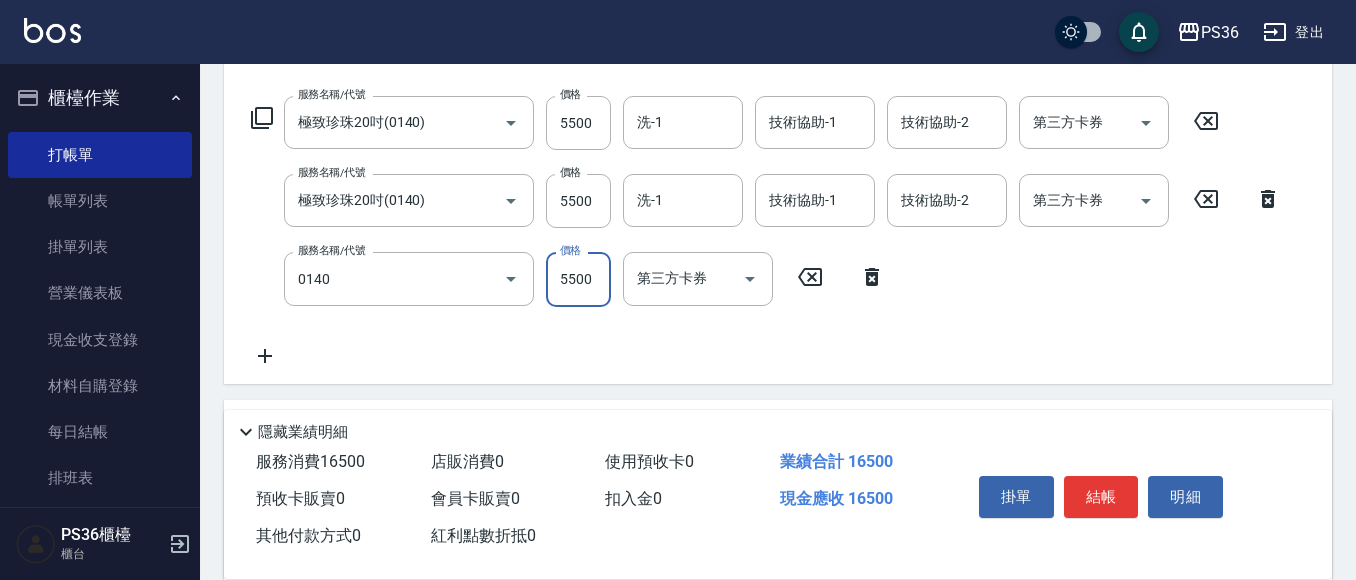 type on "極致珍珠20吋(0140)" 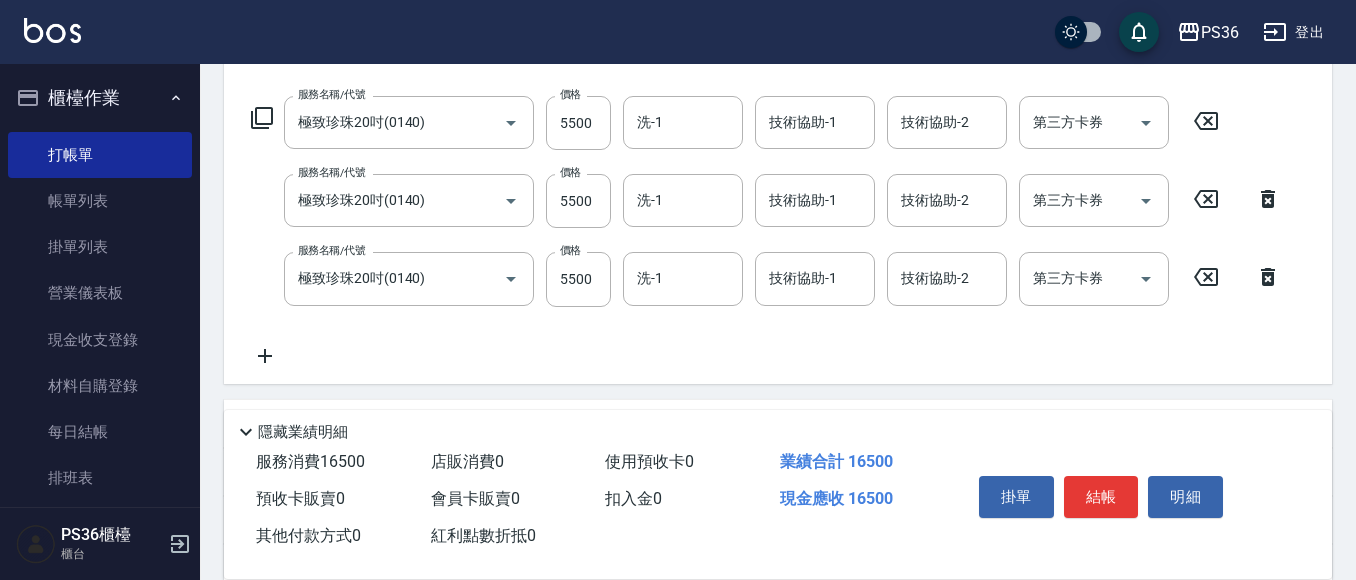 click on "服務名稱/代號 極致珍珠20吋(0140) 服務名稱/代號 價格 5500 價格 洗-1 洗-1 技術協助-1 技術協助-1 技術協助-2 技術協助-2 第三方卡券 第三方卡券" at bounding box center [735, 123] 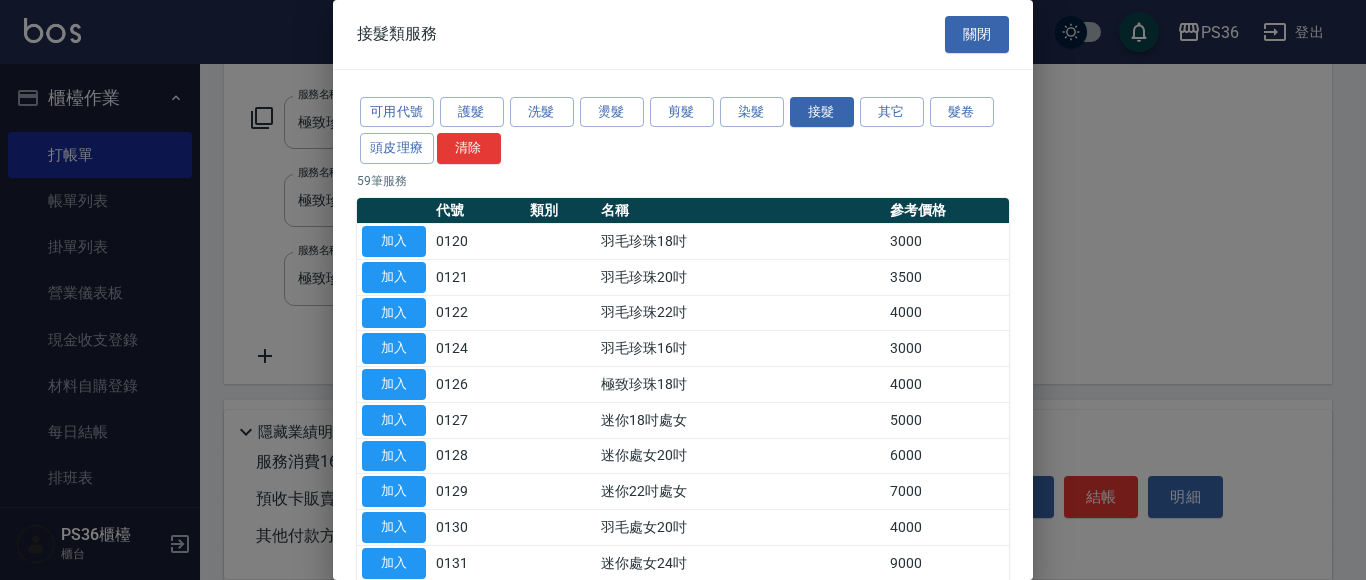click at bounding box center [683, 290] 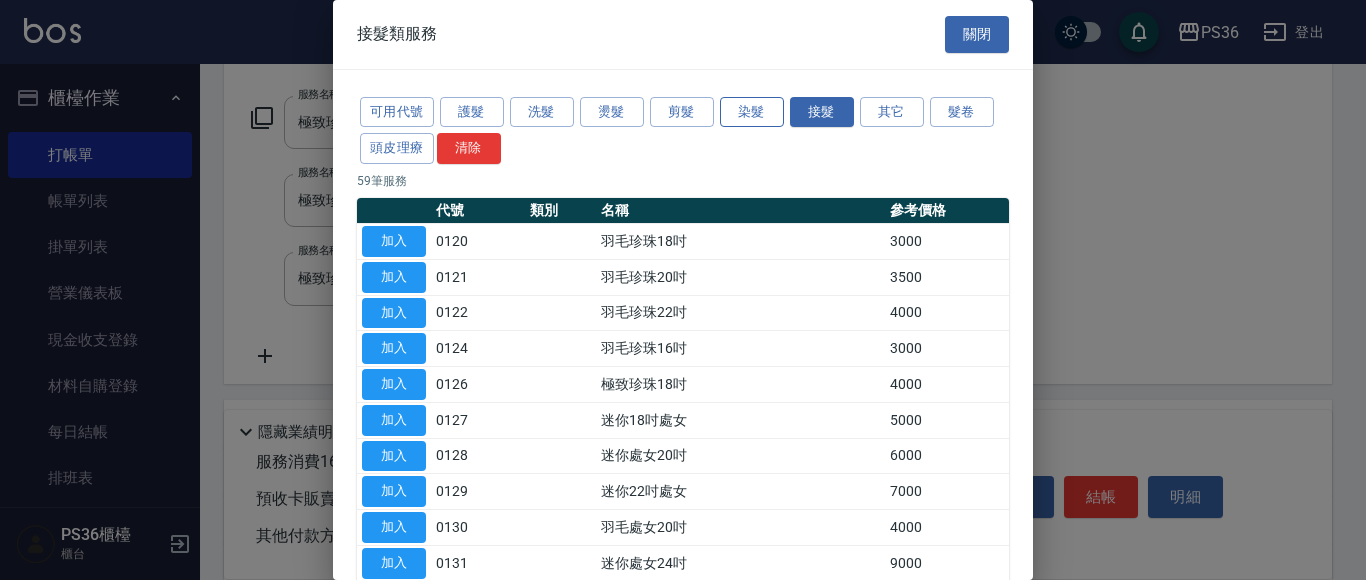 click on "染髮" at bounding box center [752, 112] 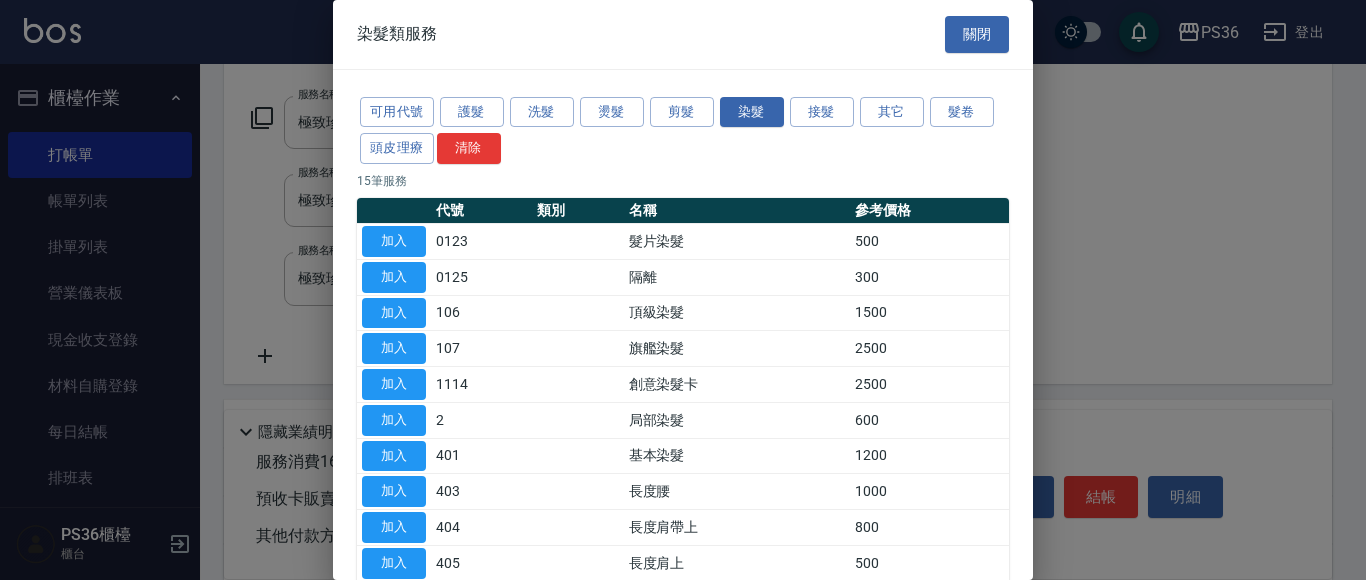 click on "加入" at bounding box center (394, 313) 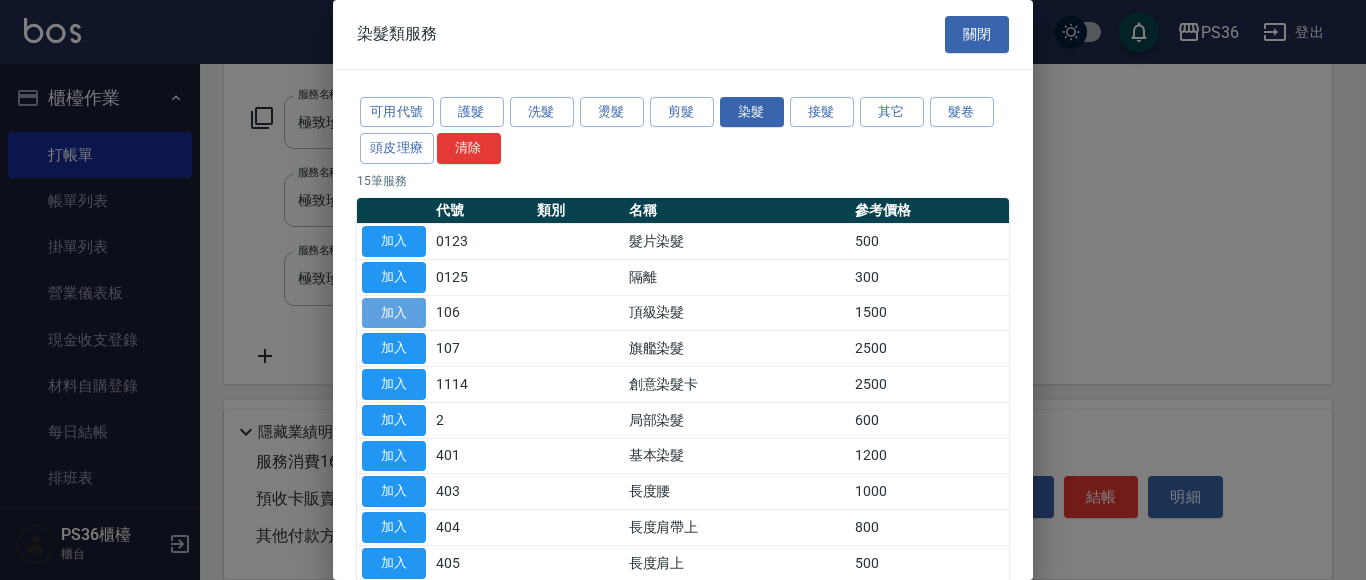 click on "加入" at bounding box center [394, 313] 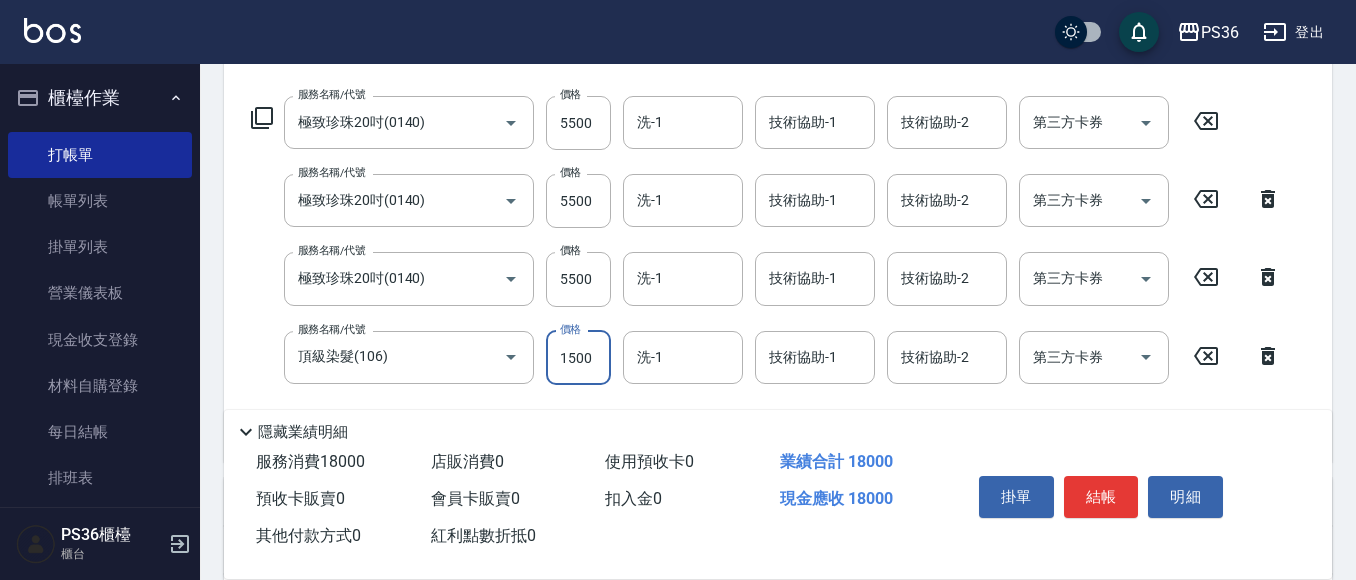 click on "1500" at bounding box center (578, 358) 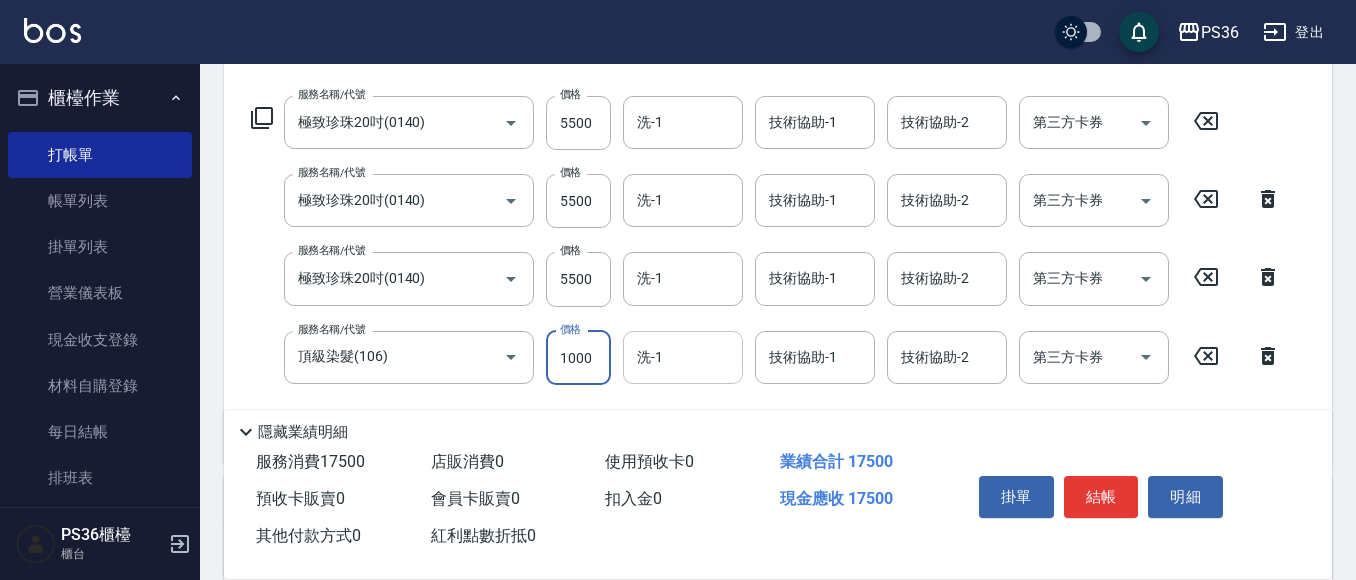 type on "1000" 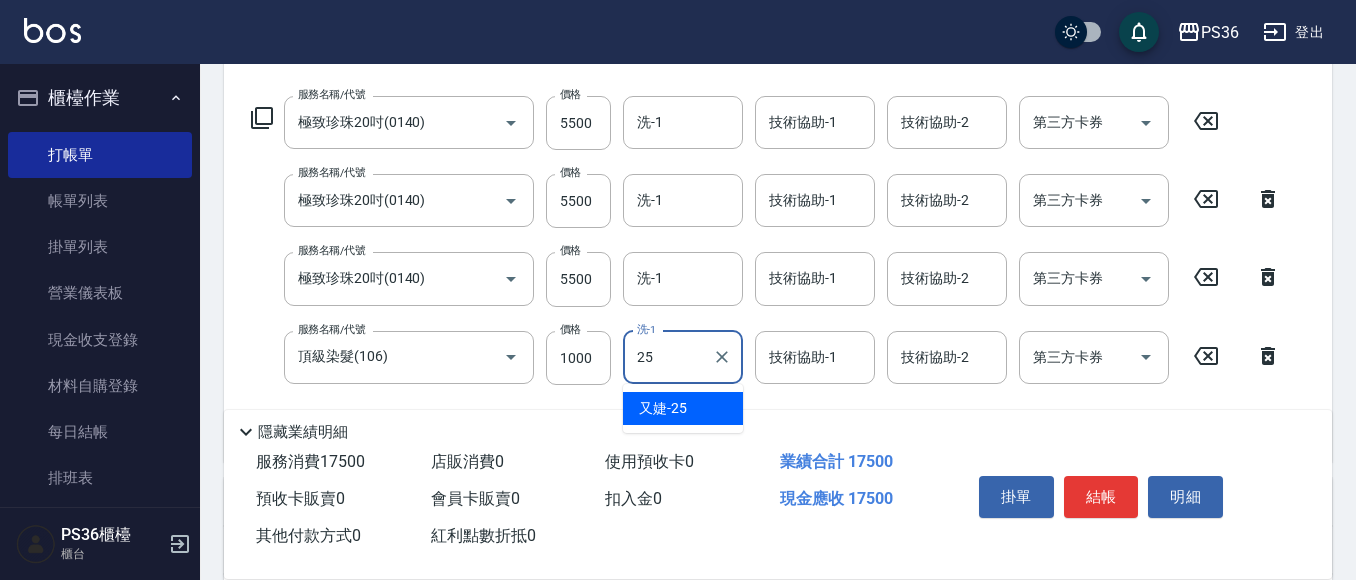 type on "又婕-25" 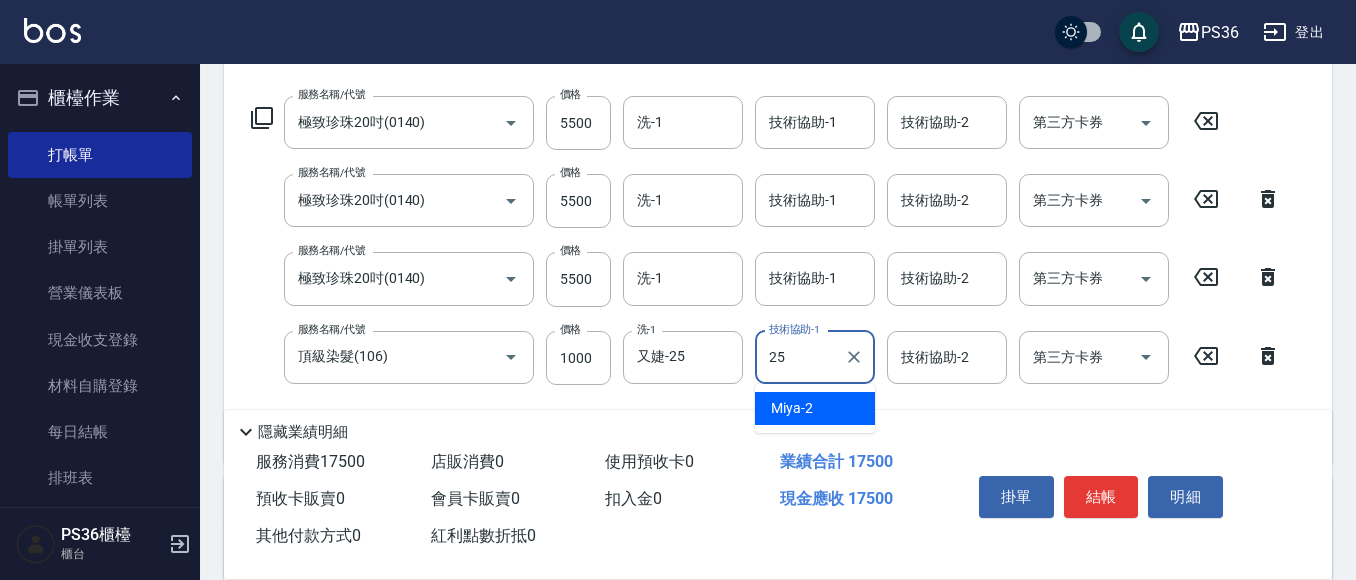 type on "又婕-25" 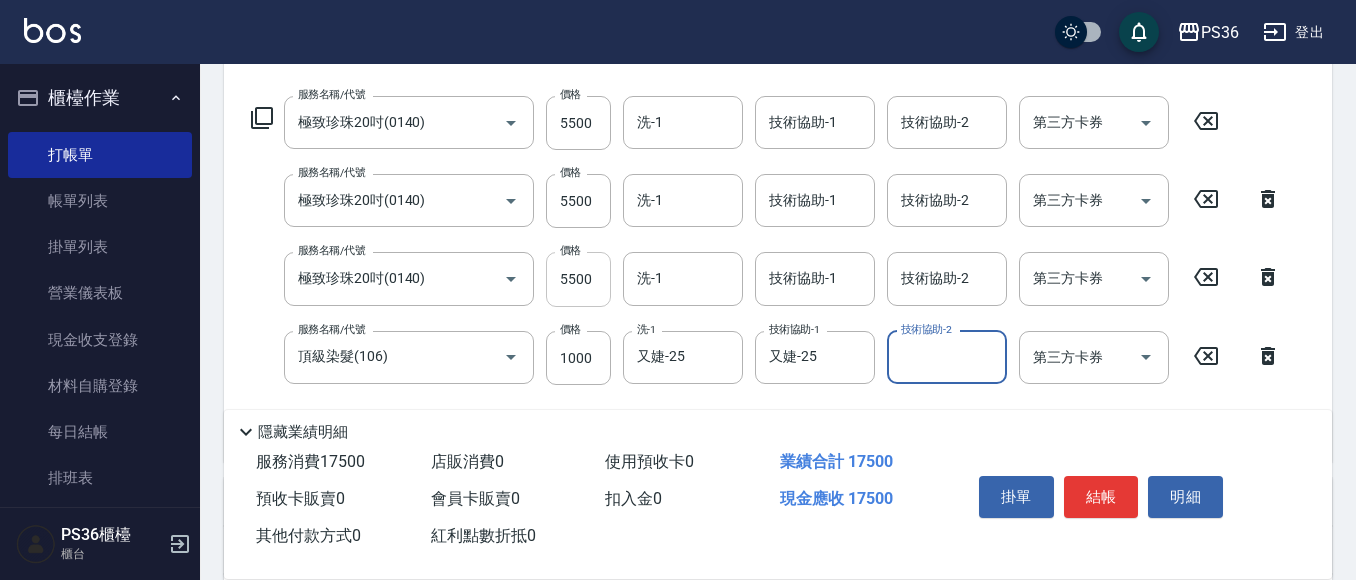 click on "5500" at bounding box center (578, 279) 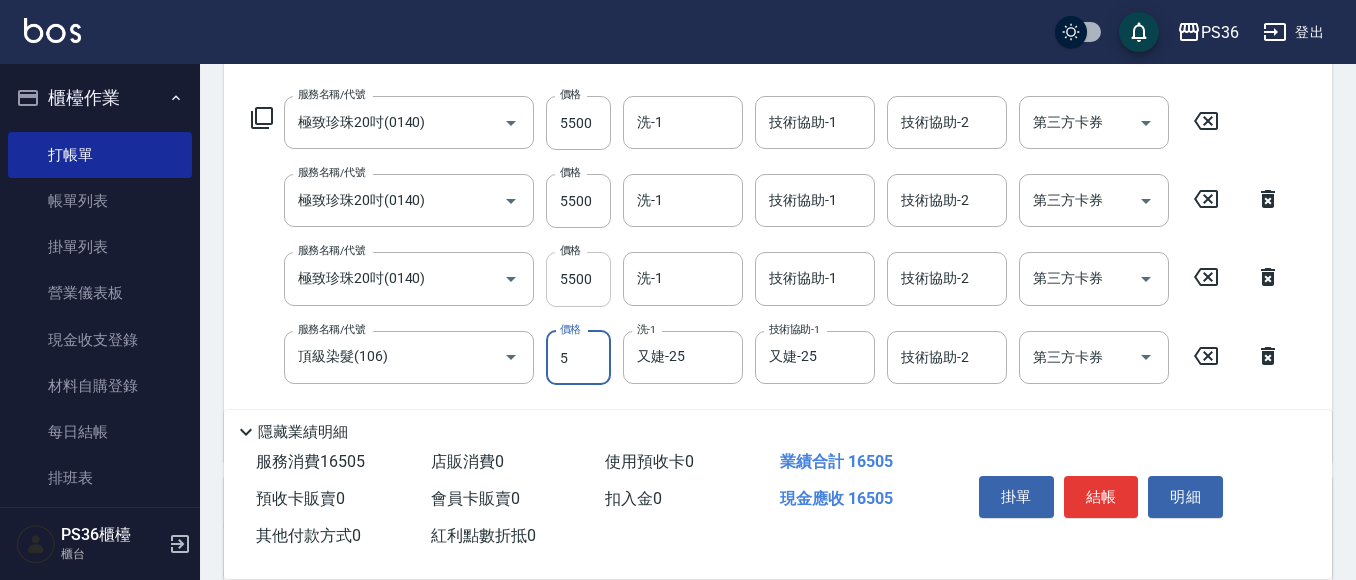 type on "5" 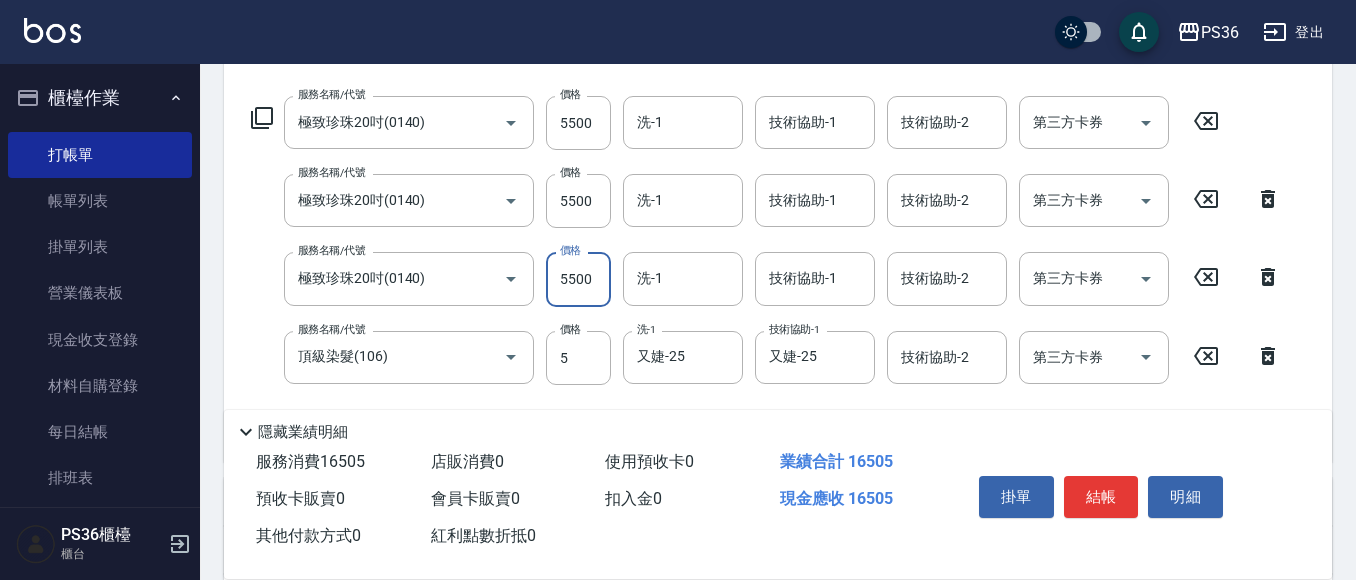 click on "5500" at bounding box center [578, 279] 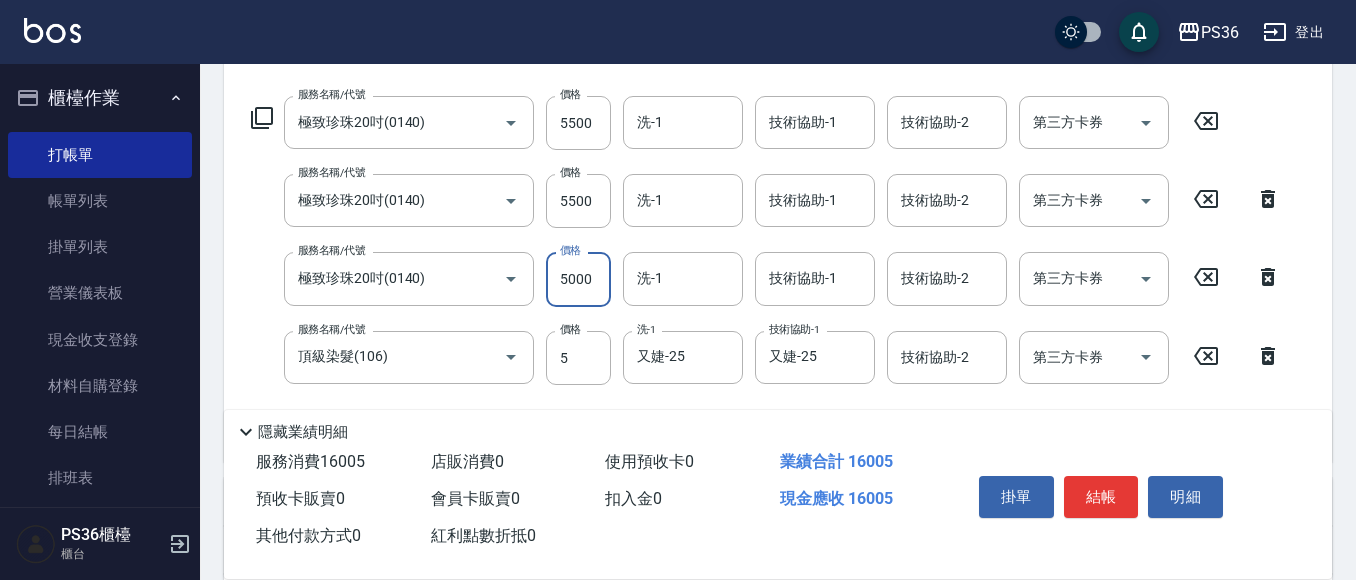 type on "5000" 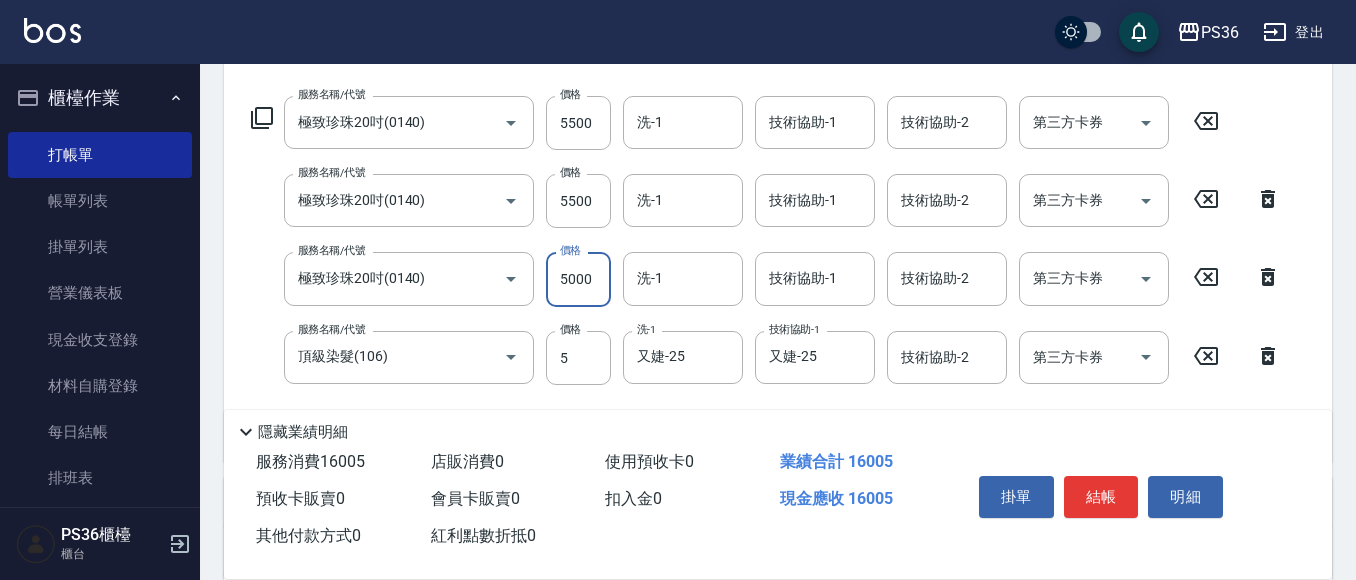 click on "店販消費  0" at bounding box center [510, 462] 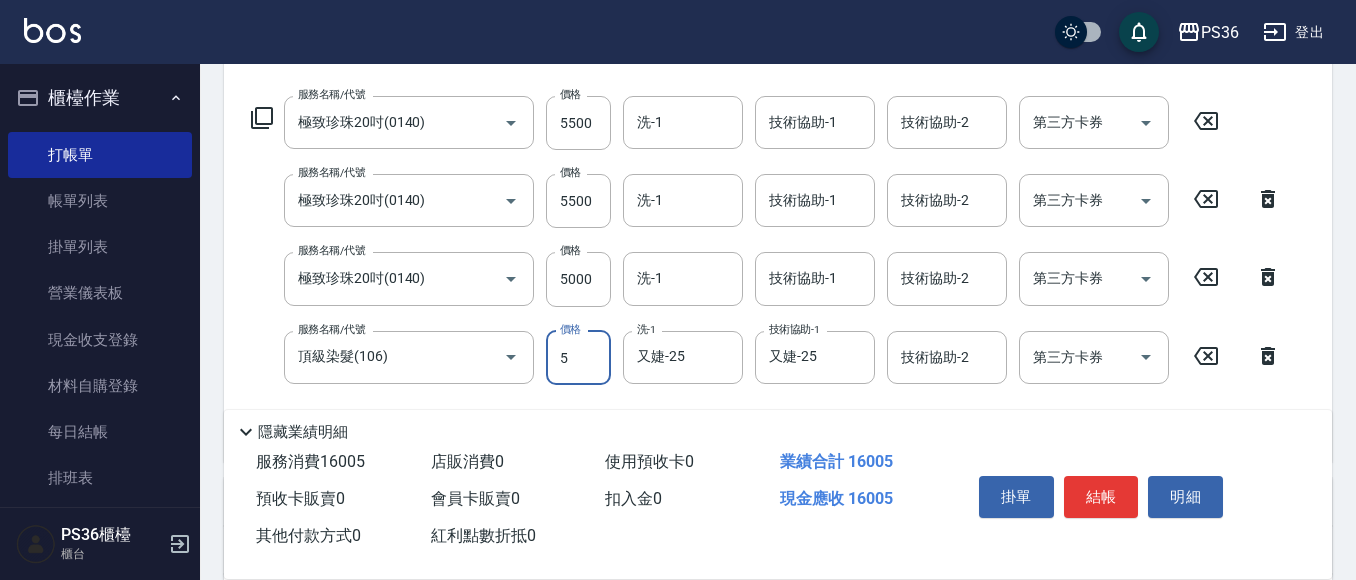 click on "5" at bounding box center (578, 358) 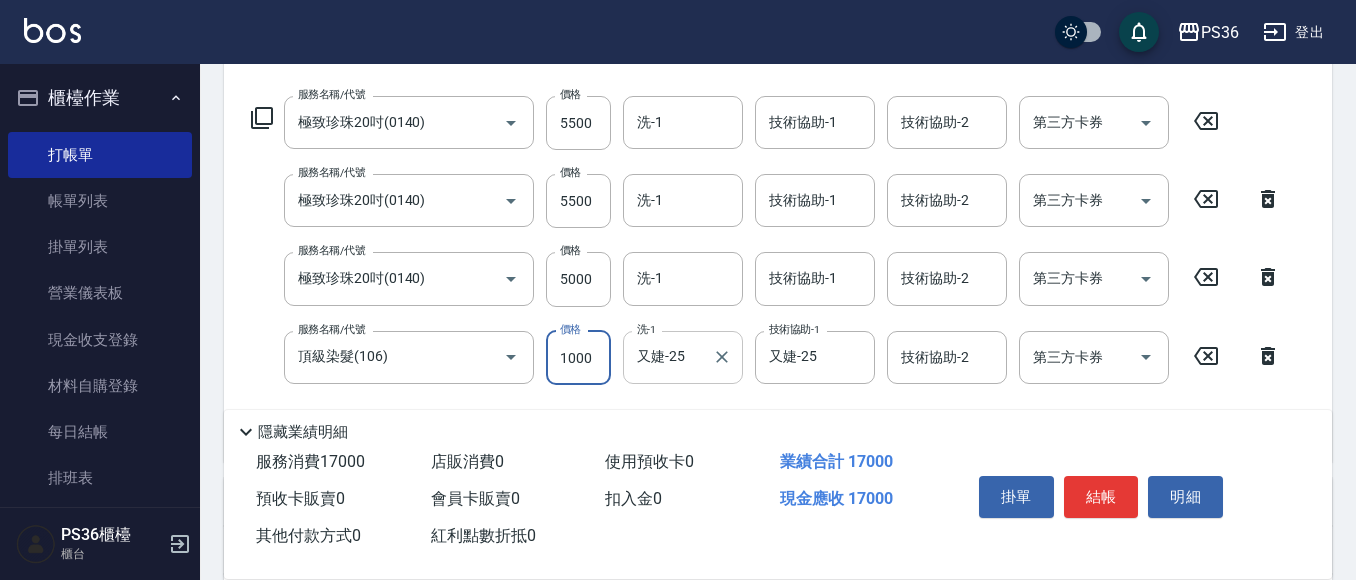 scroll, scrollTop: 0, scrollLeft: 0, axis: both 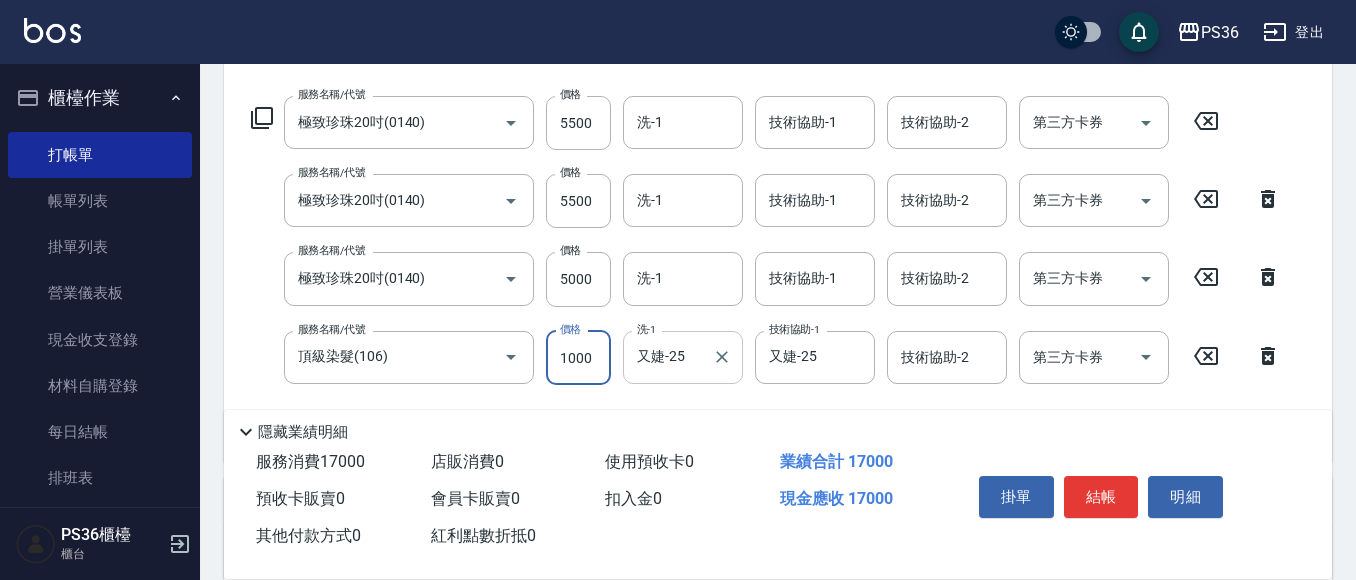 type on "1000" 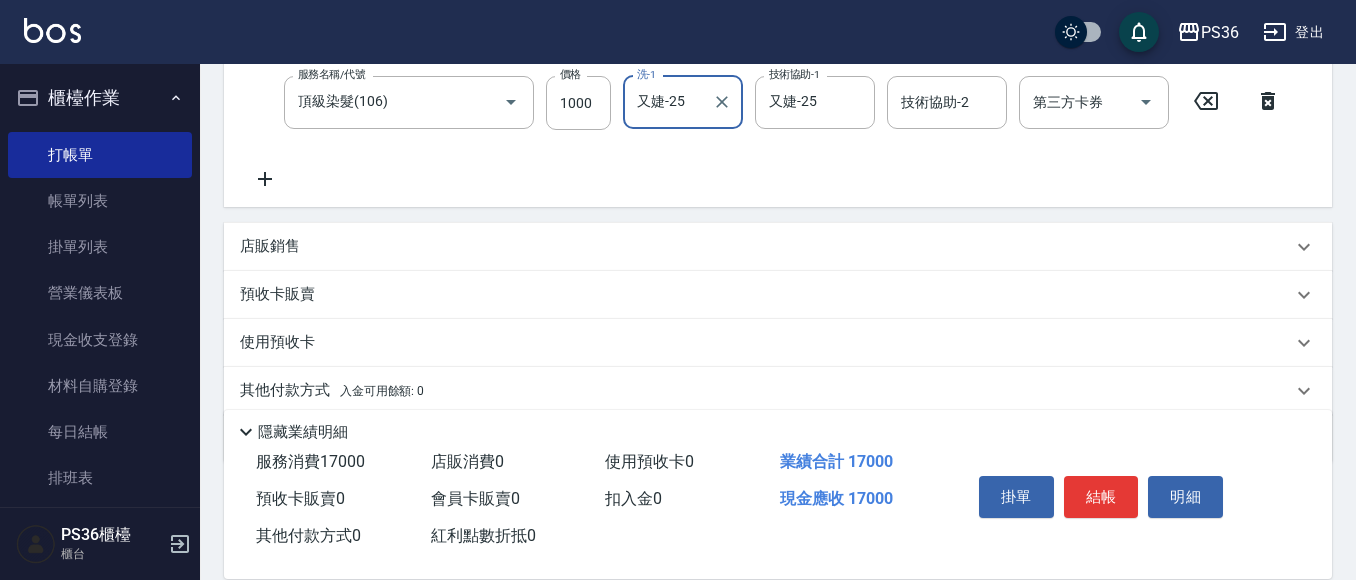 scroll, scrollTop: 630, scrollLeft: 0, axis: vertical 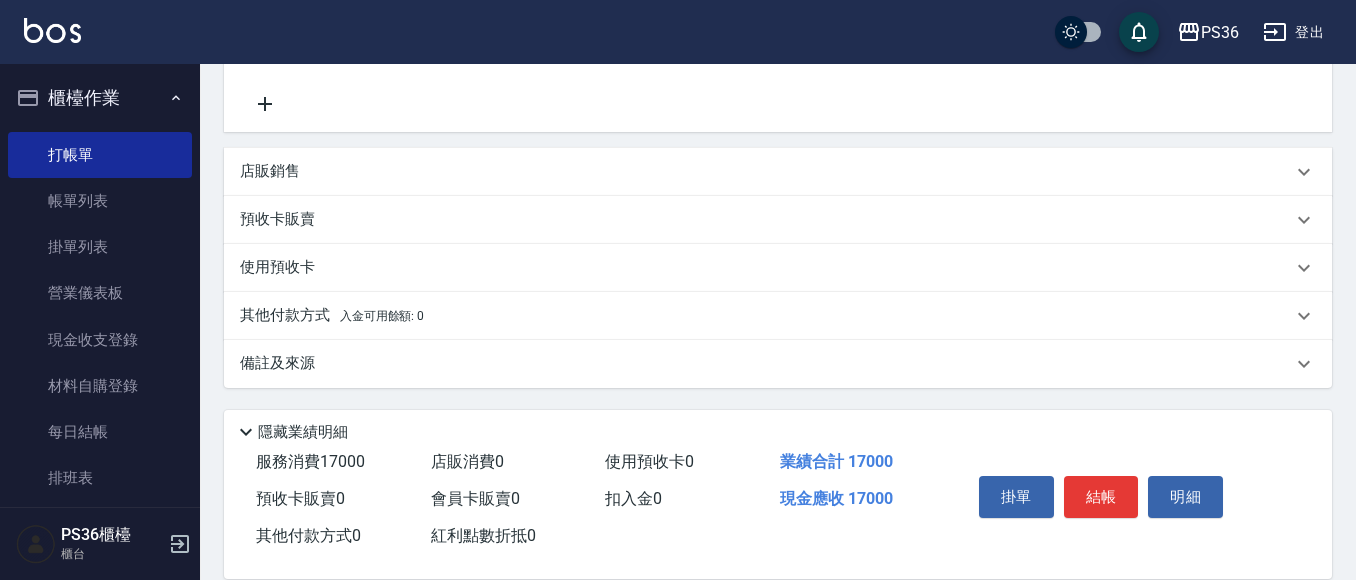 click on "其他付款方式 入金可用餘額: 0" at bounding box center (332, 316) 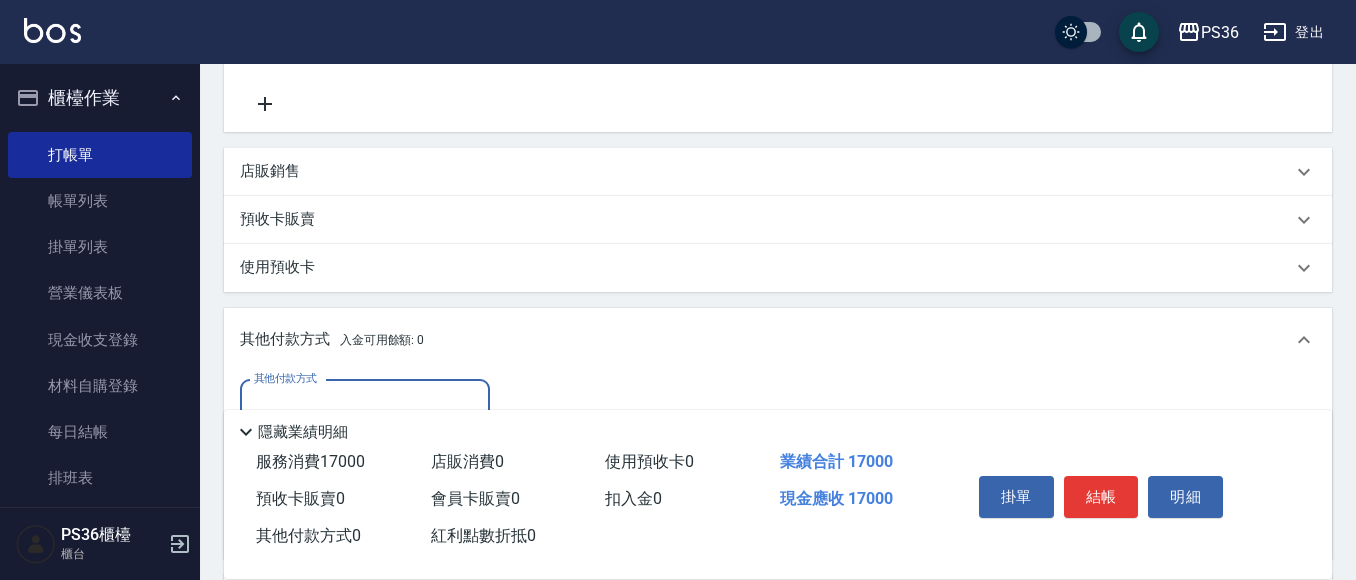scroll, scrollTop: 35, scrollLeft: 0, axis: vertical 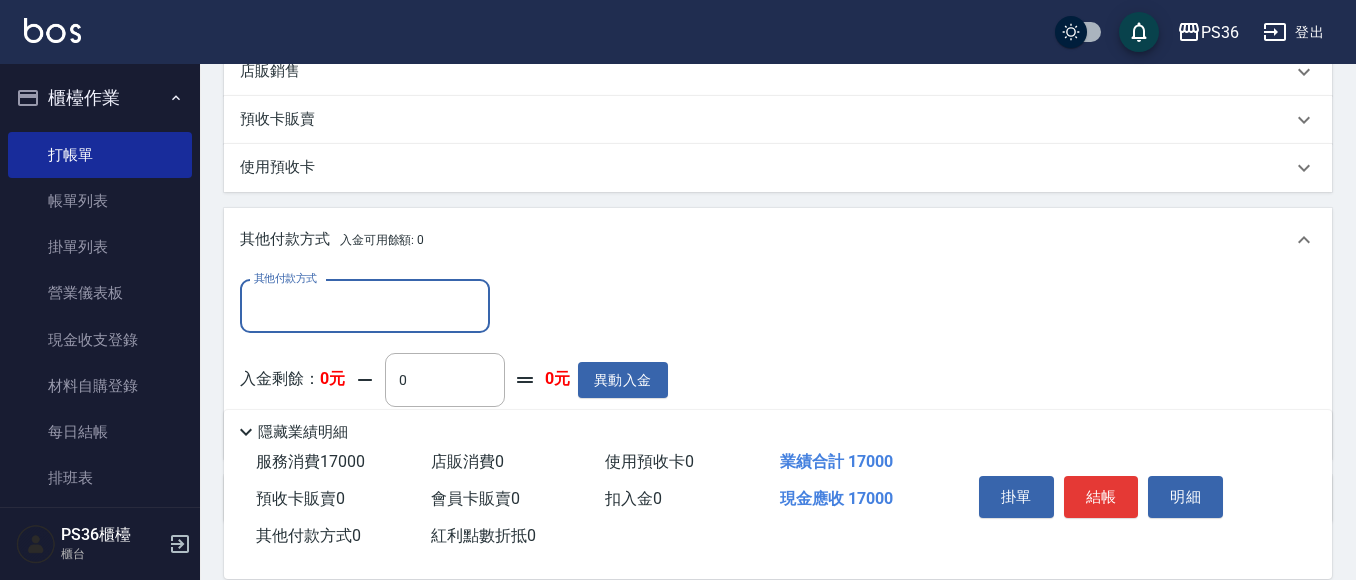click on "其他付款方式" at bounding box center (365, 306) 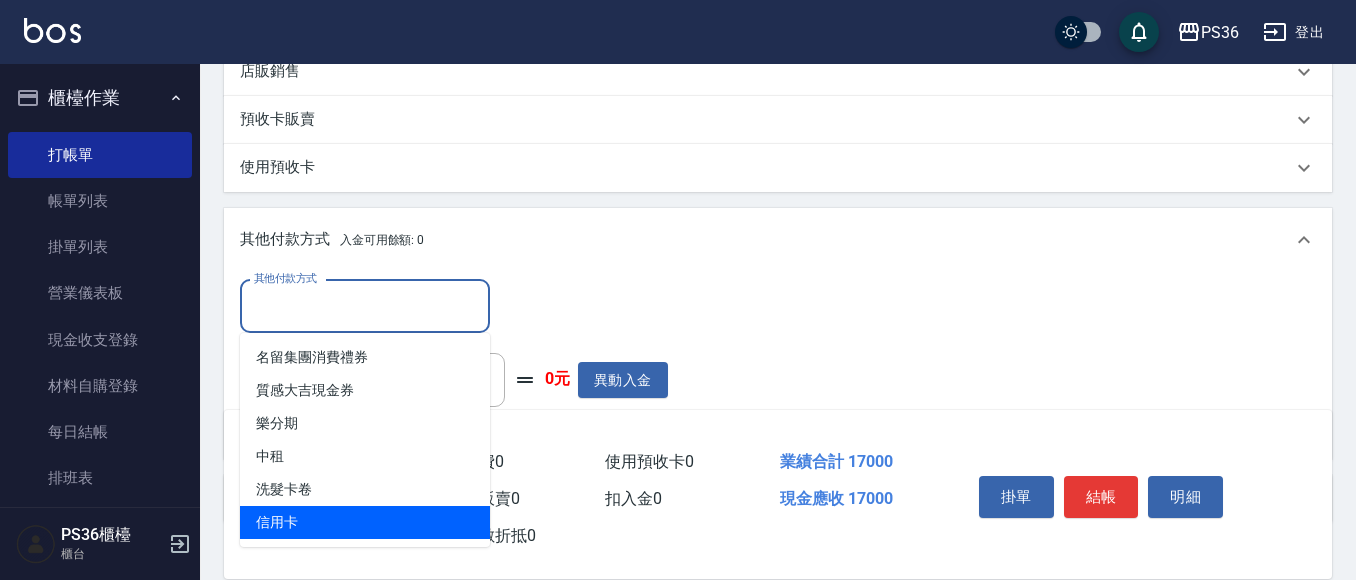 click on "信用卡" at bounding box center (365, 522) 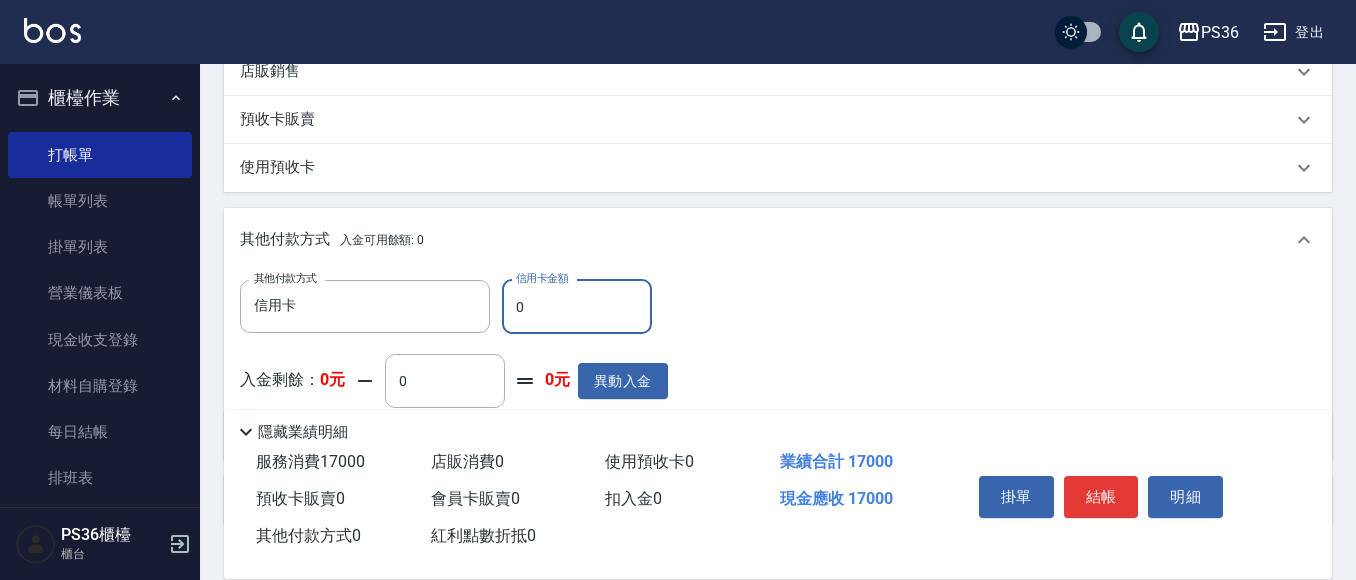 type on "信用卡" 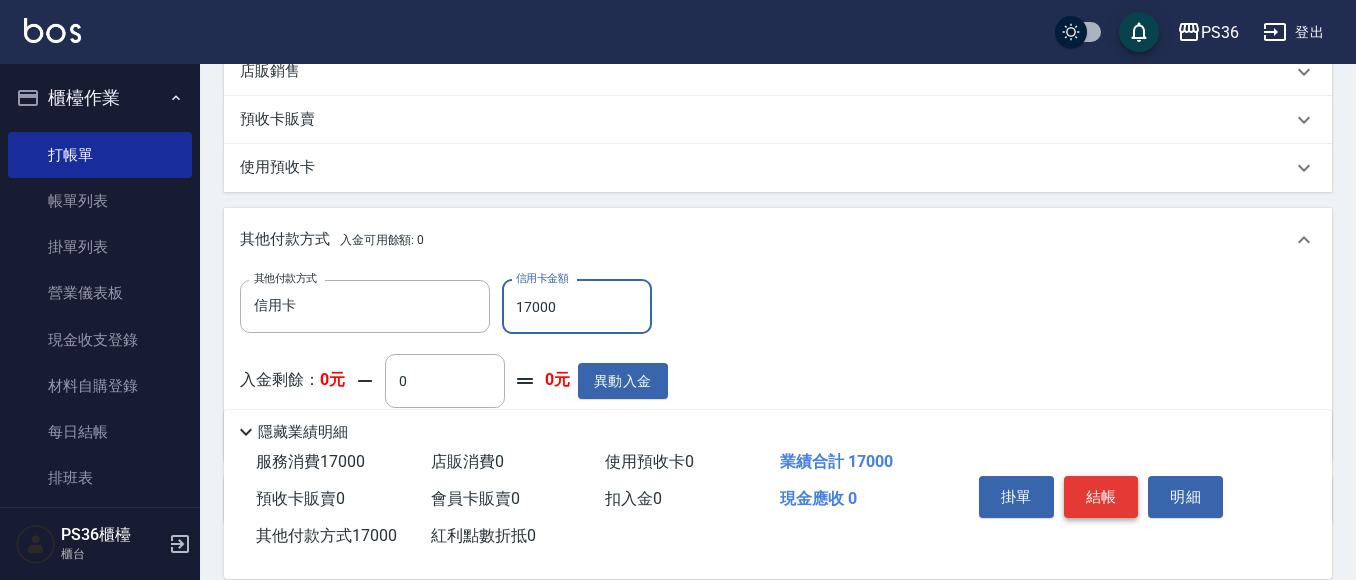 type on "17000" 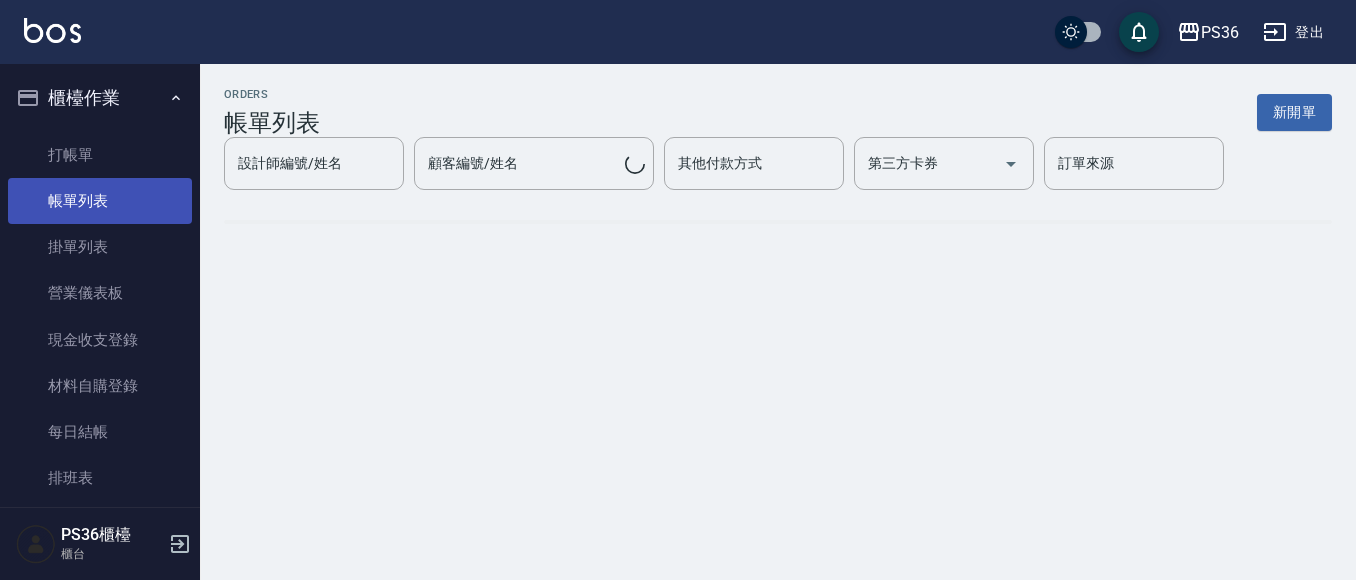 scroll, scrollTop: 0, scrollLeft: 0, axis: both 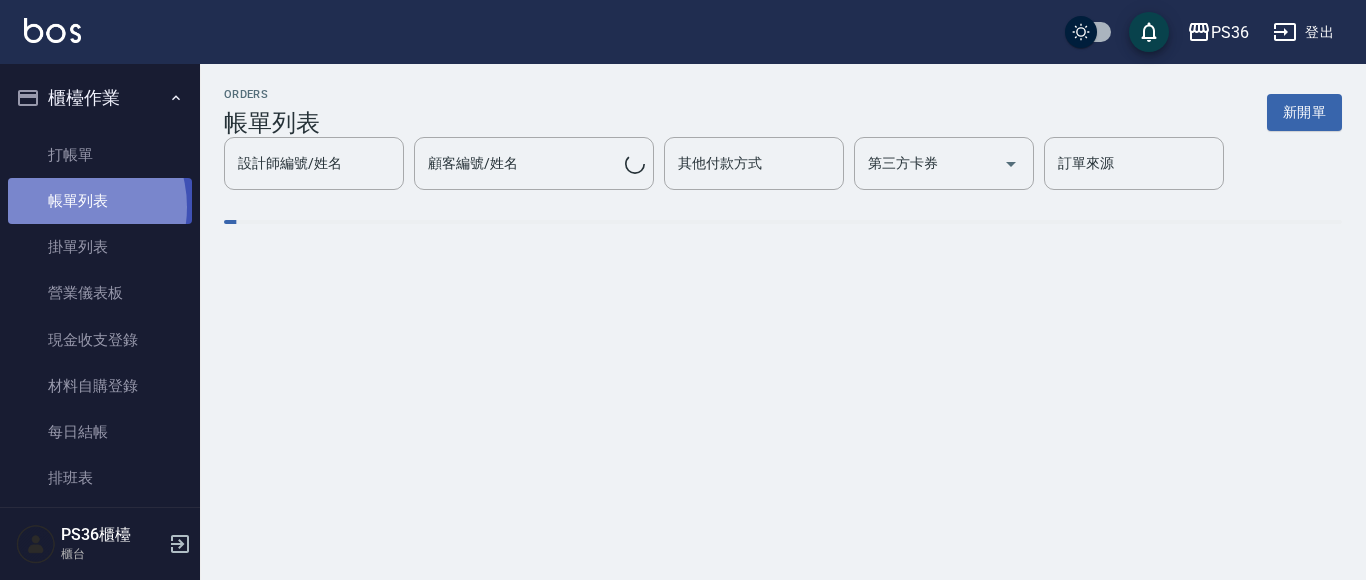 click on "帳單列表" at bounding box center (100, 201) 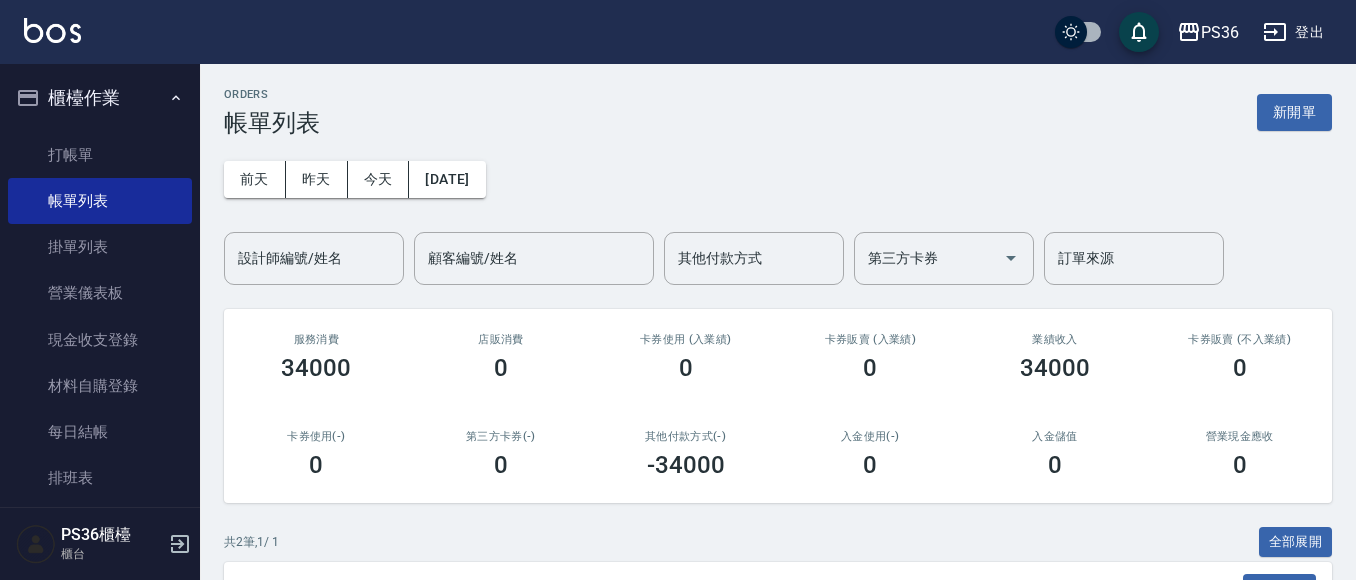 scroll, scrollTop: 276, scrollLeft: 0, axis: vertical 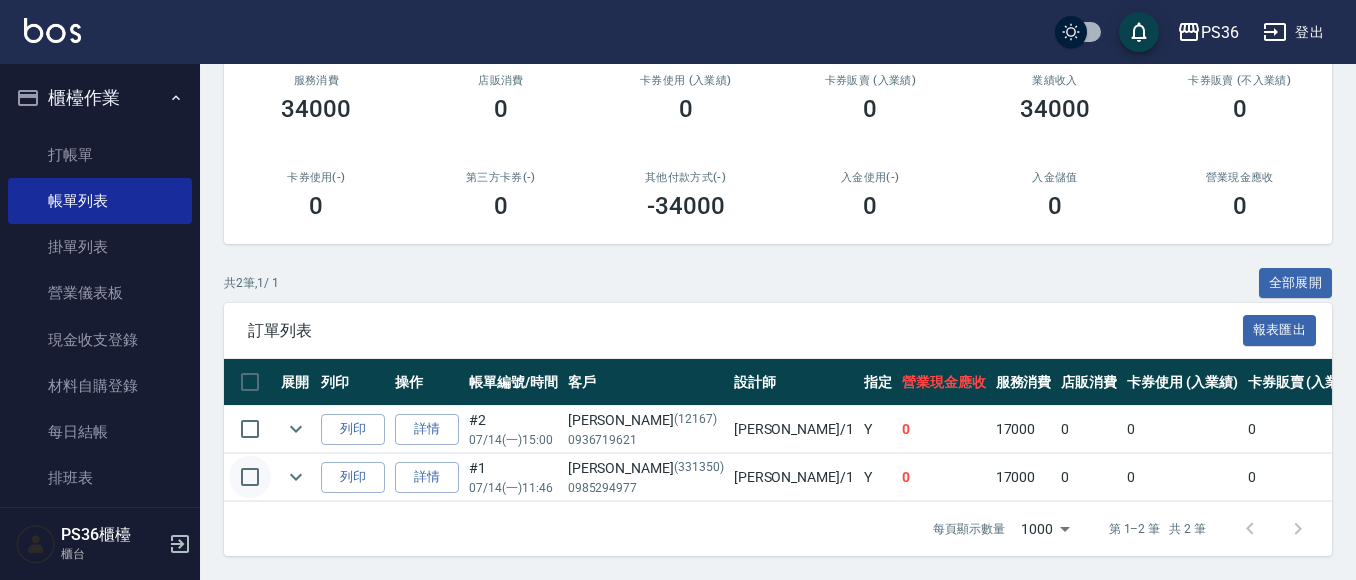 click at bounding box center [250, 477] 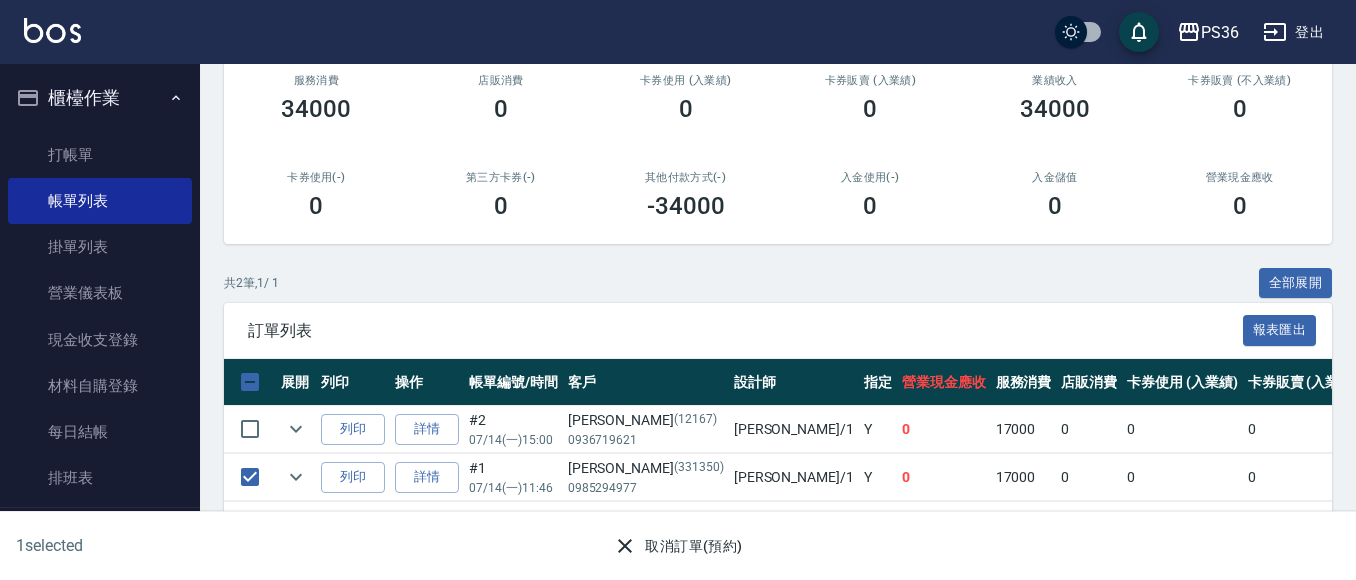 click on "取消訂單(預約)" at bounding box center (677, 546) 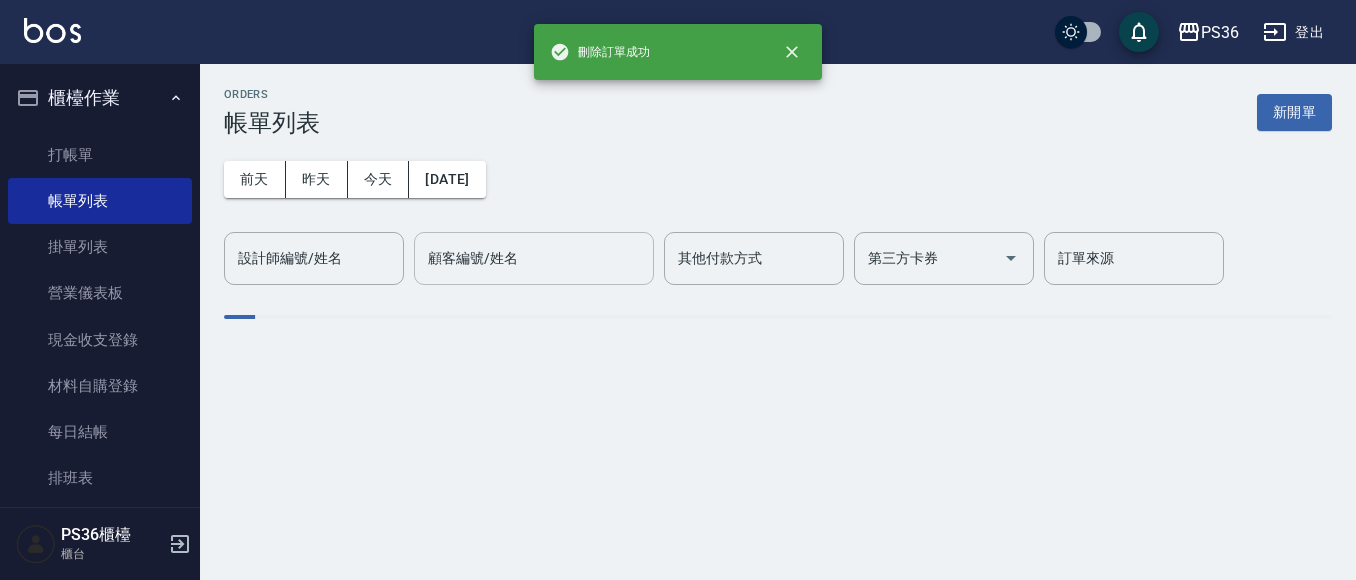 scroll, scrollTop: 0, scrollLeft: 0, axis: both 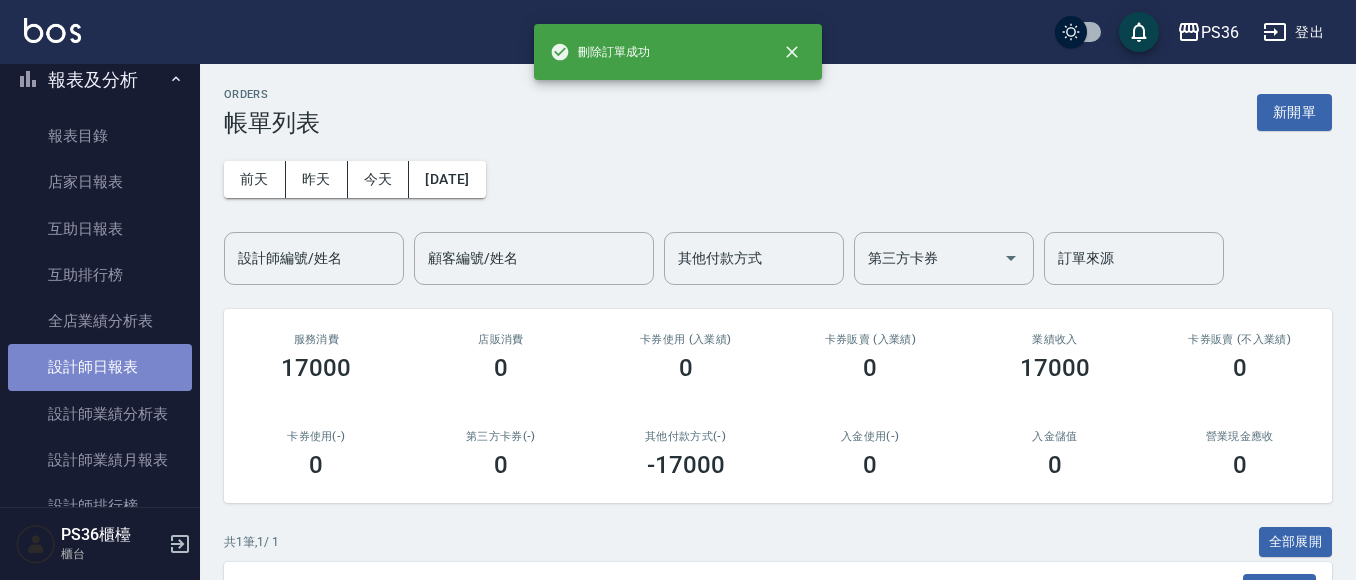 click on "設計師日報表" at bounding box center (100, 367) 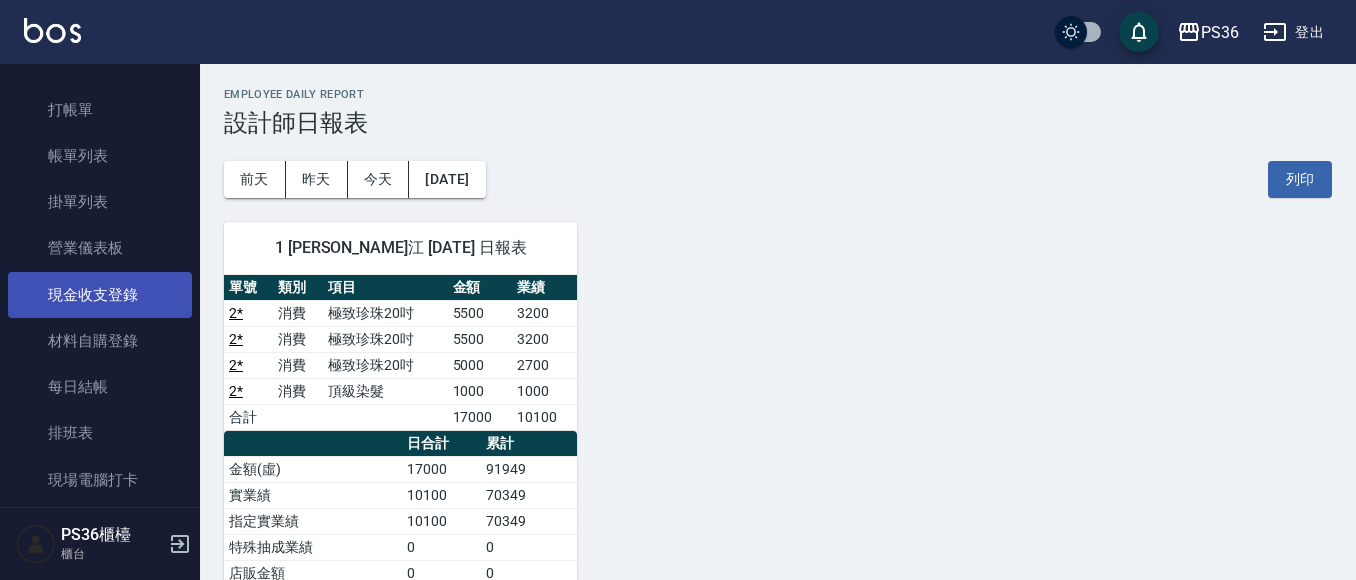 scroll, scrollTop: 0, scrollLeft: 0, axis: both 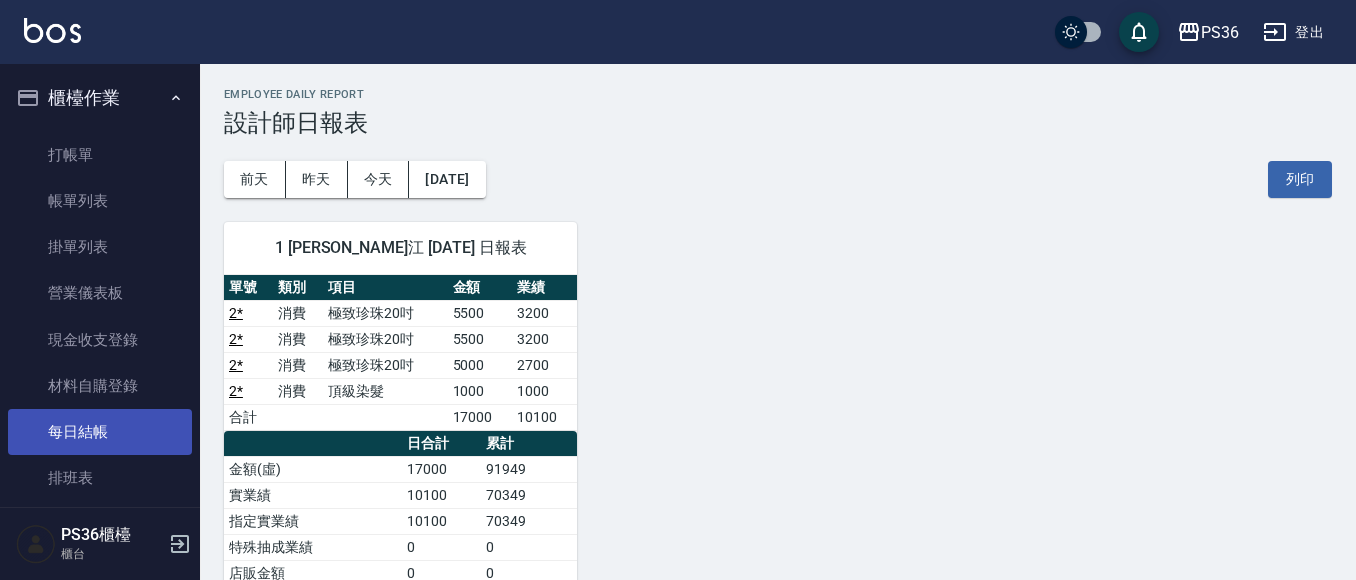 click on "每日結帳" at bounding box center (100, 432) 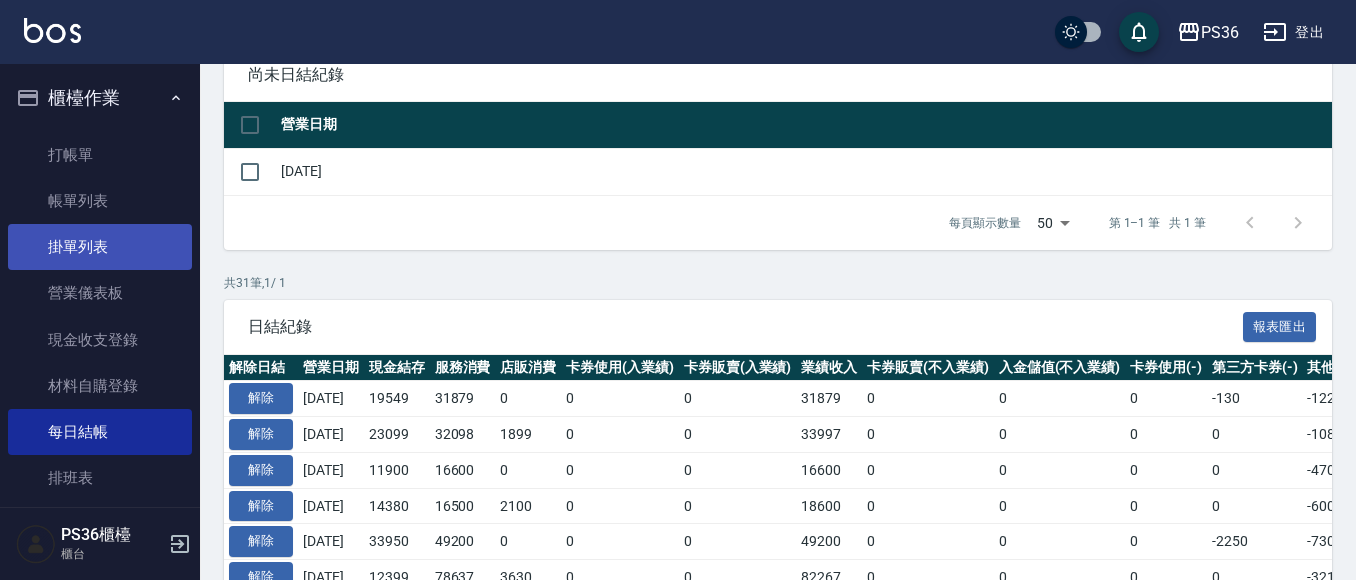 scroll, scrollTop: 200, scrollLeft: 0, axis: vertical 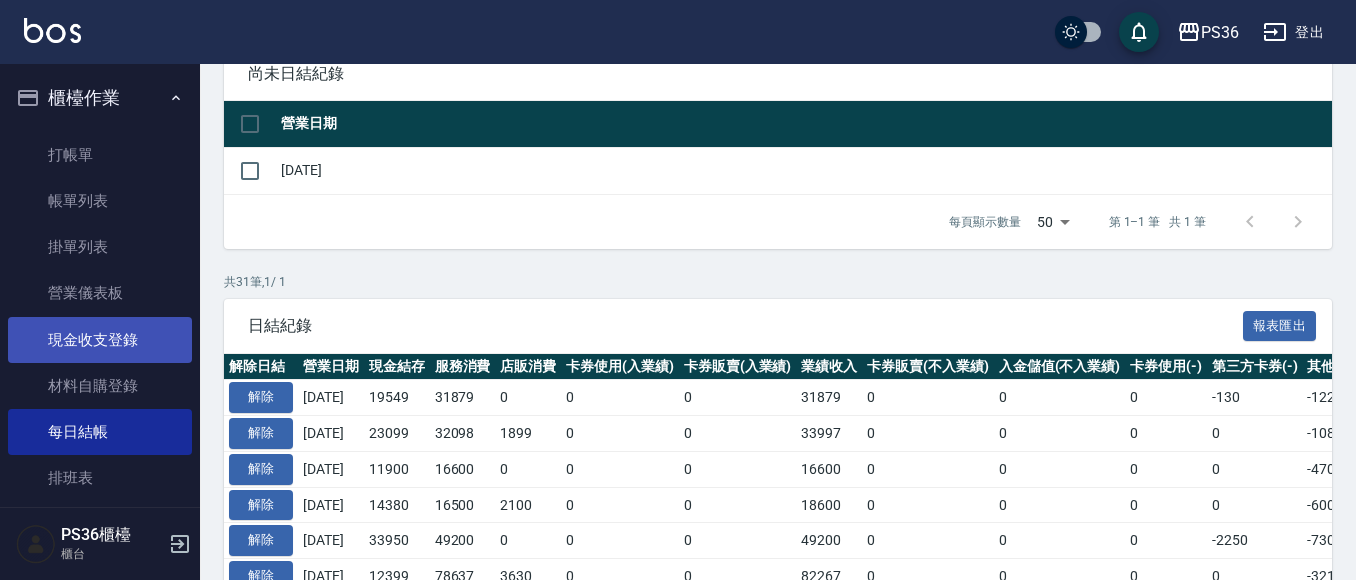 click on "現金收支登錄" at bounding box center [100, 340] 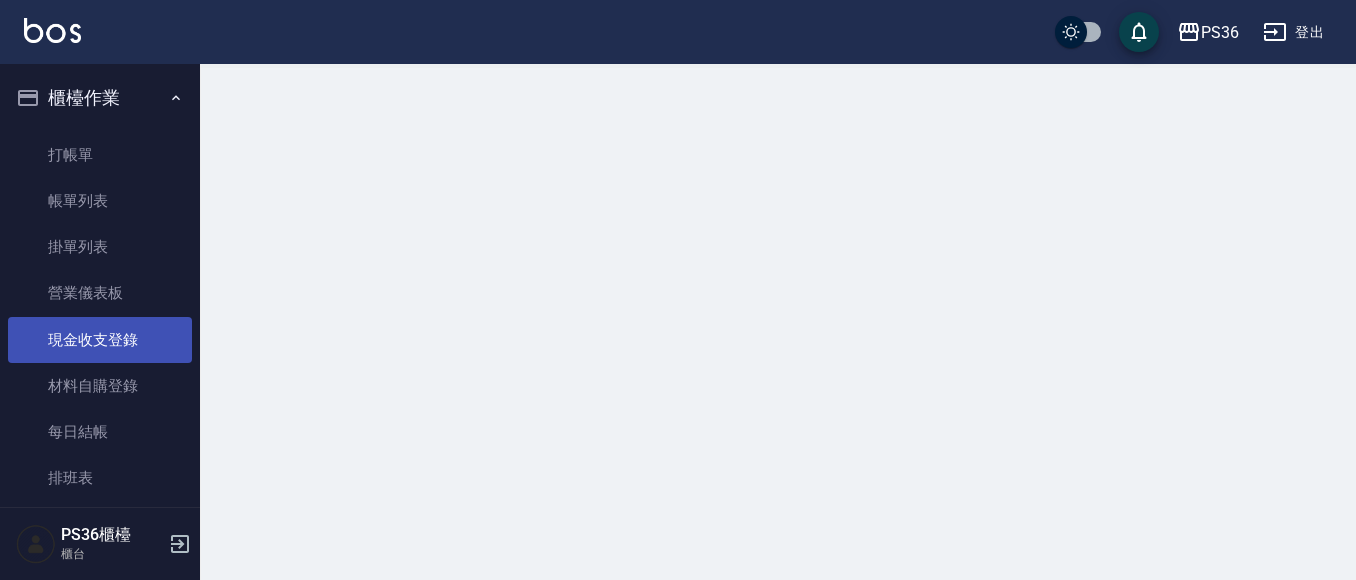 scroll, scrollTop: 0, scrollLeft: 0, axis: both 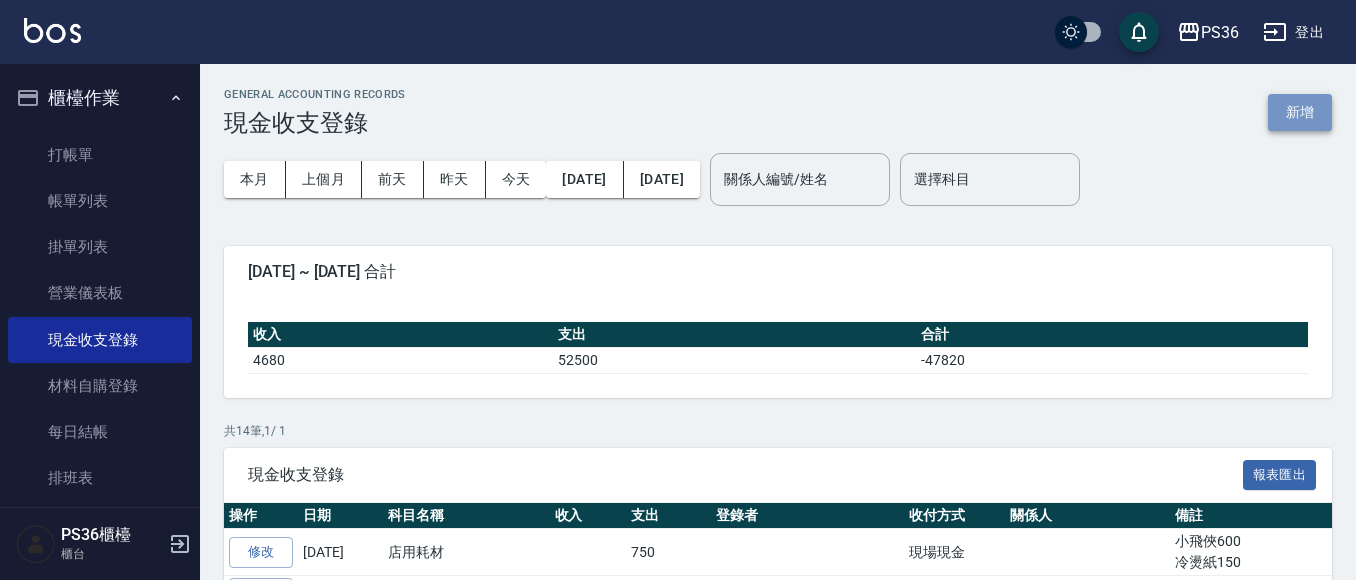 click on "新增" at bounding box center [1300, 112] 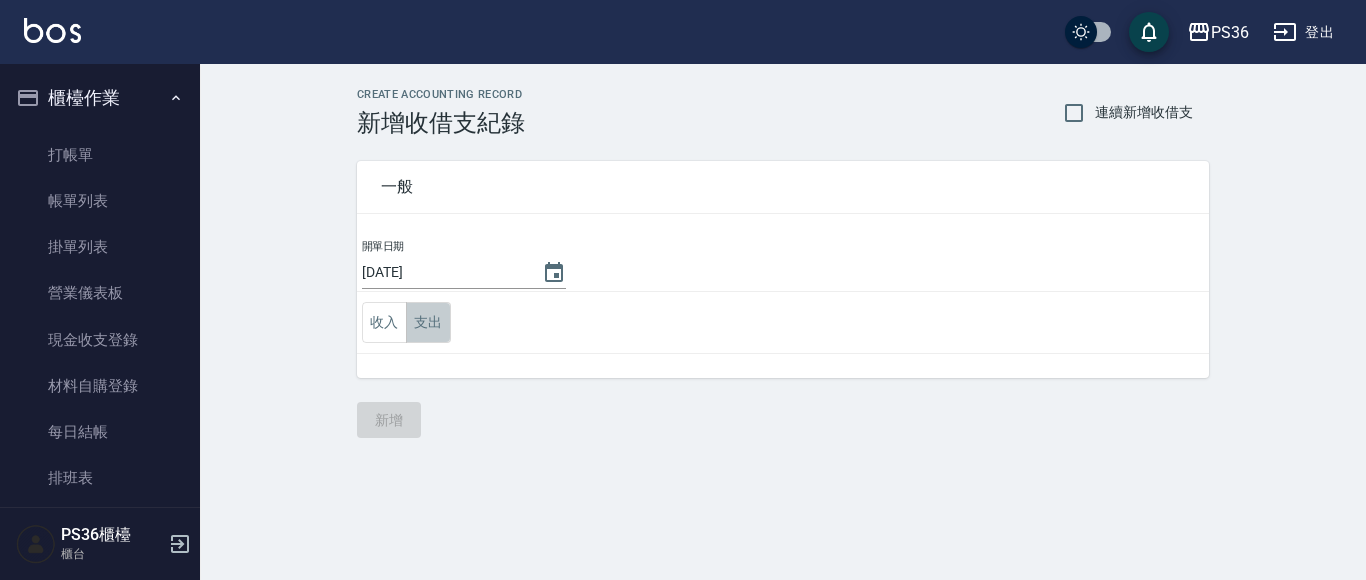 click on "支出" at bounding box center [428, 322] 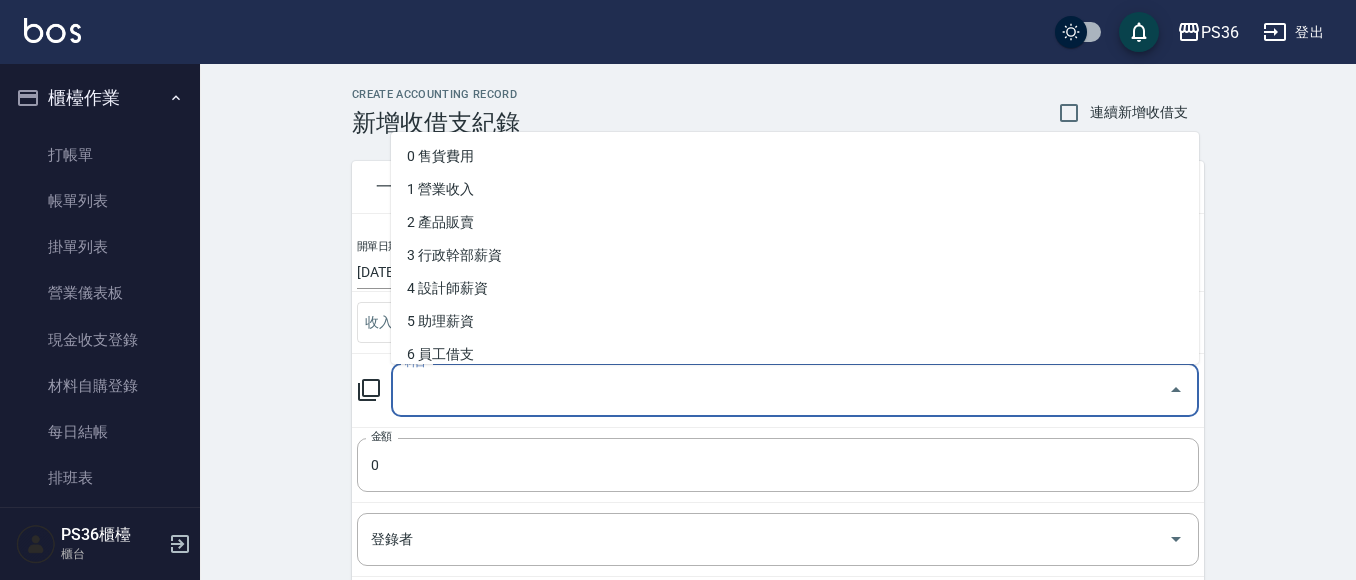 click on "科目" at bounding box center [780, 390] 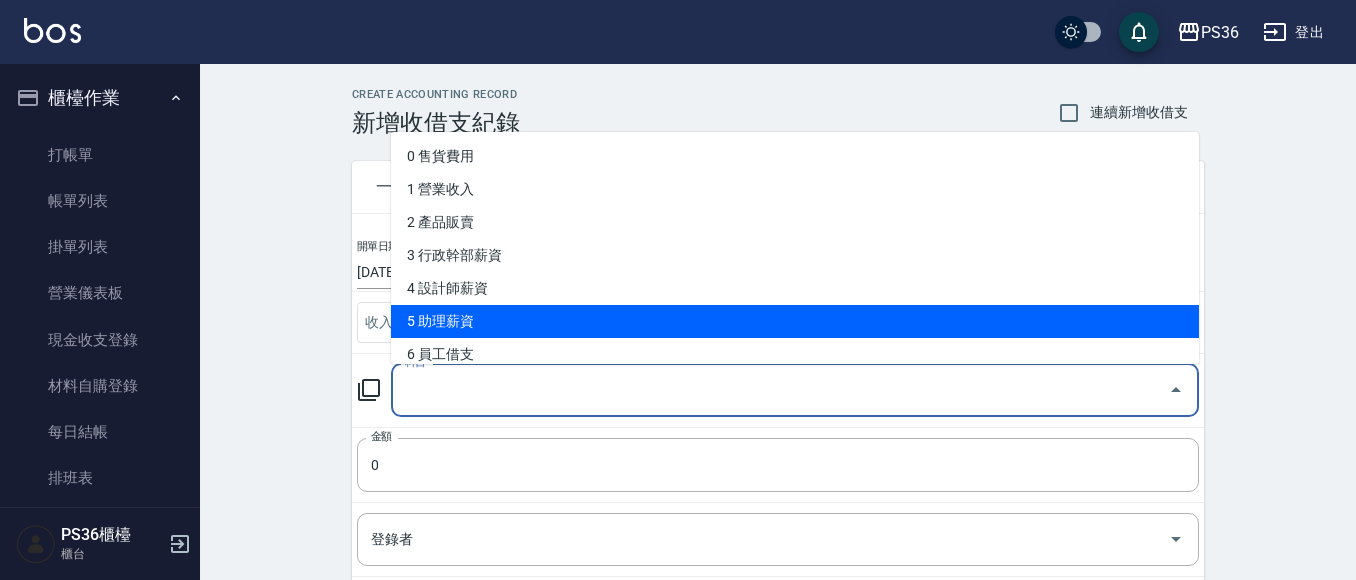 type on "1" 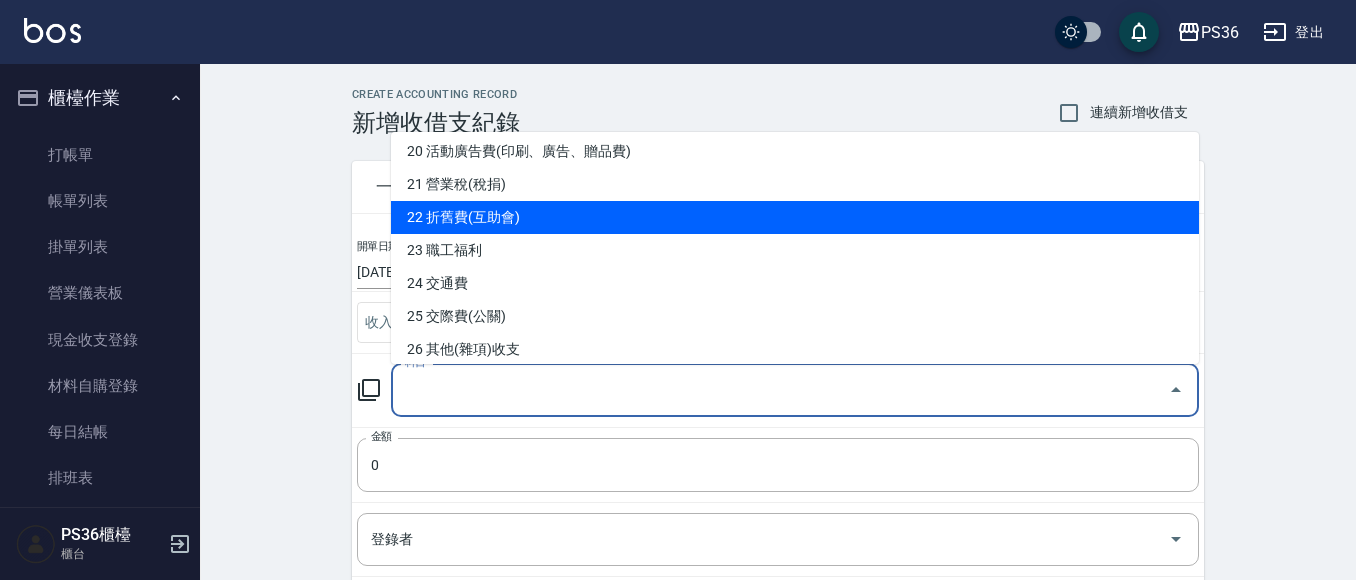 scroll, scrollTop: 700, scrollLeft: 0, axis: vertical 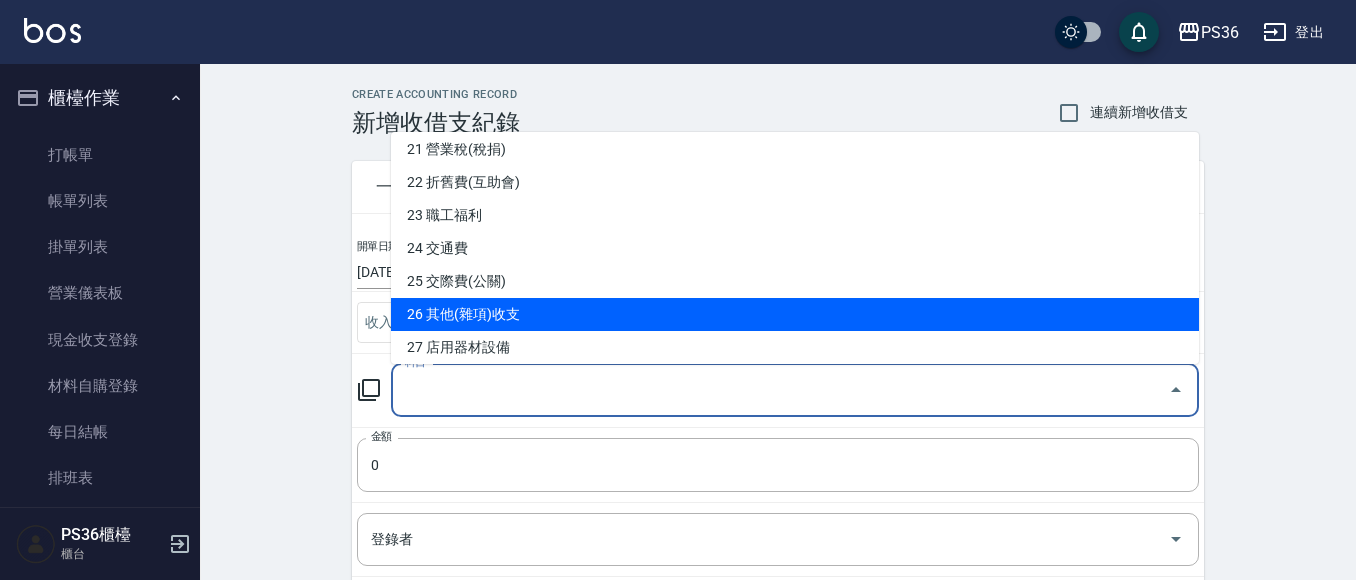 click on "26 其他(雜項)收支" at bounding box center (795, 314) 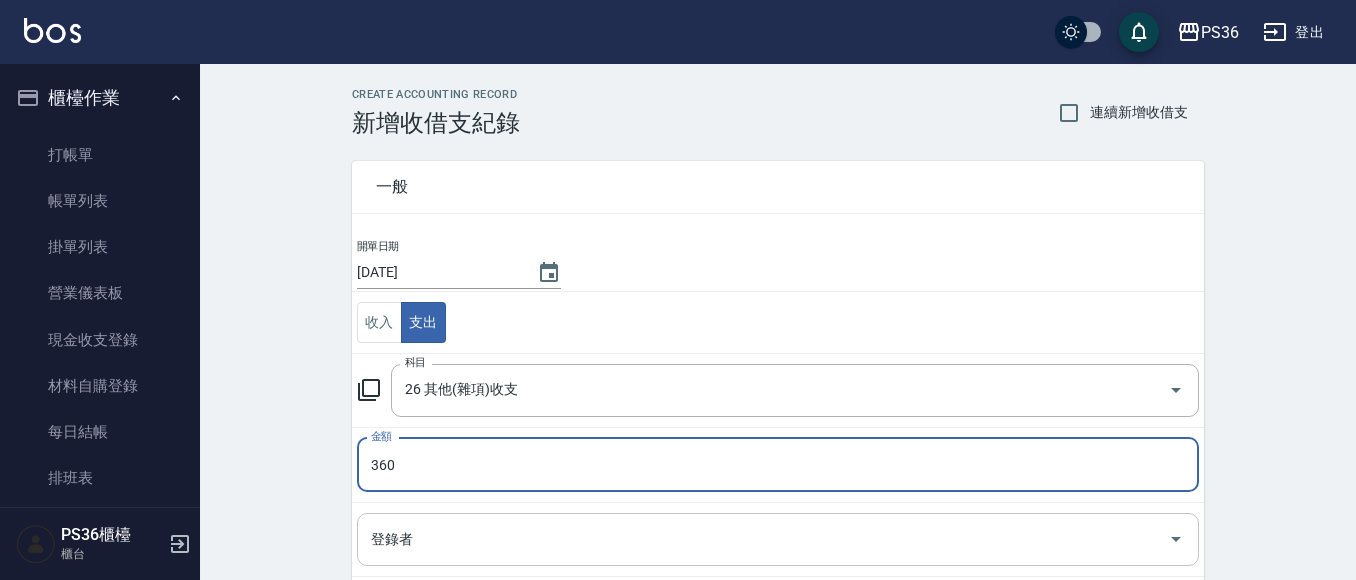 type on "360" 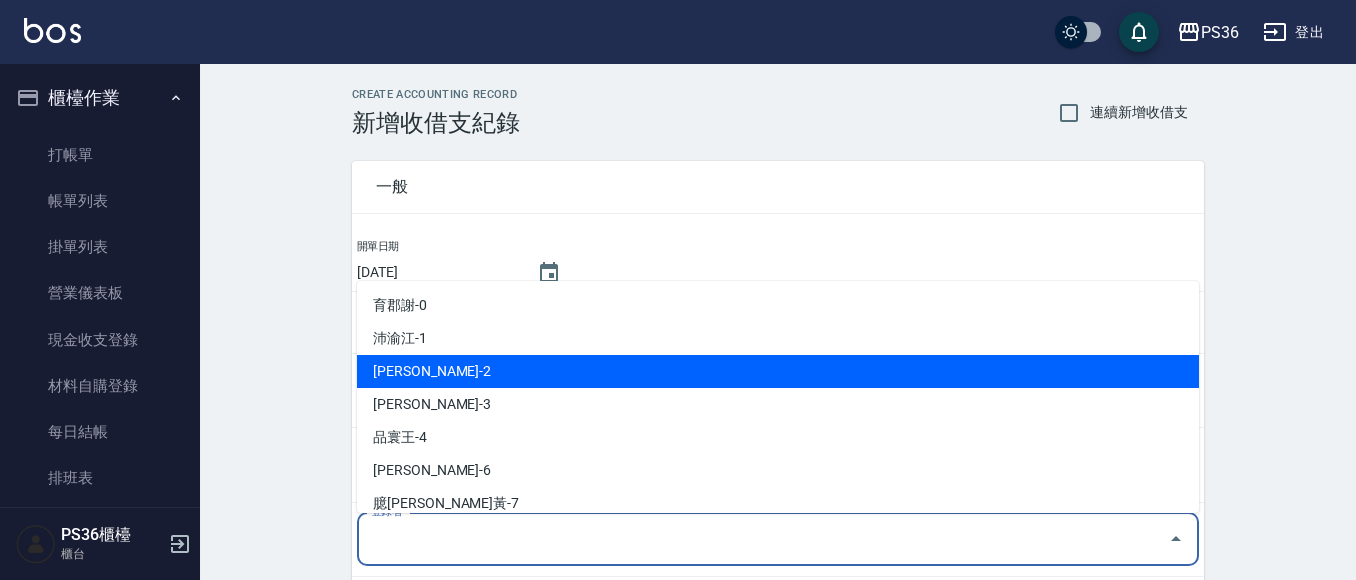 click on "沛渝江-1" at bounding box center (778, 338) 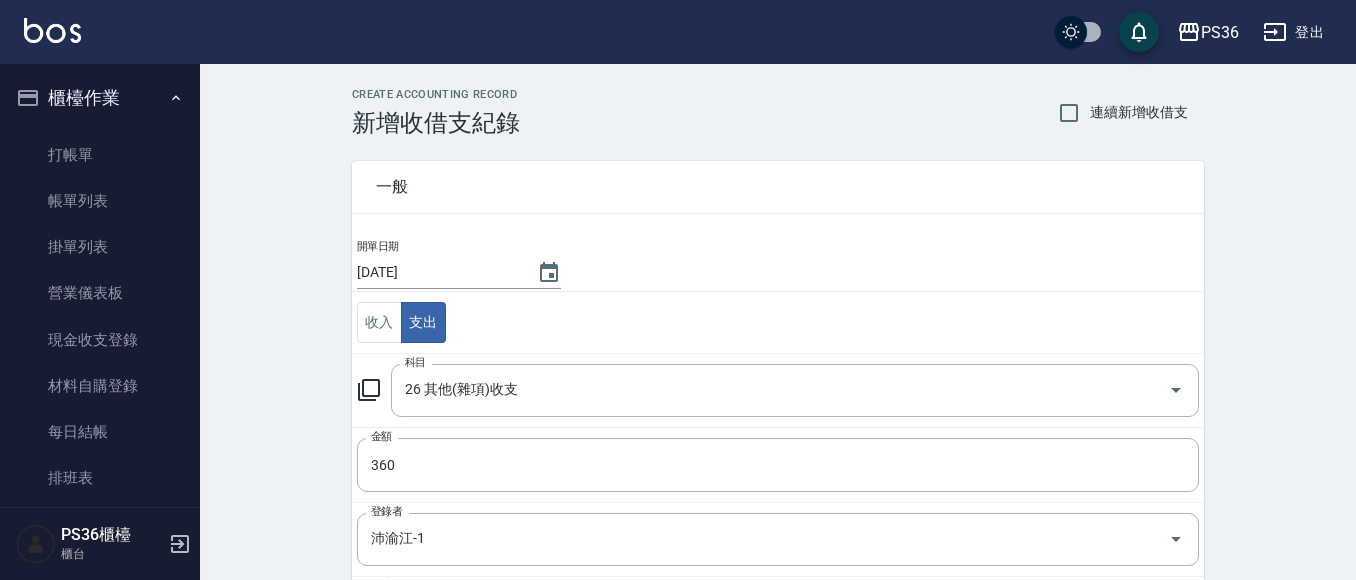 scroll, scrollTop: 303, scrollLeft: 0, axis: vertical 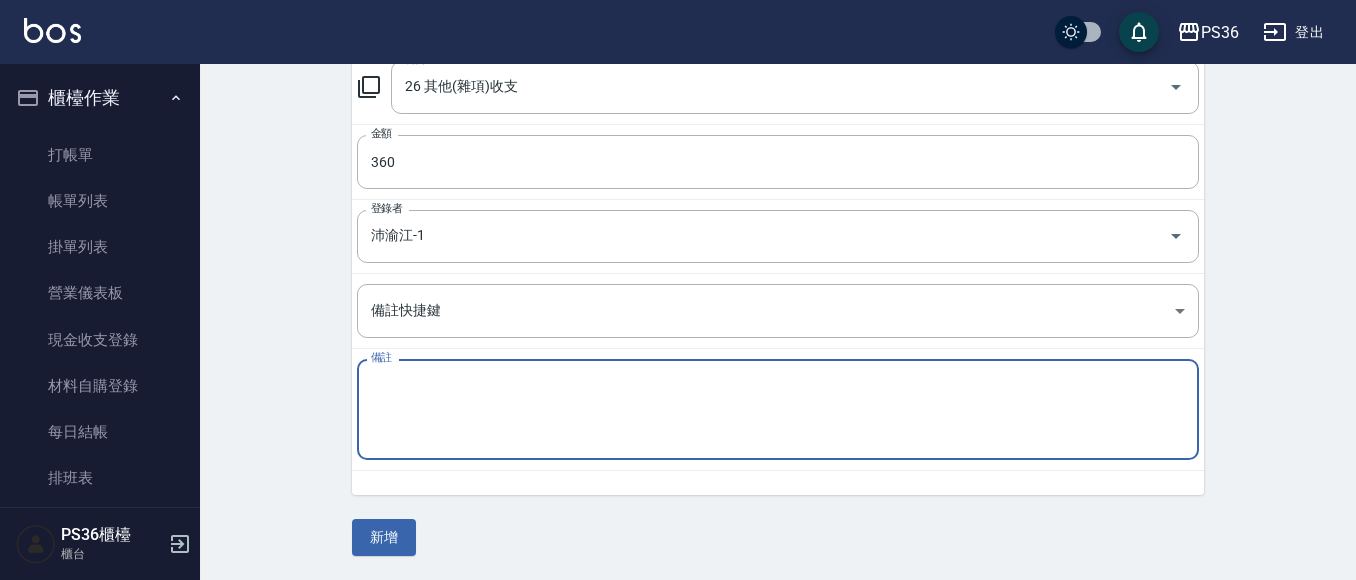 click on "備註" at bounding box center [778, 410] 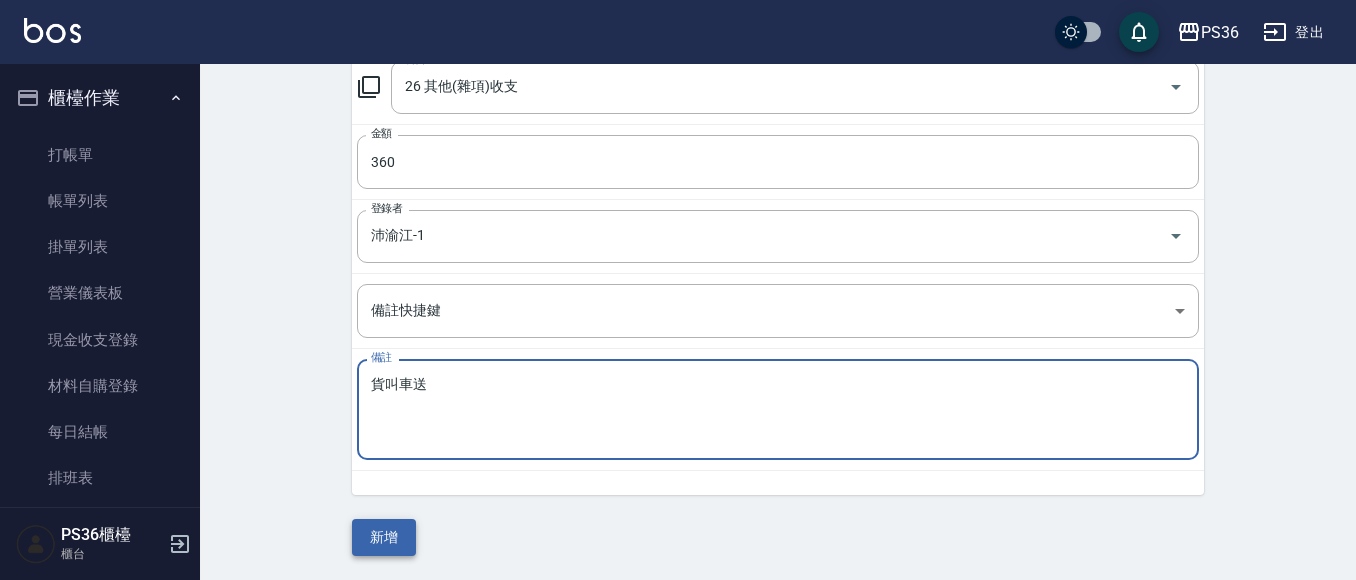 type on "貨叫車送" 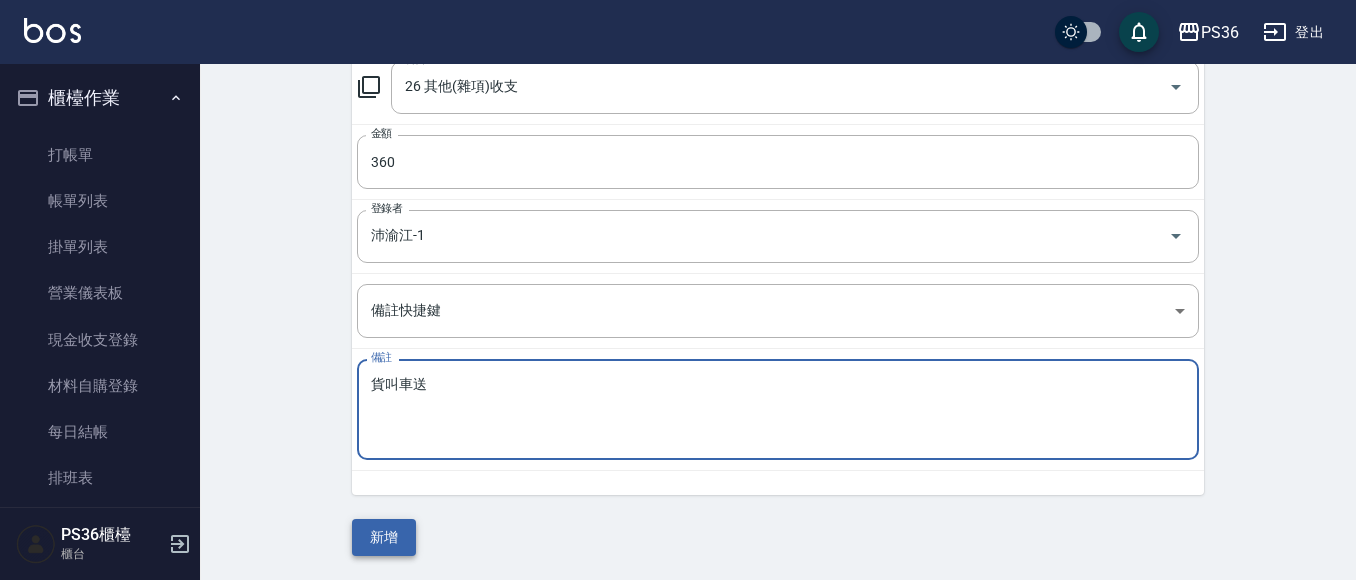 click on "新增" at bounding box center (384, 537) 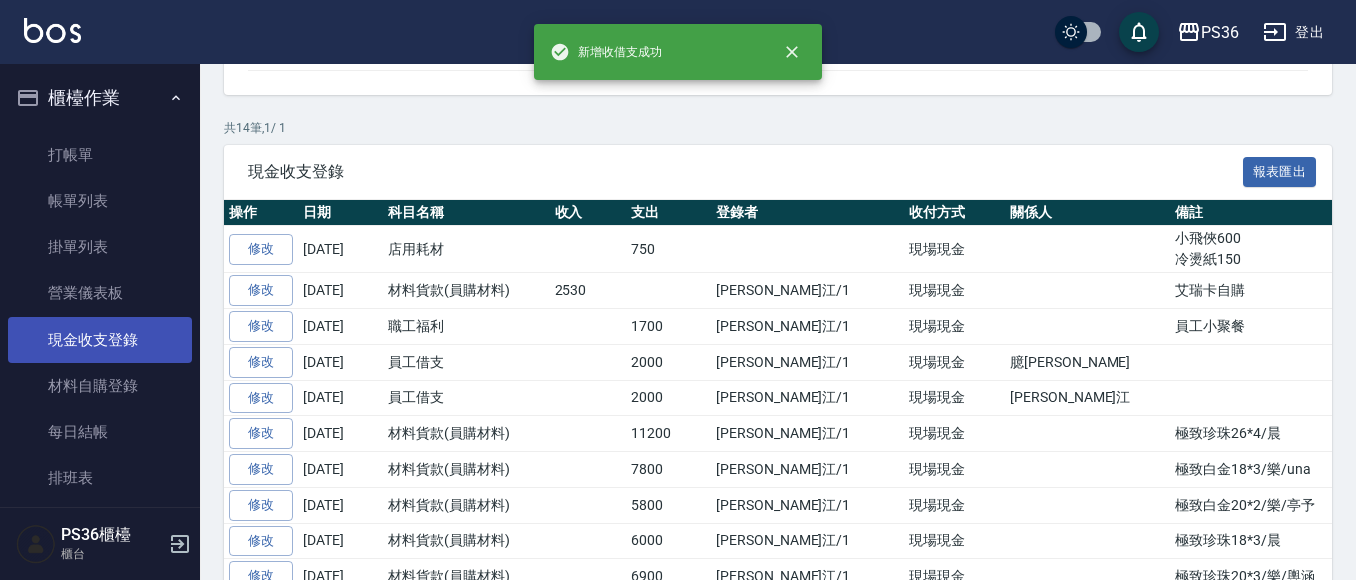 scroll, scrollTop: 0, scrollLeft: 0, axis: both 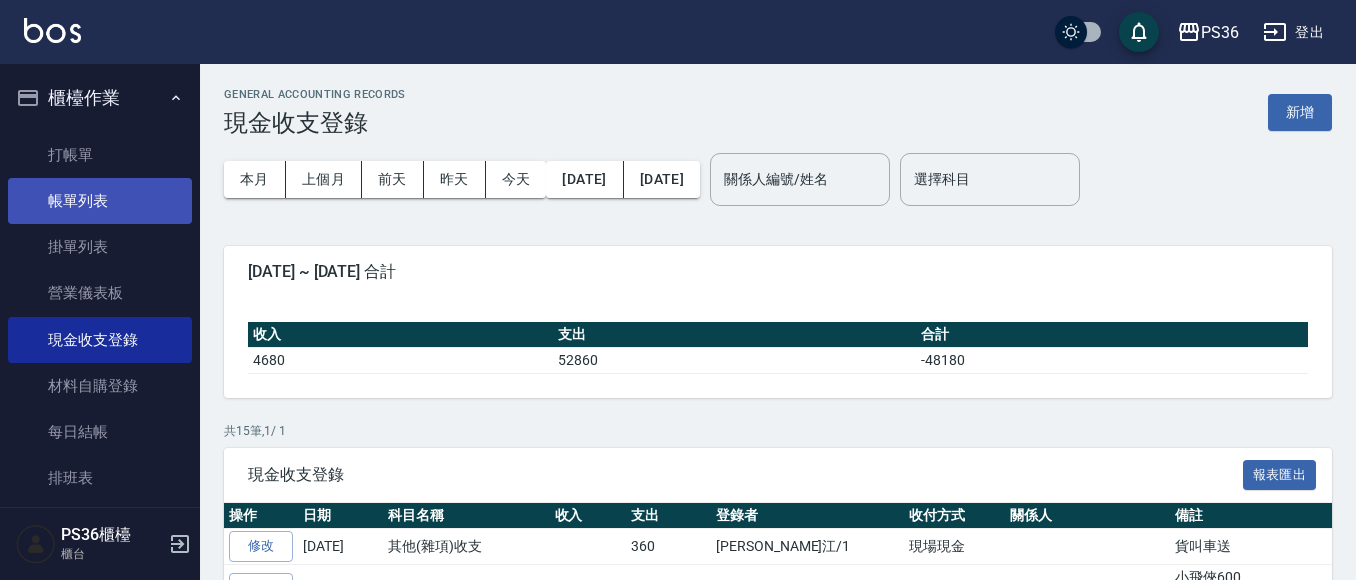 click on "帳單列表" at bounding box center [100, 201] 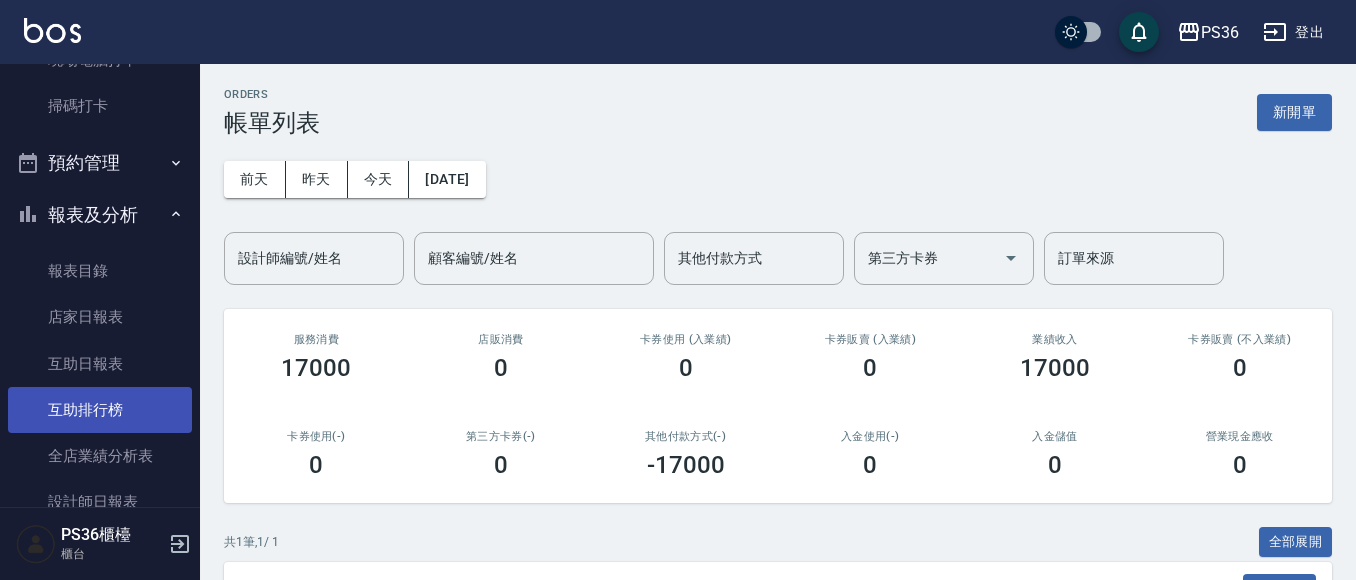 scroll, scrollTop: 500, scrollLeft: 0, axis: vertical 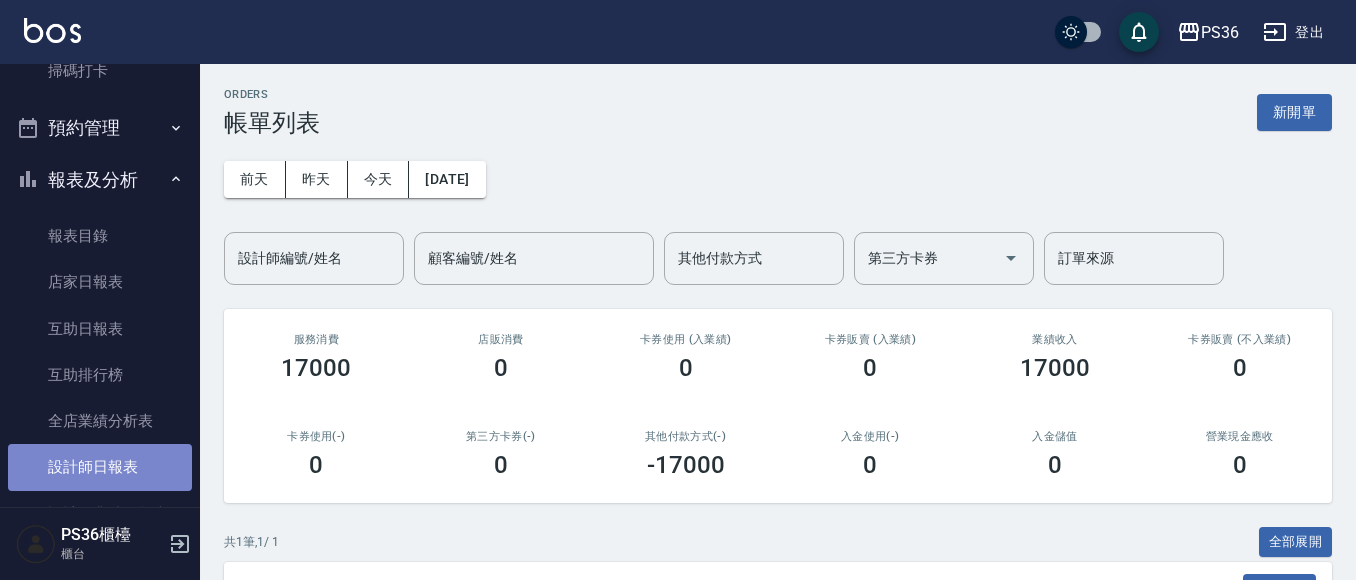 click on "設計師日報表" at bounding box center [100, 467] 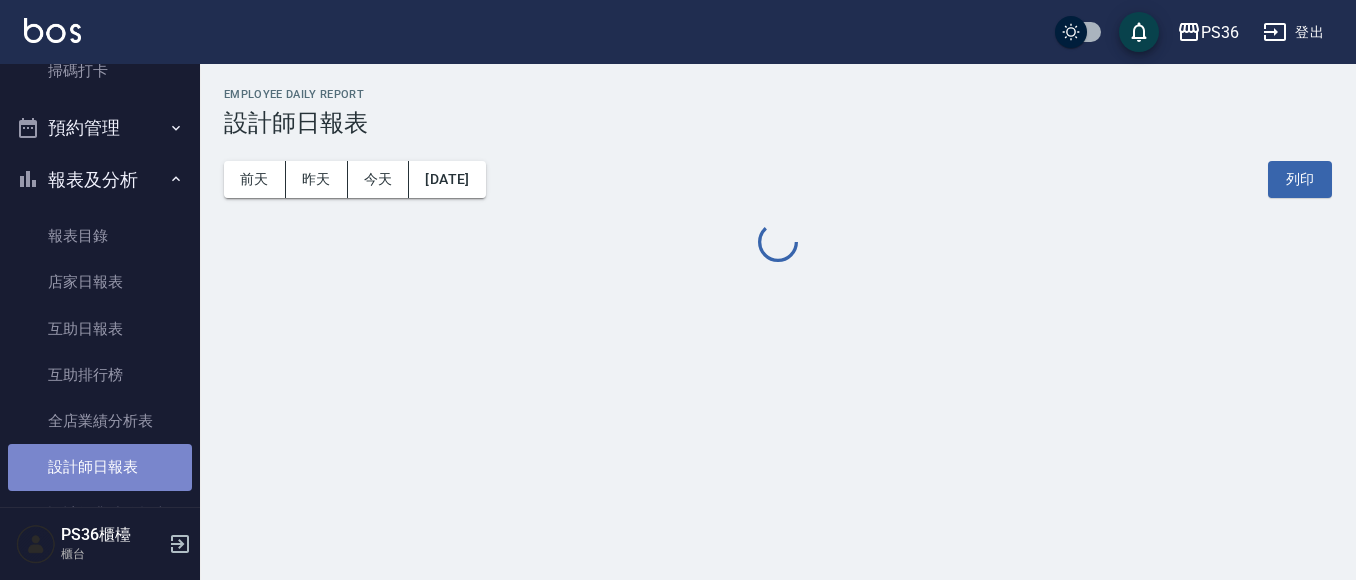 click on "設計師日報表" at bounding box center [100, 467] 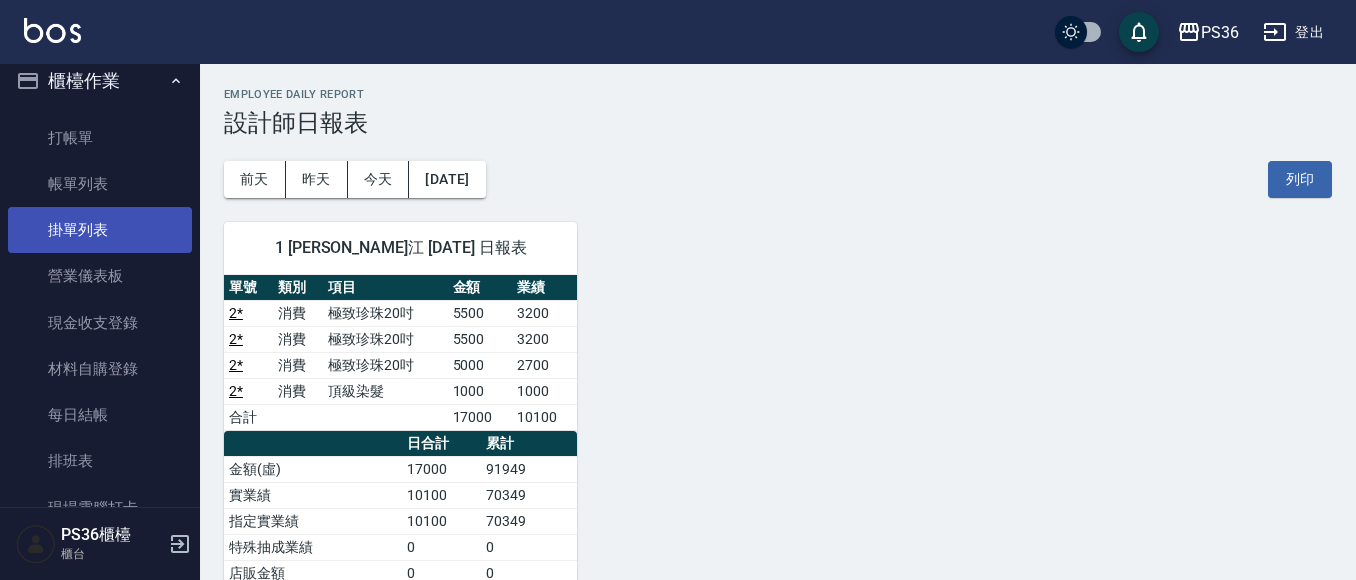 scroll, scrollTop: 0, scrollLeft: 0, axis: both 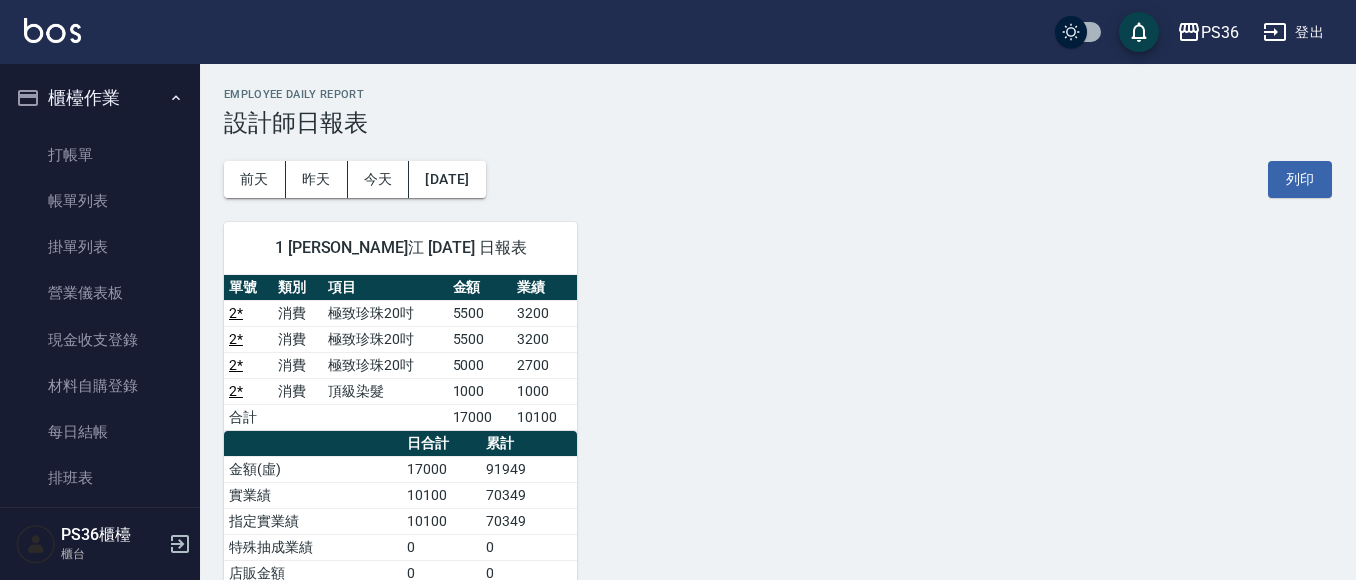 click on "打帳單 帳單列表 掛單列表 營業儀表板 現金收支登錄 材料自購登錄 每日結帳 排班表 現場電腦打卡 掃碼打卡" at bounding box center (100, 363) 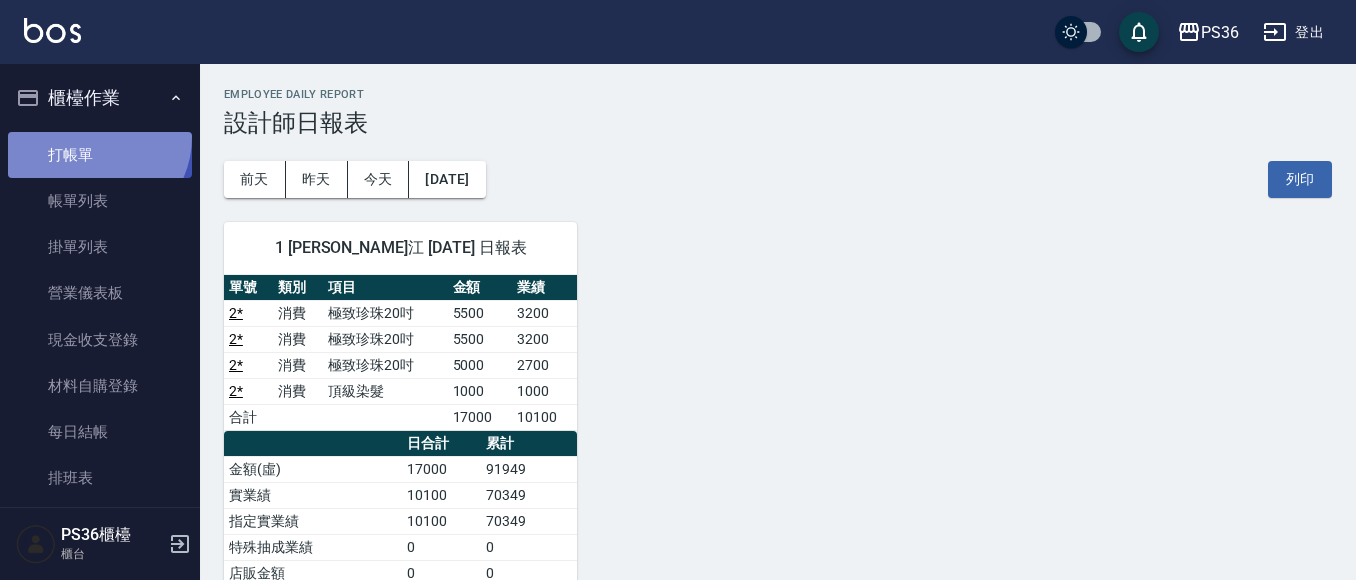 click on "打帳單" at bounding box center (100, 155) 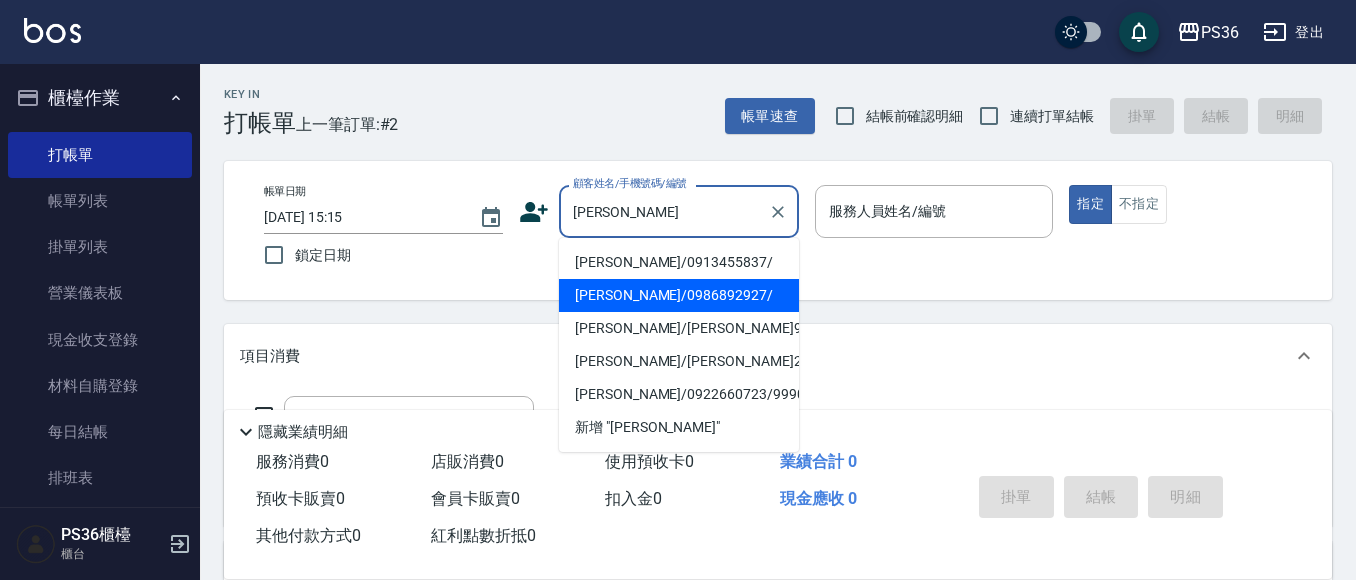click on "[PERSON_NAME]/0986892927/" at bounding box center [679, 295] 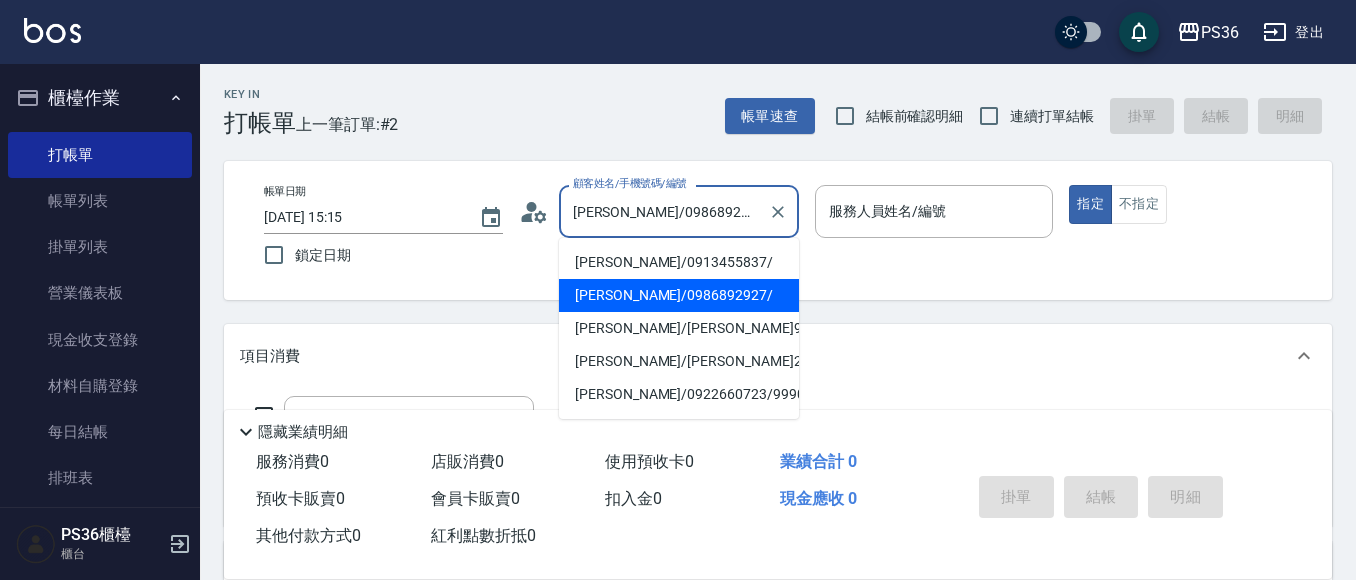 click on "[PERSON_NAME]/0986892927/" at bounding box center [664, 211] 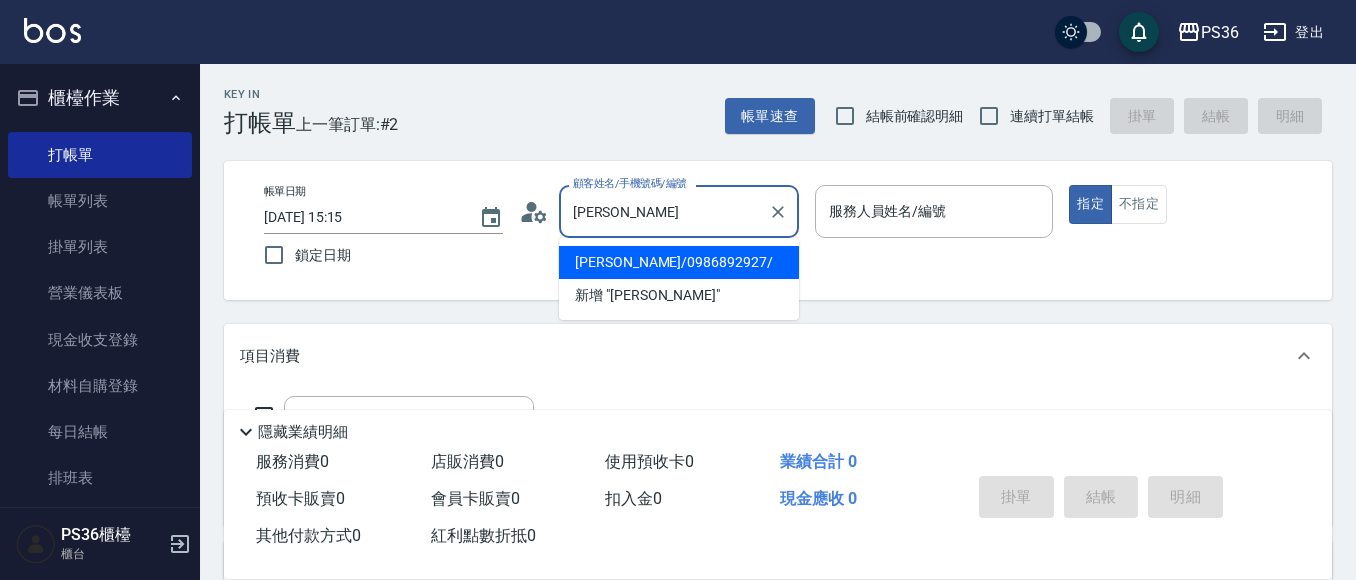 type on "張" 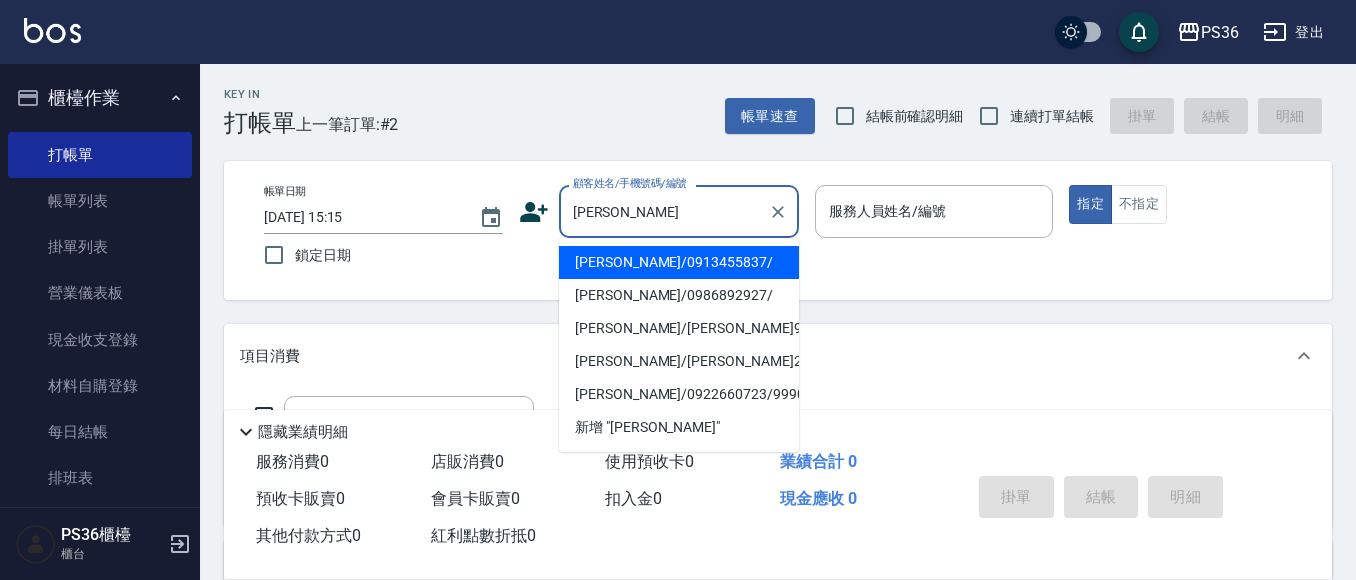 click on "[PERSON_NAME]/0913455837/" at bounding box center (679, 262) 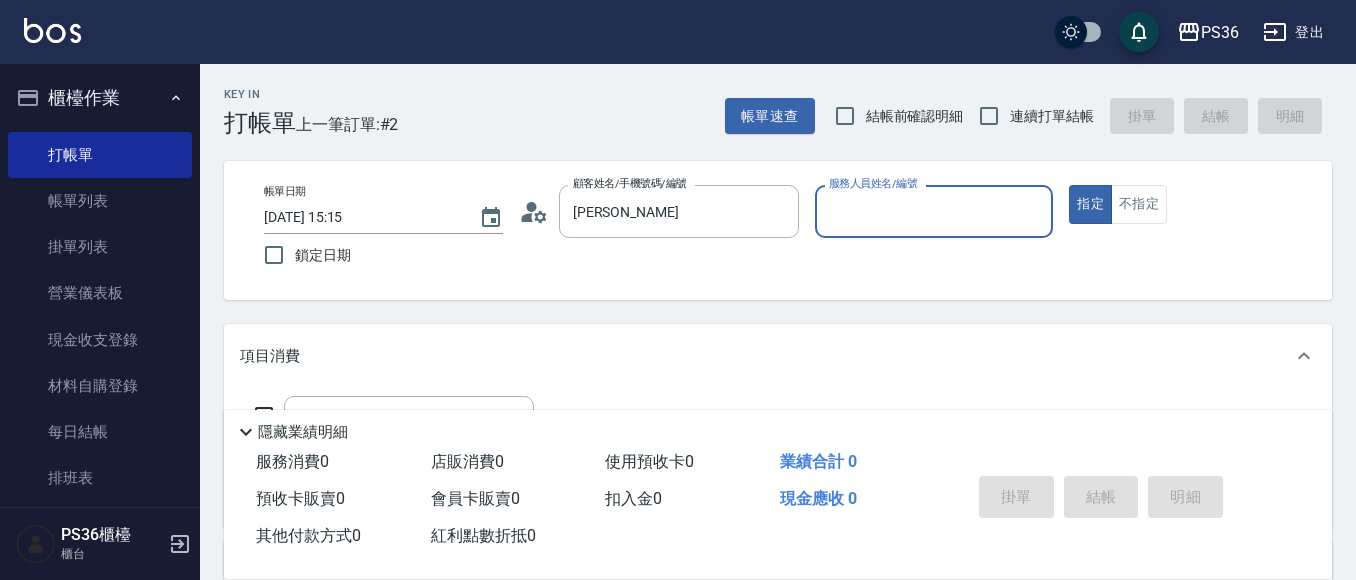 type on "[PERSON_NAME]/0913455837/" 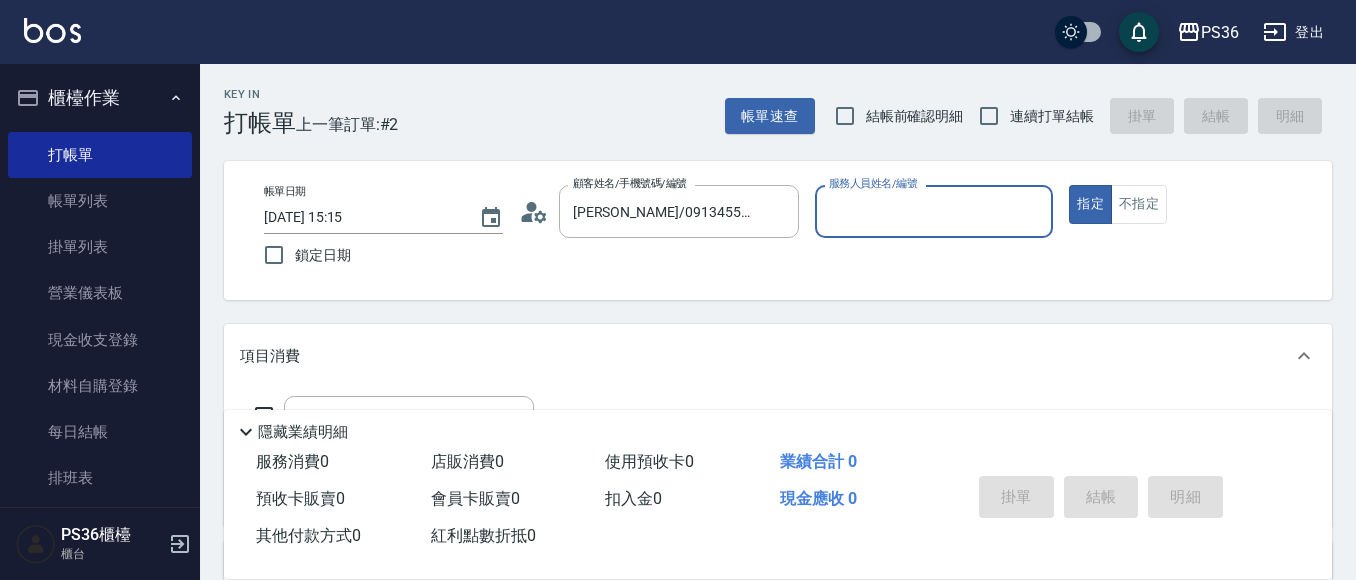 type on "Ruby-4" 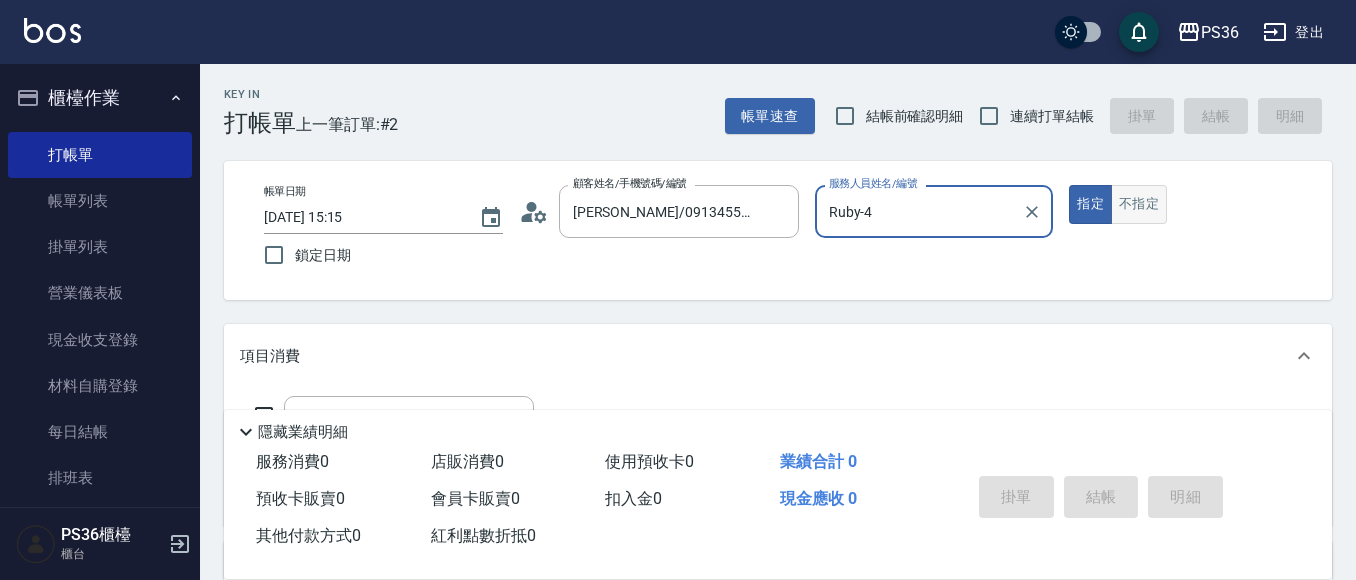click on "不指定" at bounding box center [1139, 204] 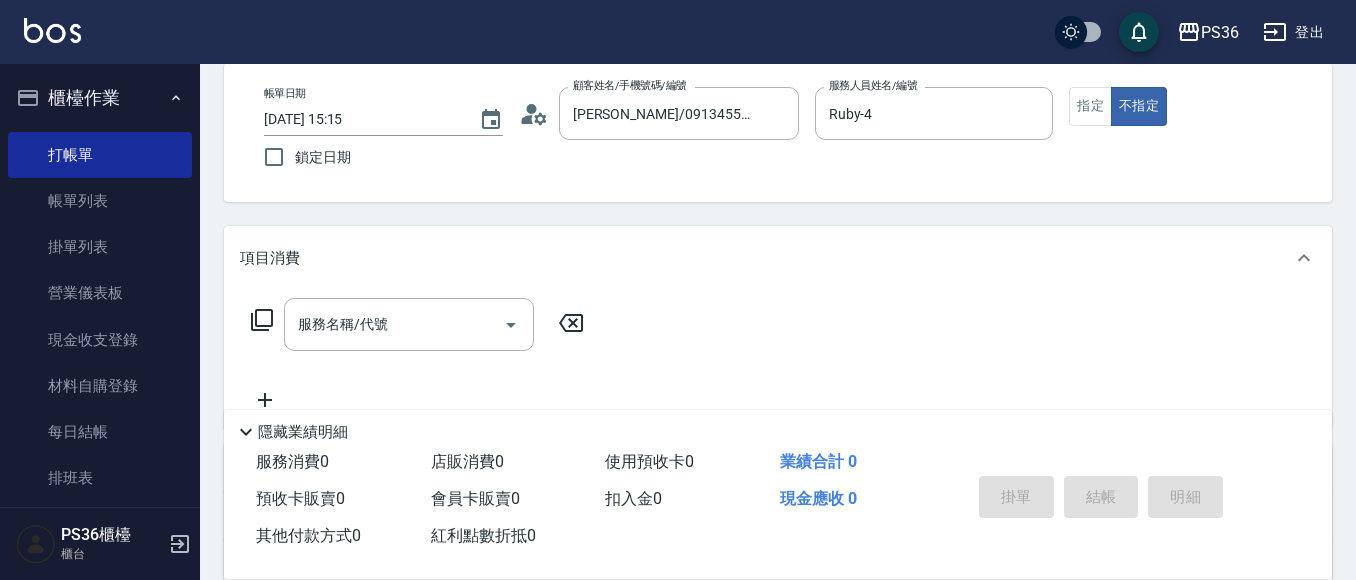 scroll, scrollTop: 300, scrollLeft: 0, axis: vertical 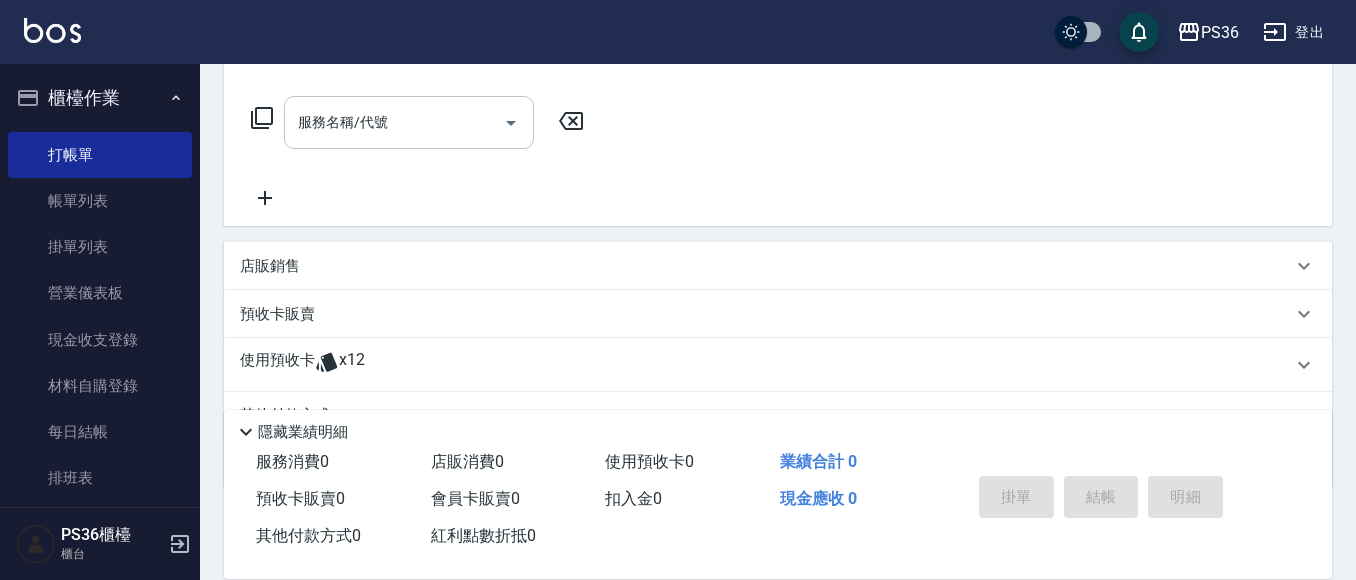 click on "服務名稱/代號" at bounding box center [394, 122] 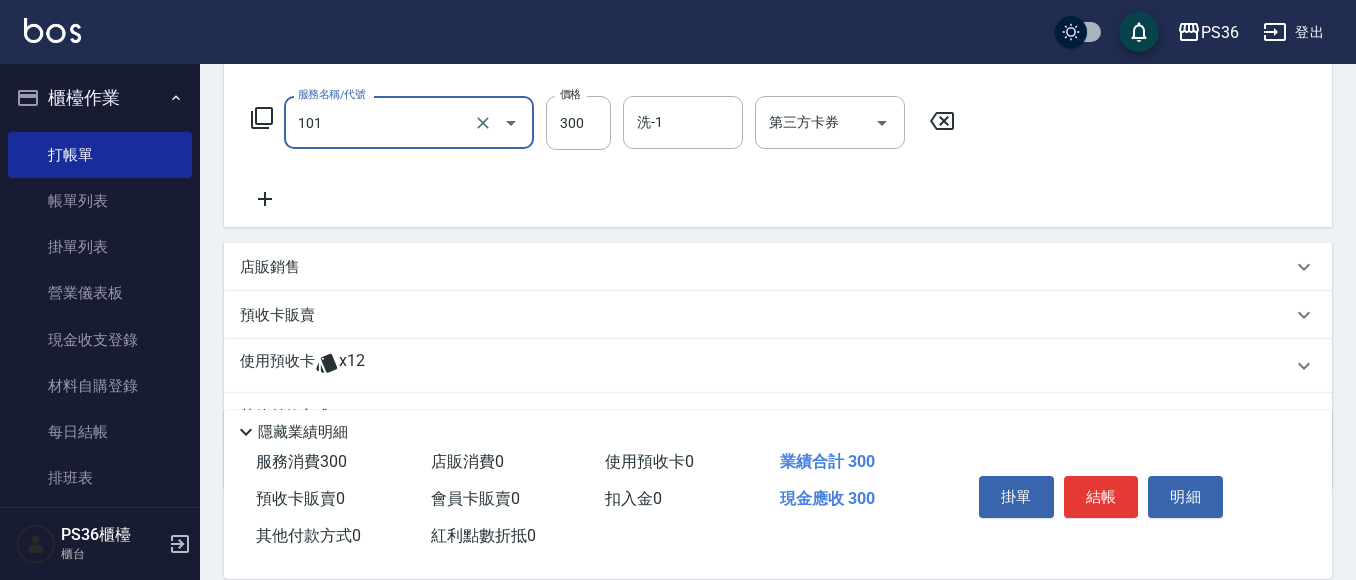type on "洗髮(101)" 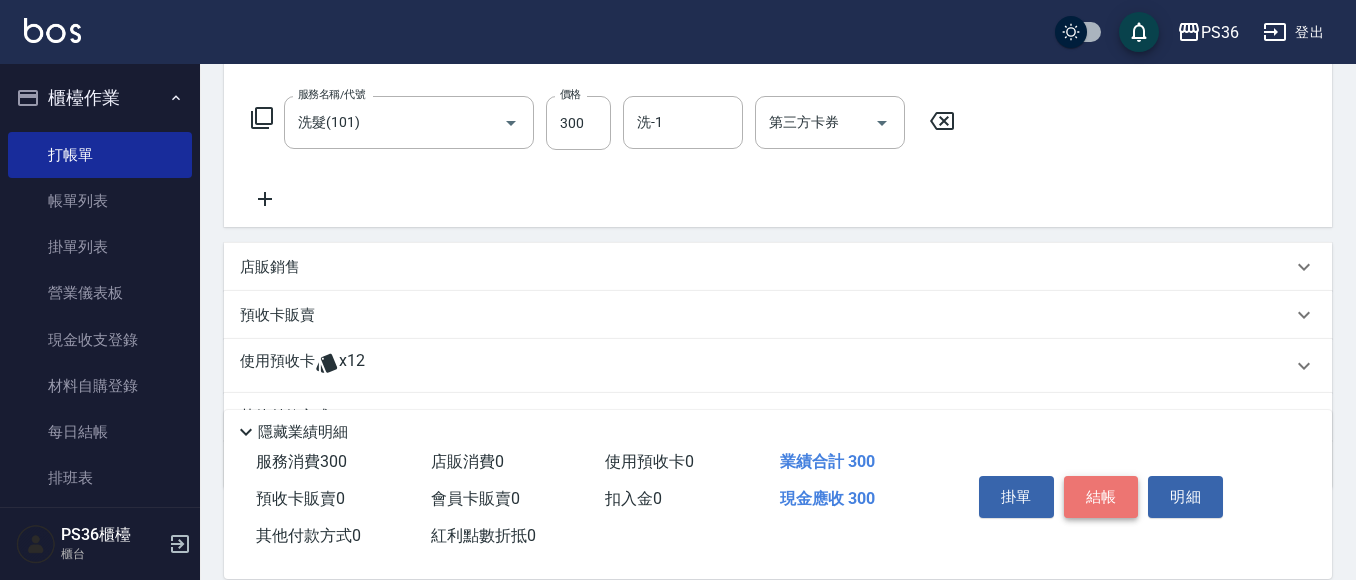 click on "結帳" at bounding box center (1101, 497) 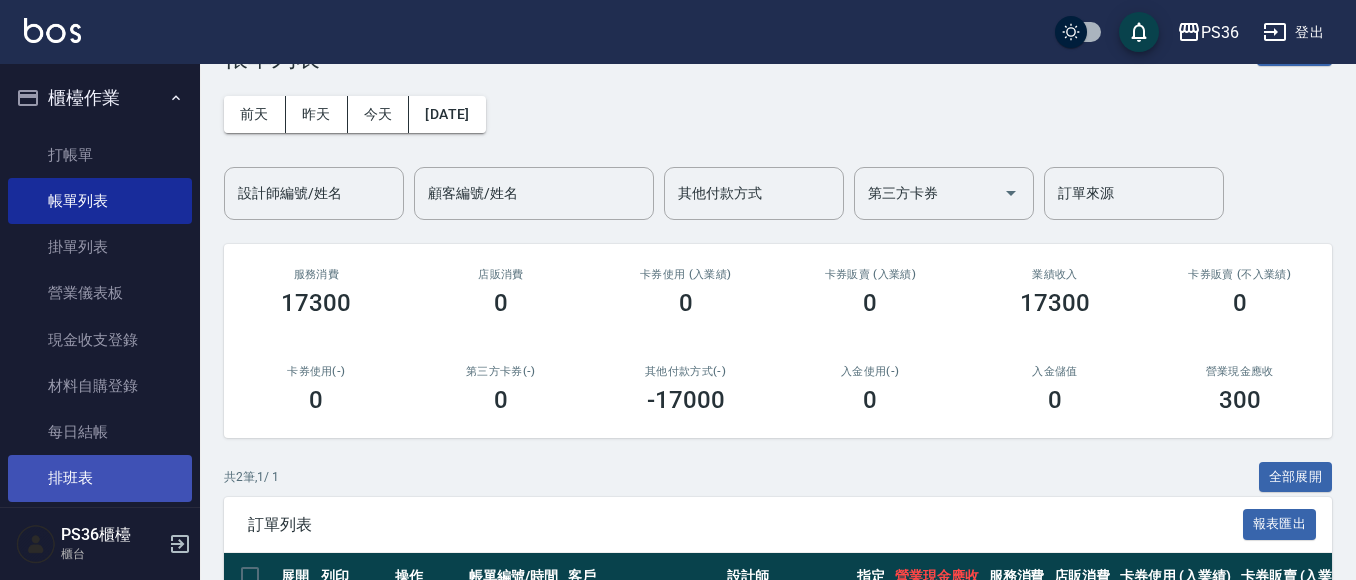 scroll, scrollTop: 200, scrollLeft: 0, axis: vertical 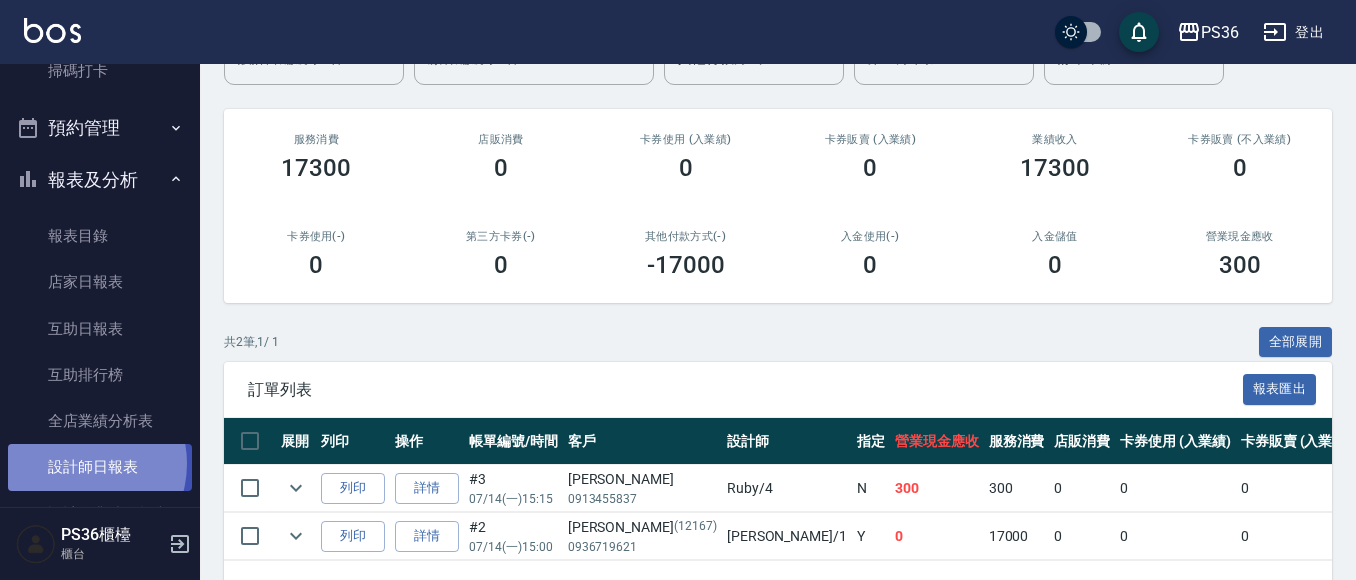 click on "設計師日報表" at bounding box center [100, 467] 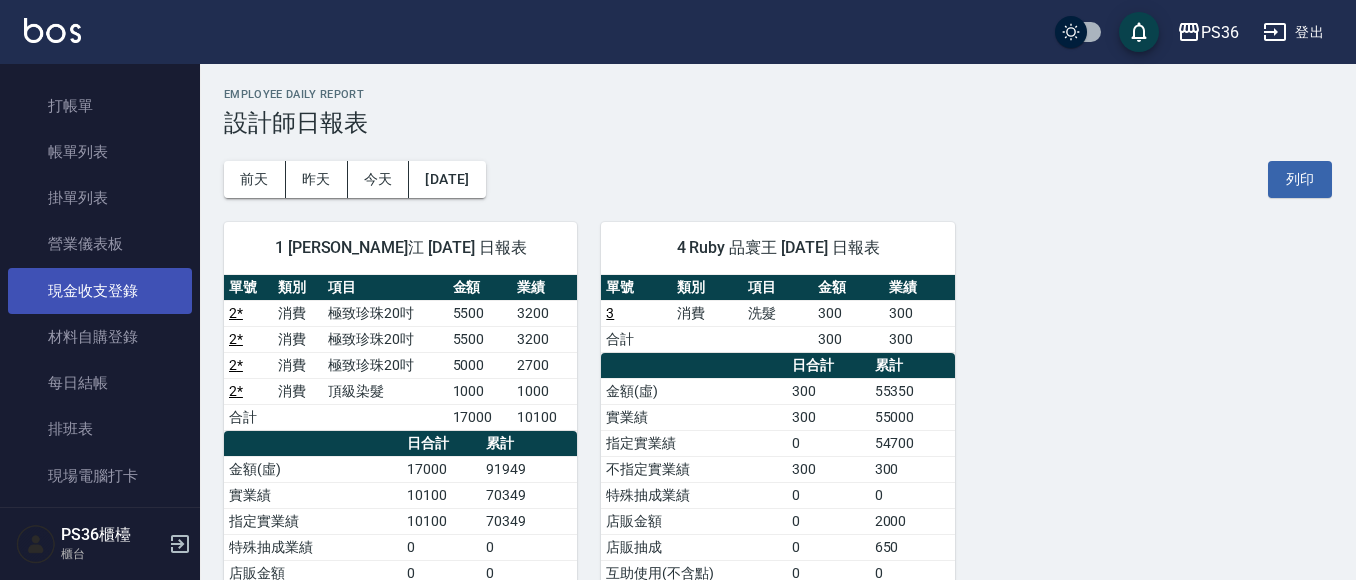 scroll, scrollTop: 0, scrollLeft: 0, axis: both 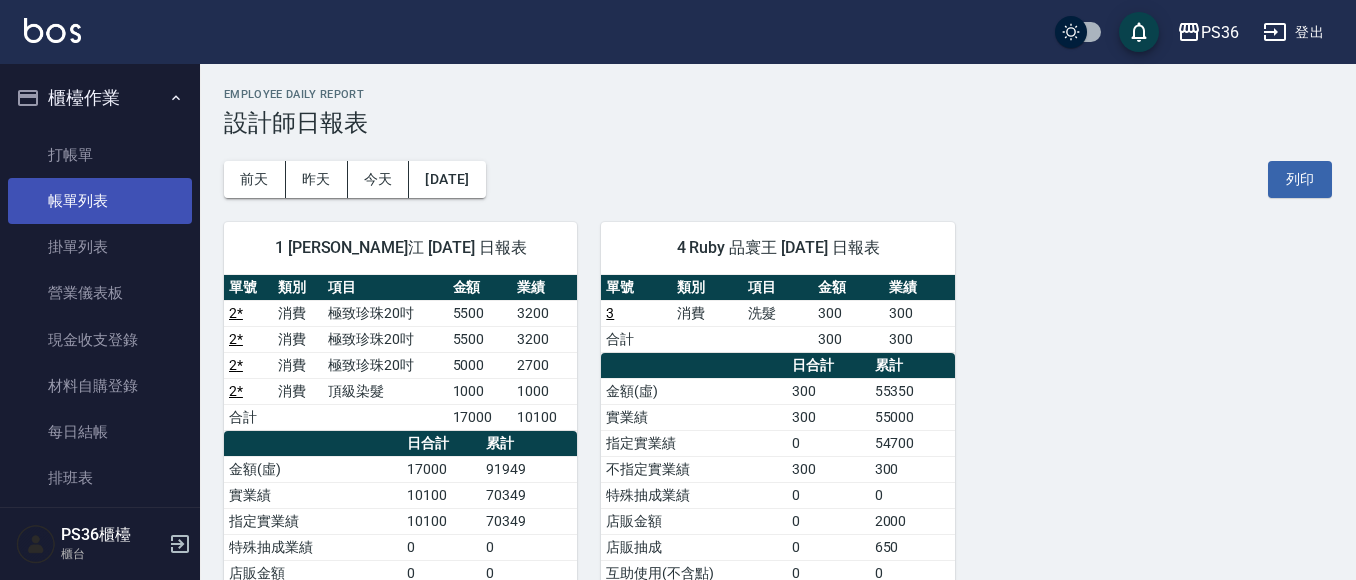click on "帳單列表" at bounding box center [100, 201] 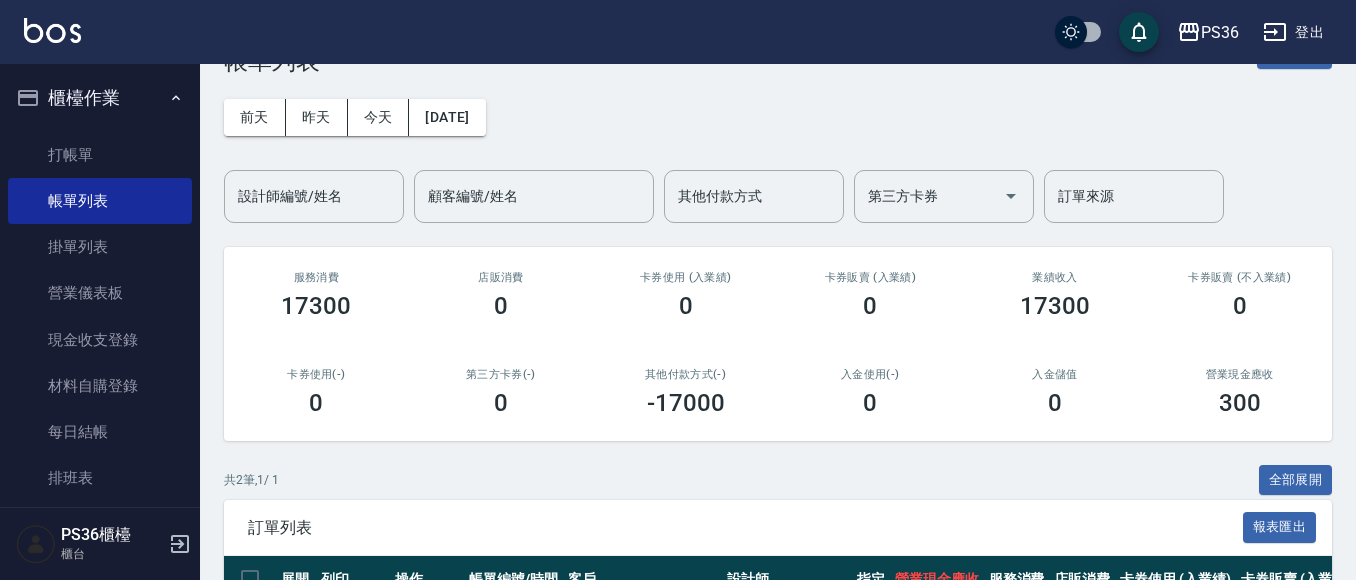 scroll, scrollTop: 276, scrollLeft: 0, axis: vertical 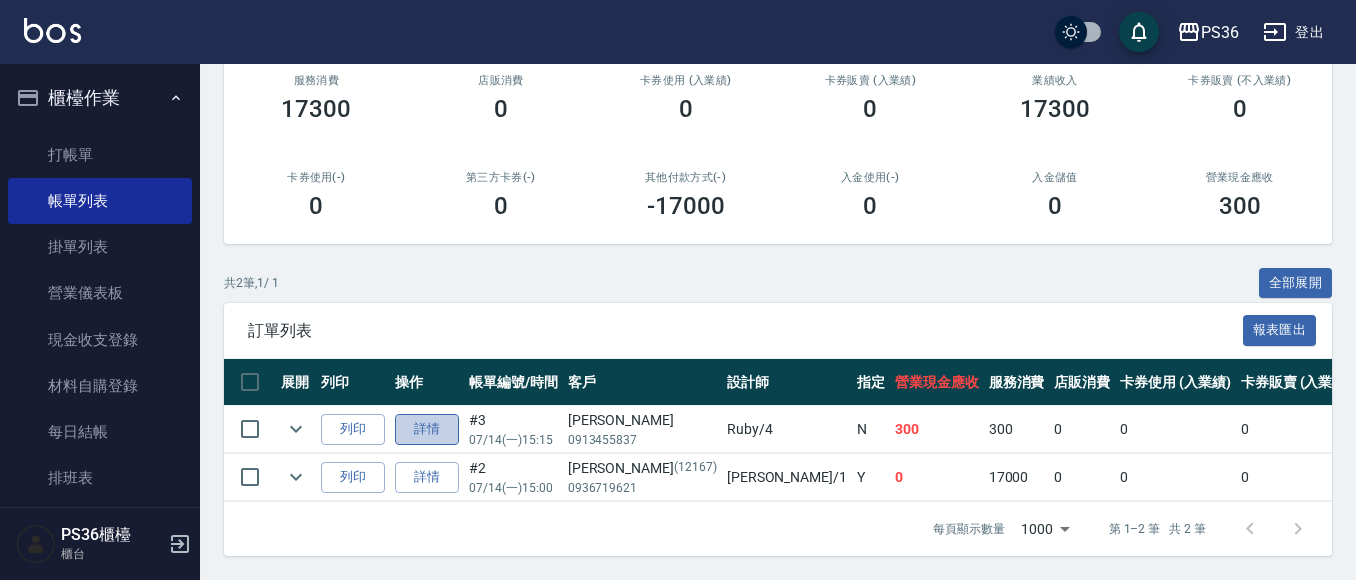 click on "詳情" at bounding box center (427, 429) 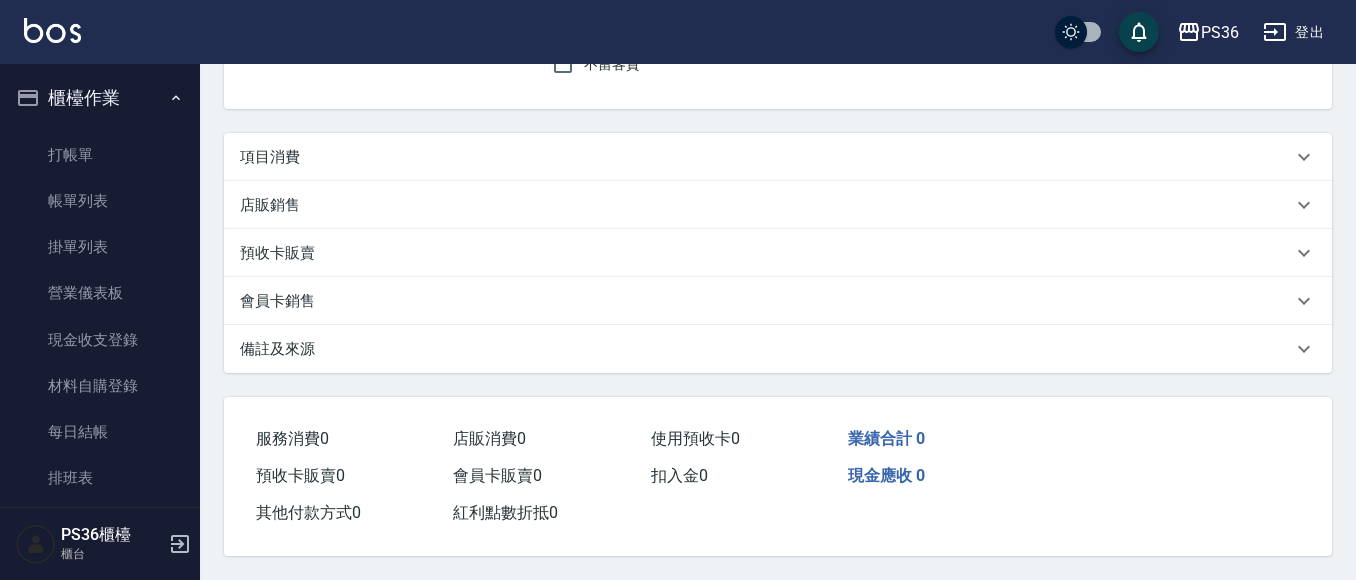 scroll, scrollTop: 0, scrollLeft: 0, axis: both 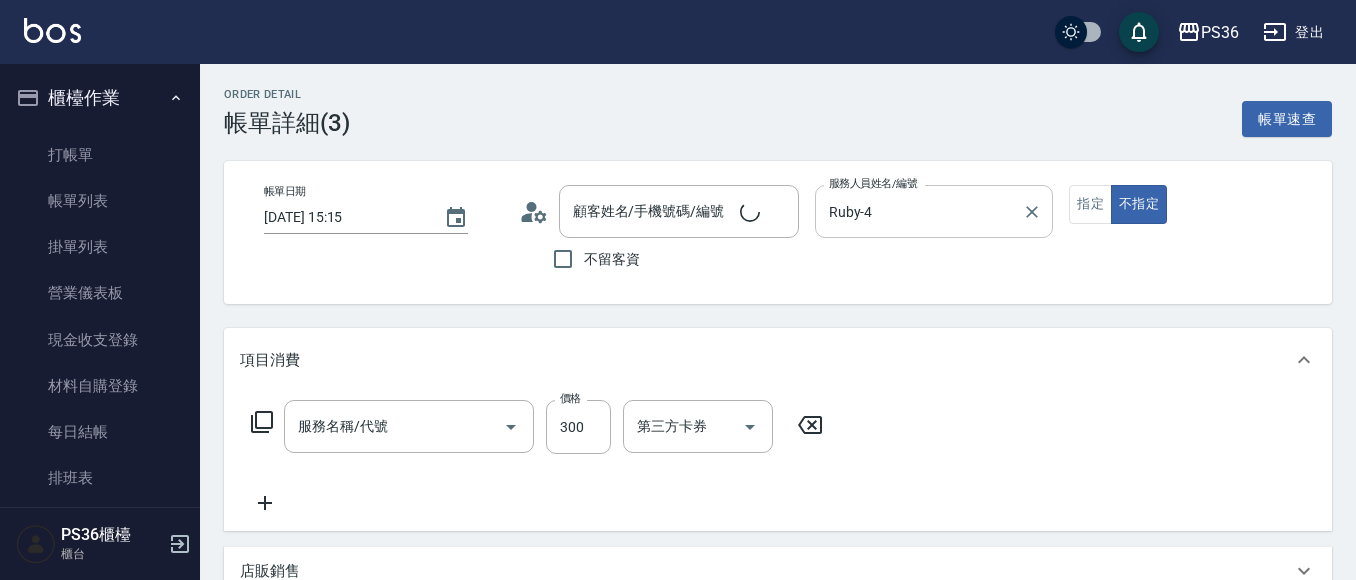 type on "[DATE] 15:15" 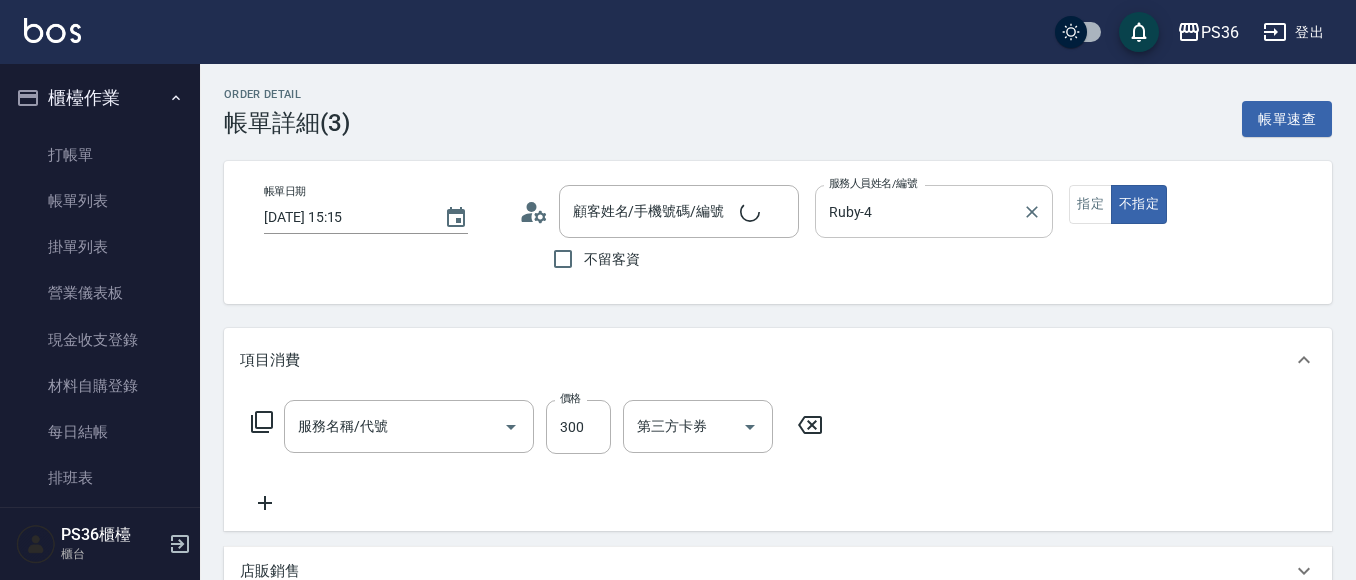 type on "Ruby-4" 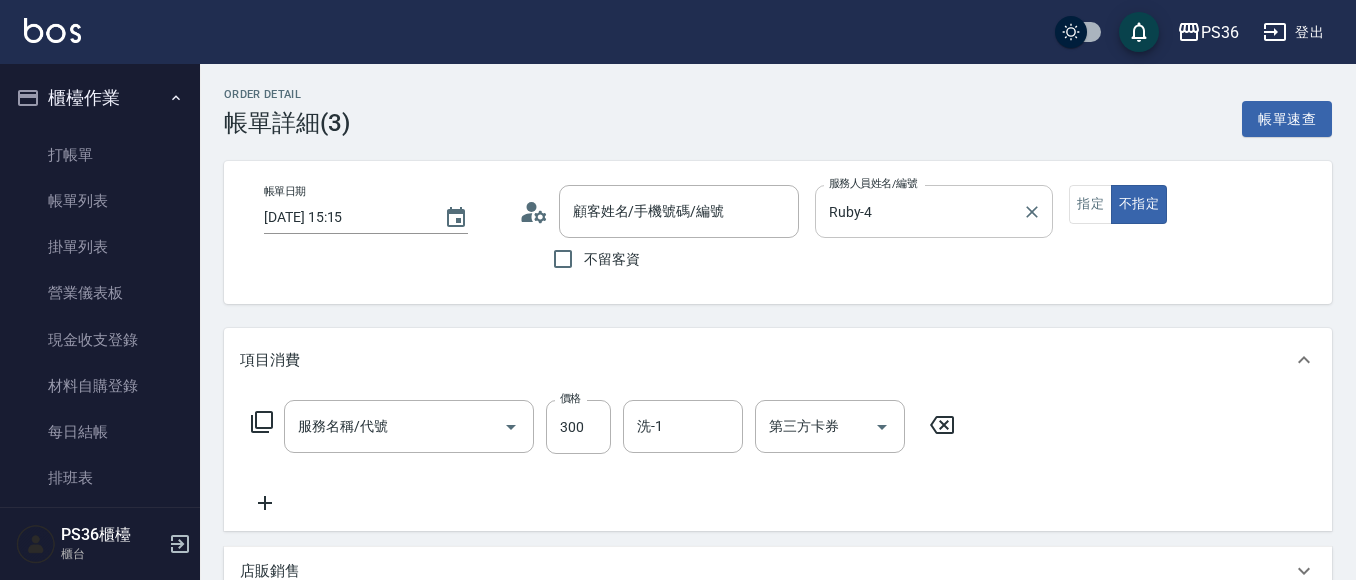 type on "洗髮(101)" 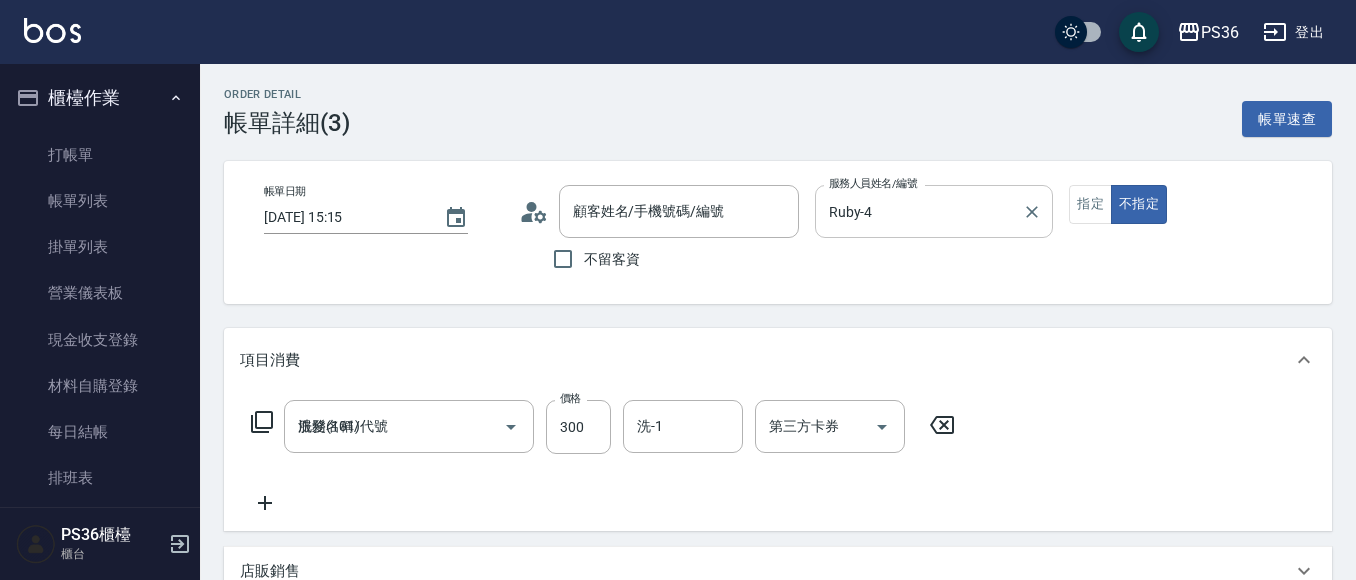 type on "[PERSON_NAME]/0913455837/" 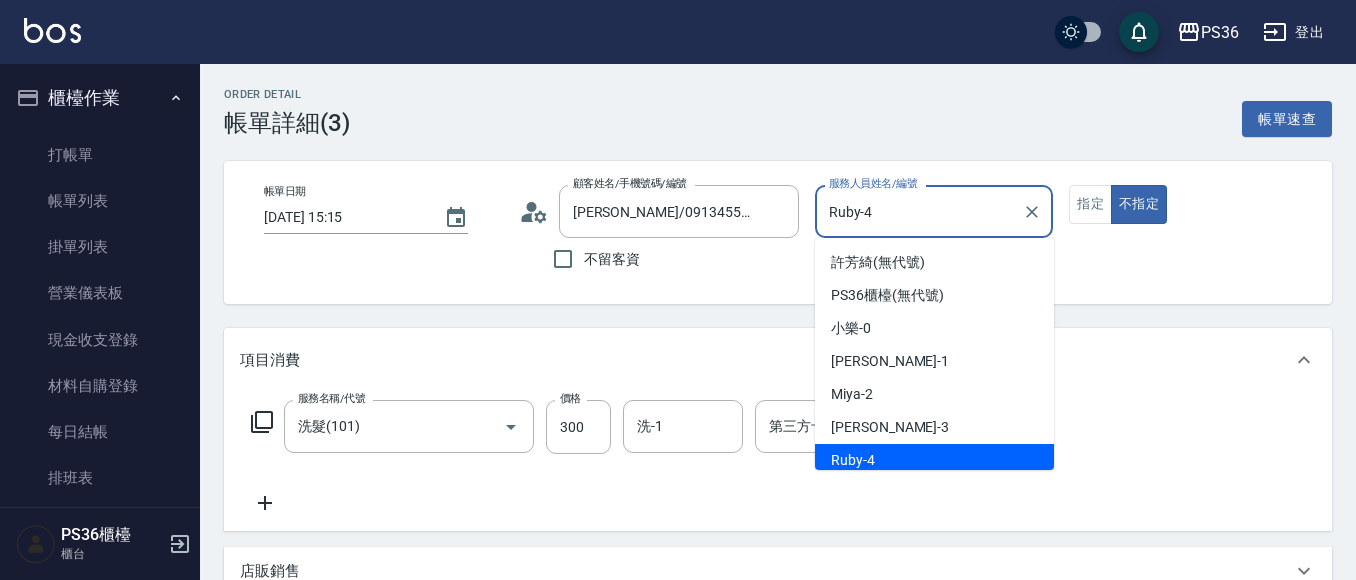 click on "Ruby-4" at bounding box center (919, 211) 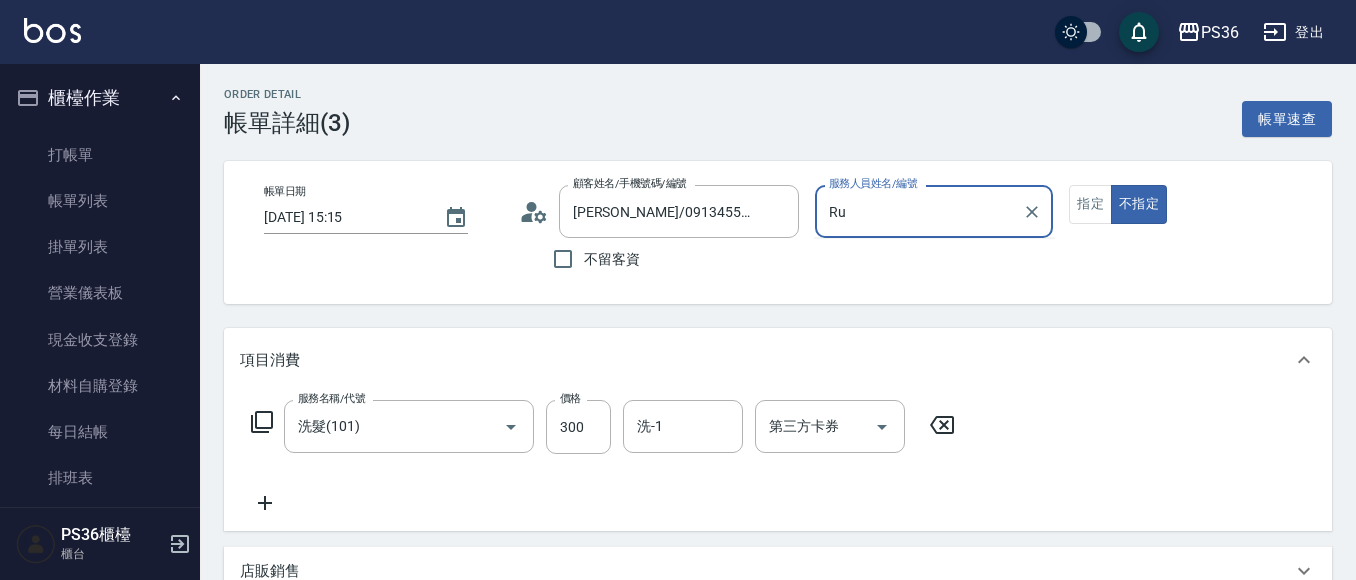type on "R" 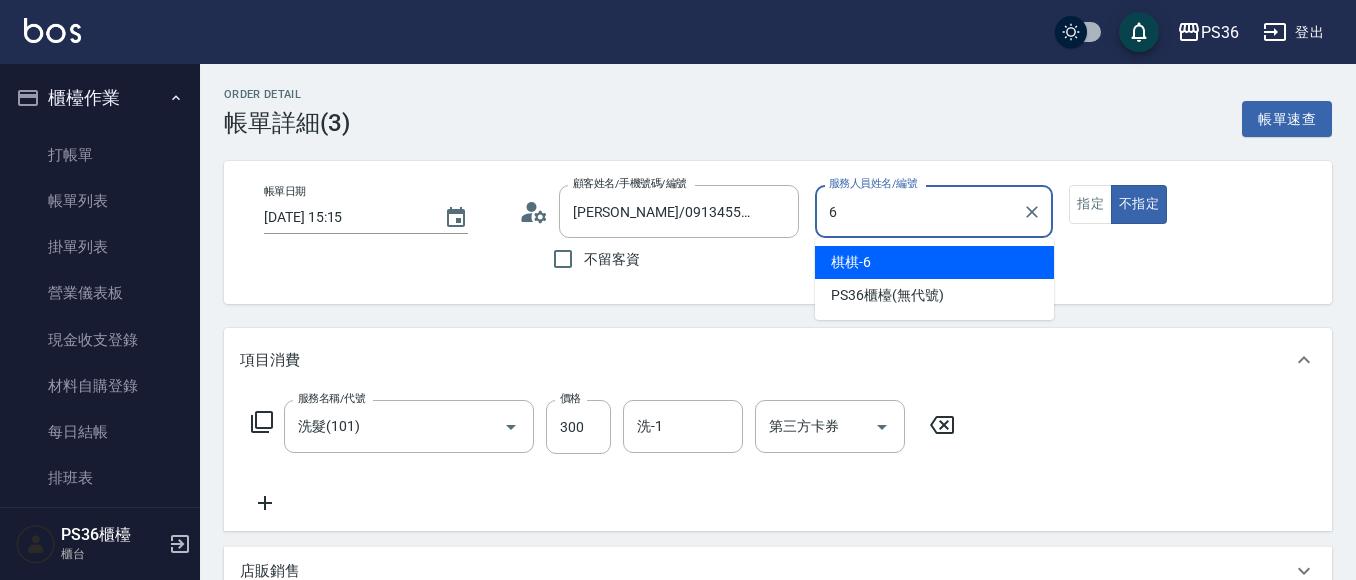 type on "棋棋-6" 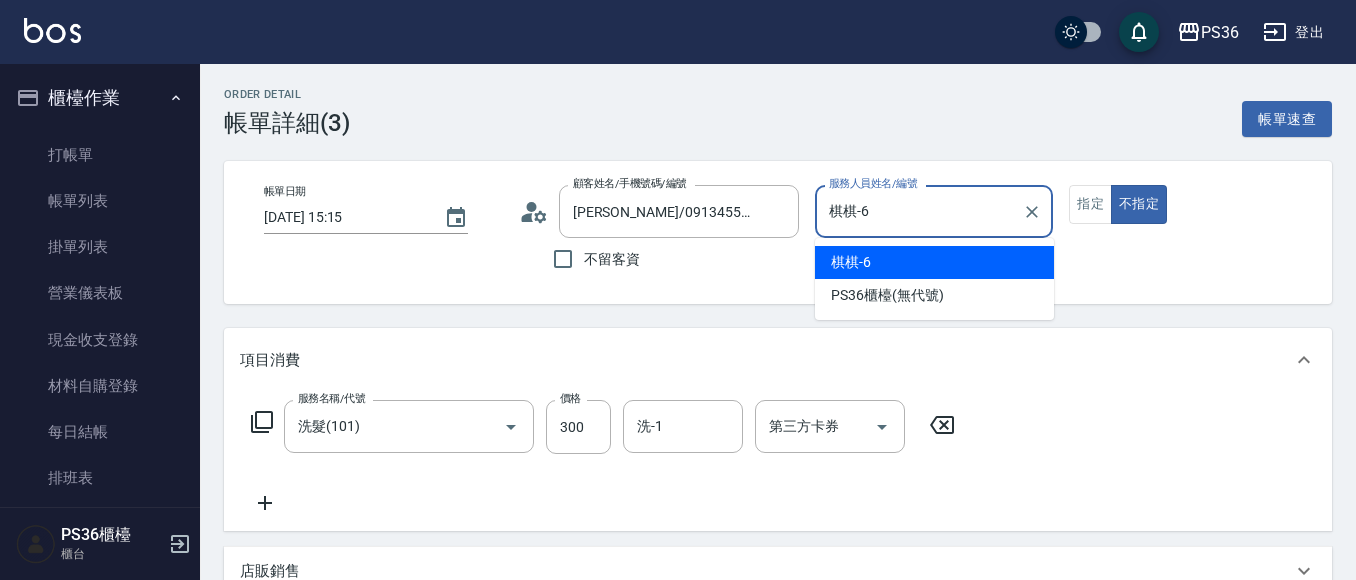type on "false" 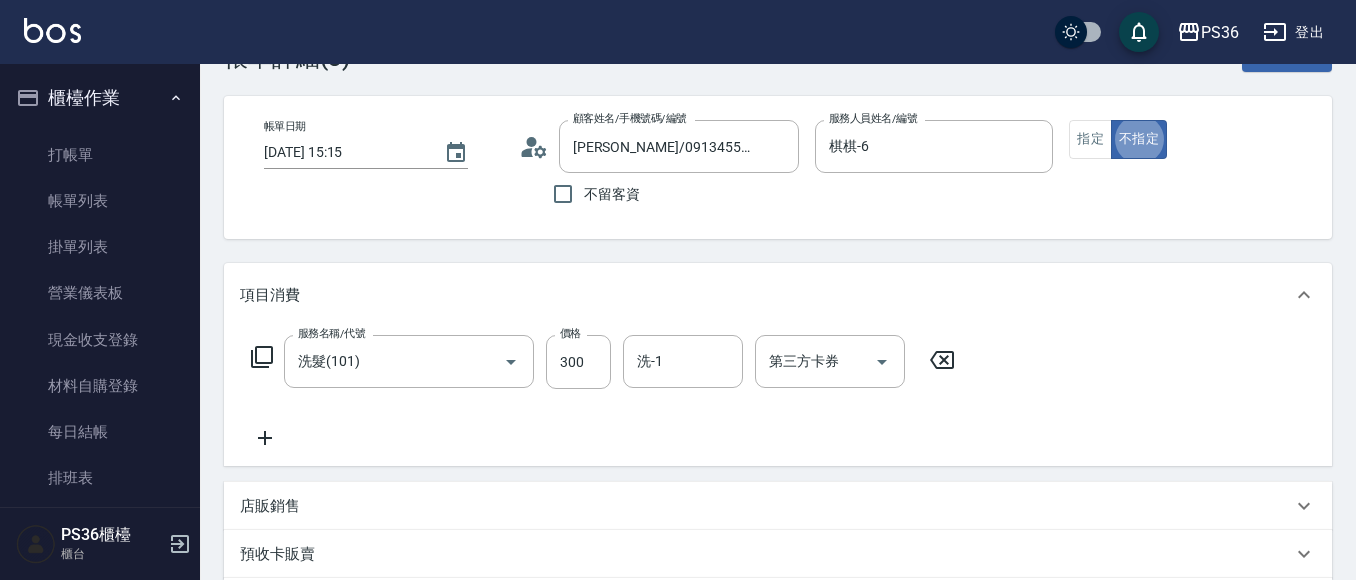 scroll, scrollTop: 100, scrollLeft: 0, axis: vertical 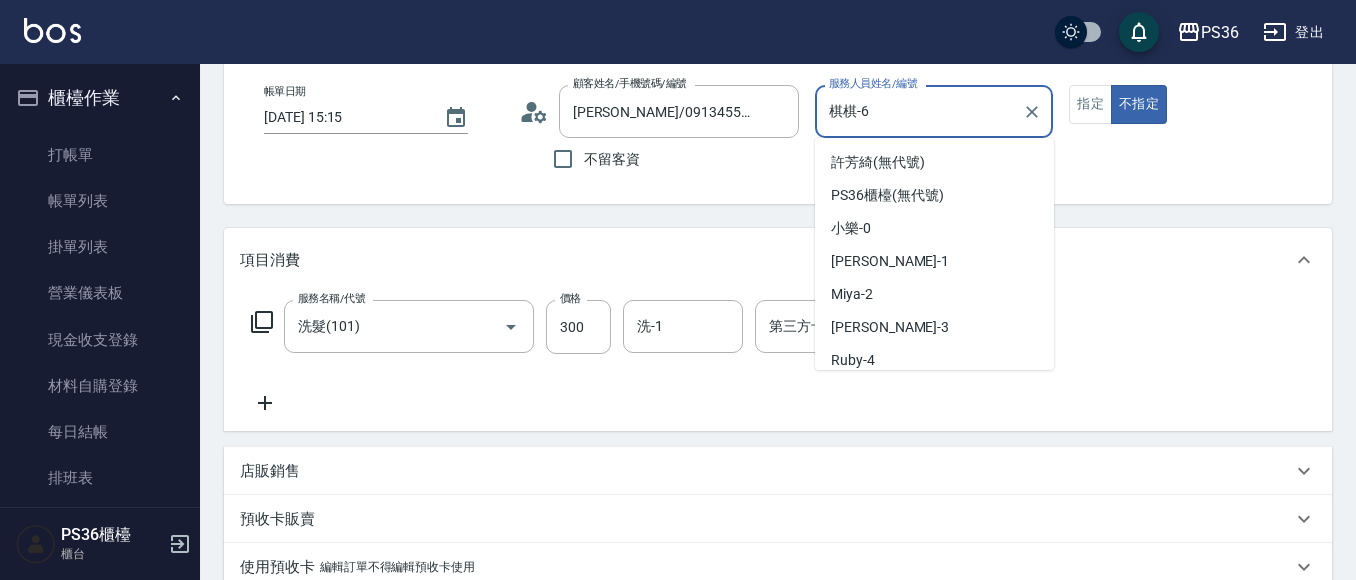 click on "棋棋-6" at bounding box center [919, 111] 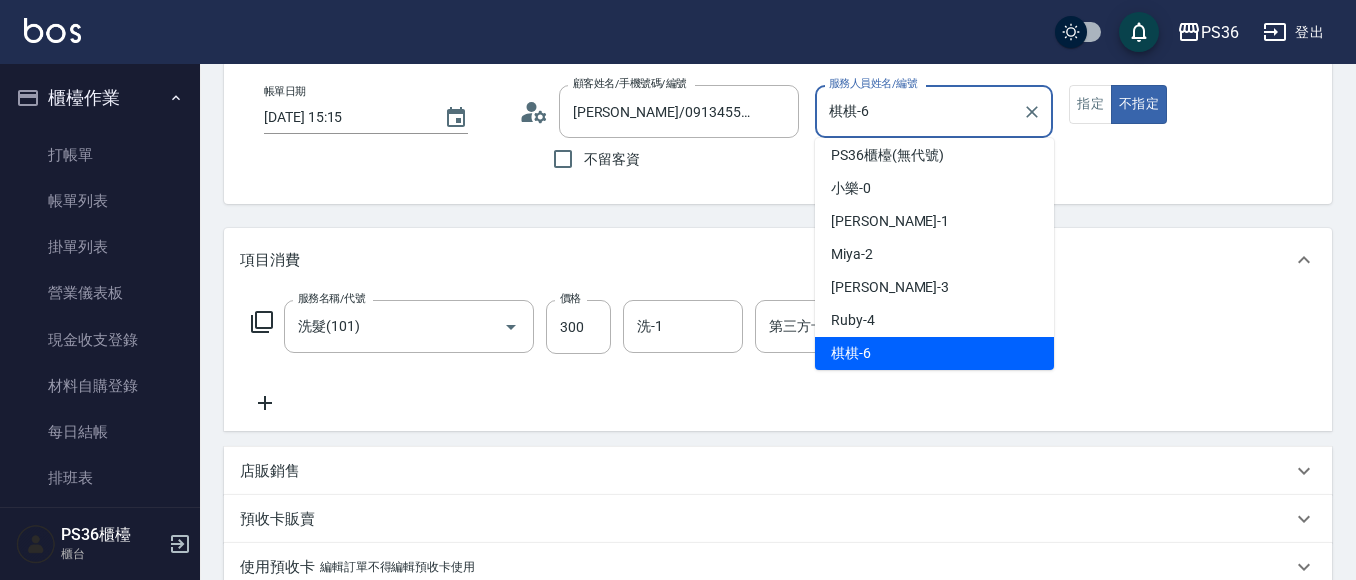 click on "棋棋-6" at bounding box center [919, 111] 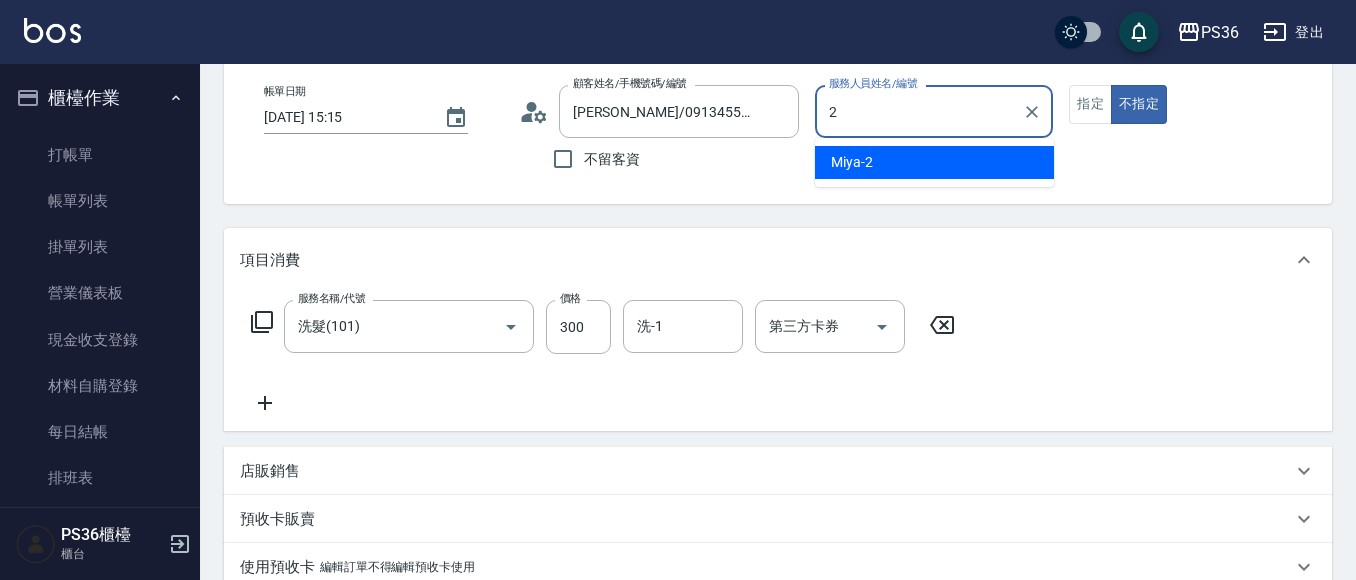 scroll, scrollTop: 0, scrollLeft: 0, axis: both 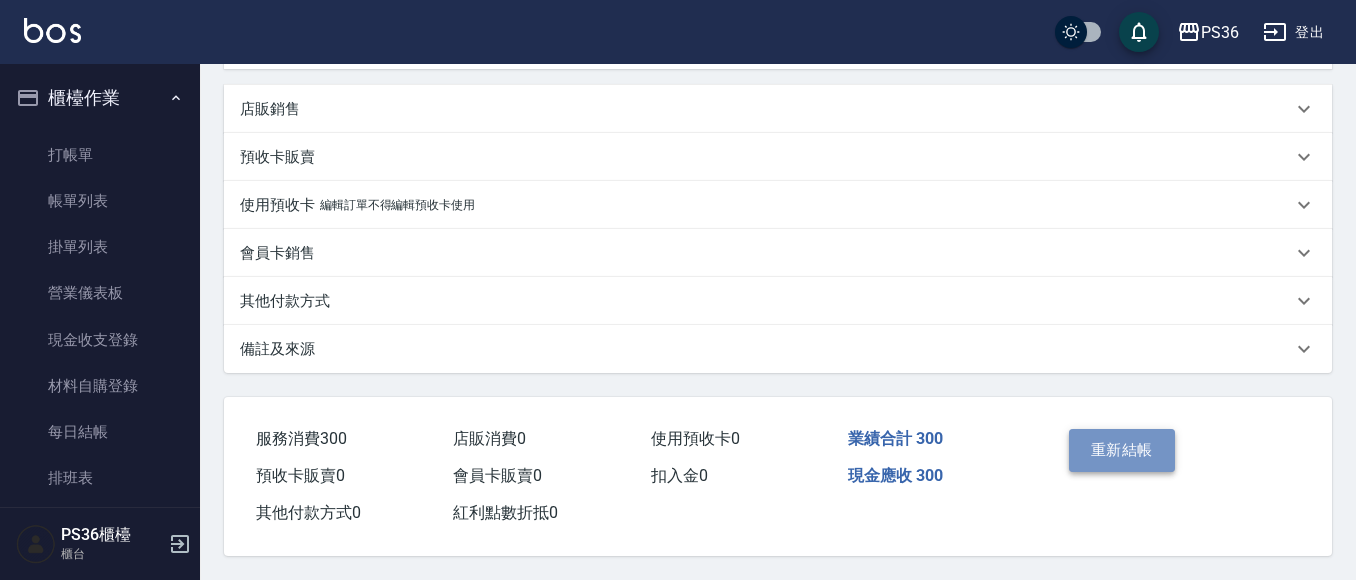 click on "重新結帳" at bounding box center (1122, 450) 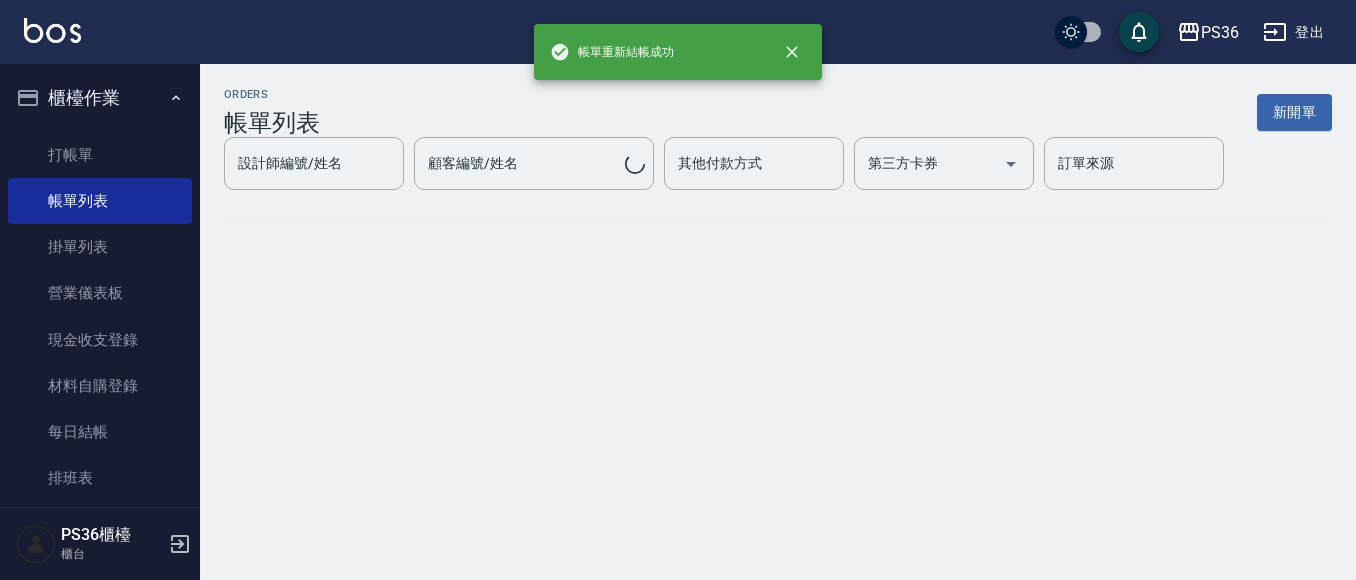 scroll, scrollTop: 0, scrollLeft: 0, axis: both 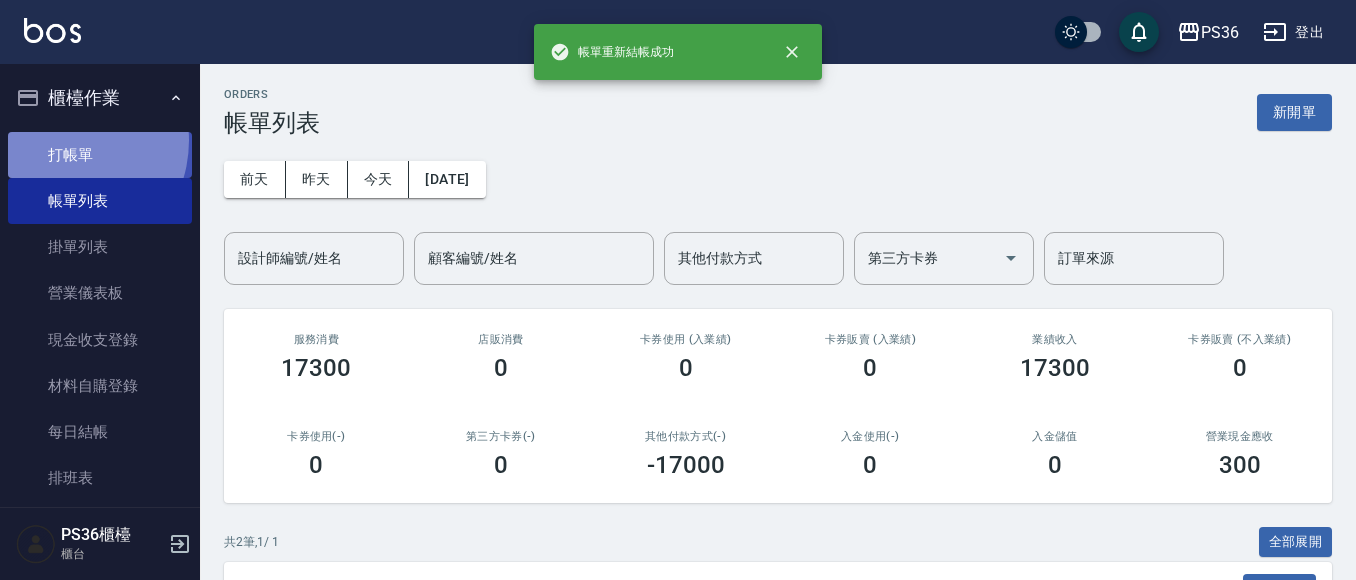 click on "打帳單" at bounding box center [100, 155] 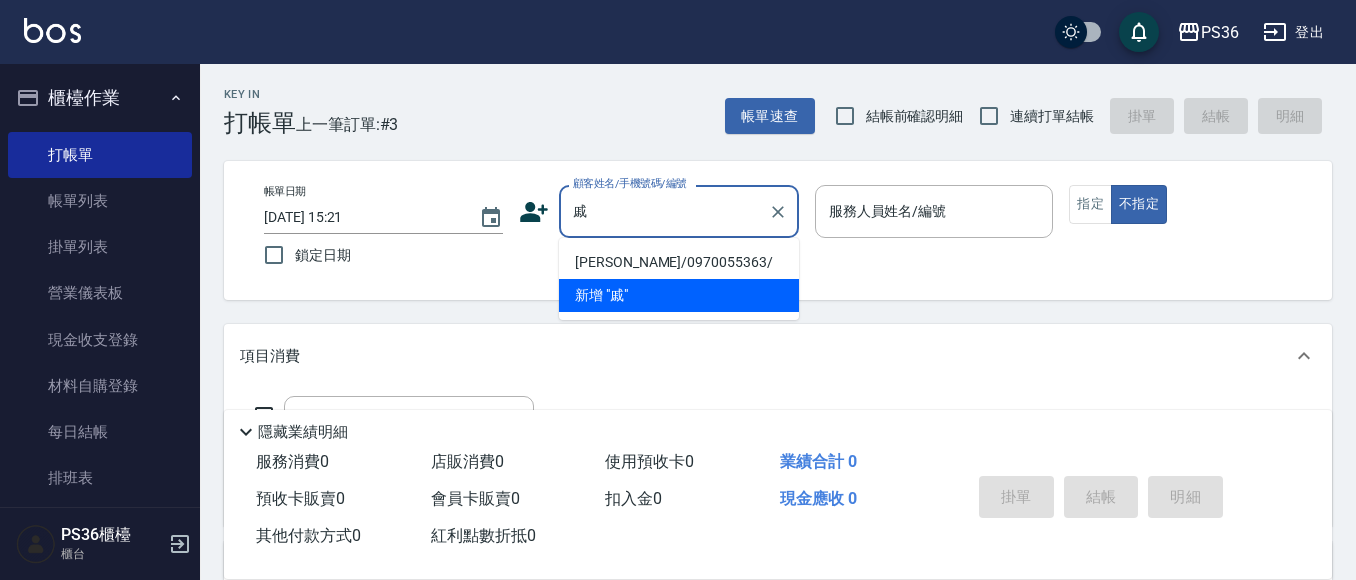click on "[PERSON_NAME]/0970055363/" at bounding box center (679, 262) 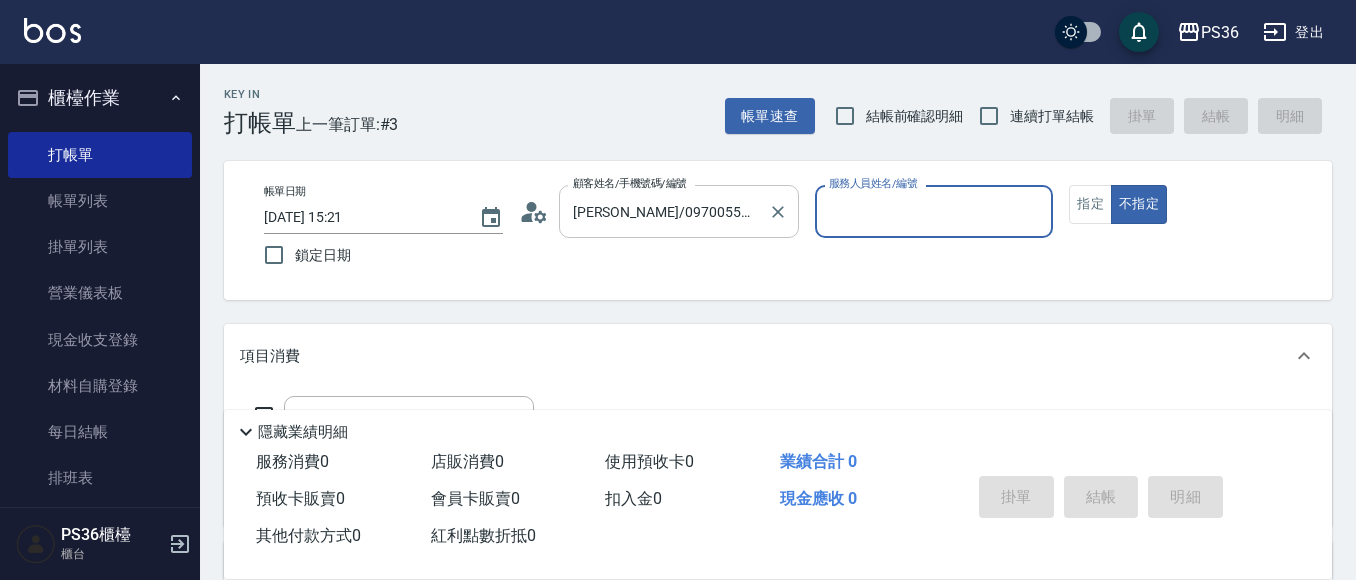 type on "小樂-0" 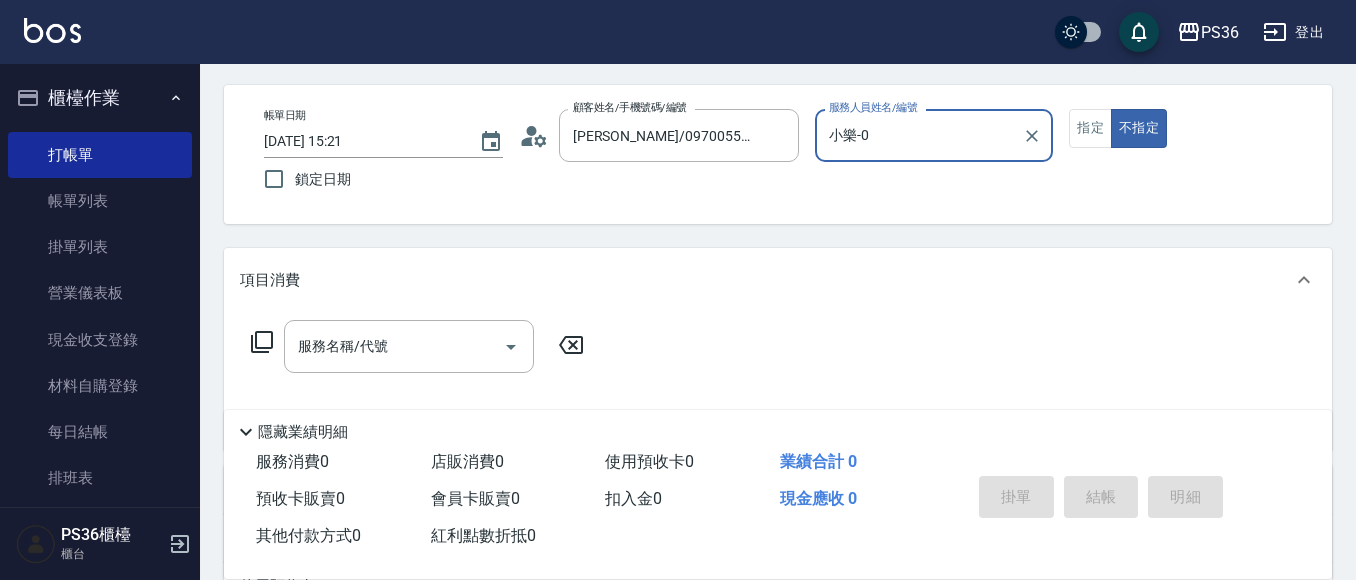 scroll, scrollTop: 200, scrollLeft: 0, axis: vertical 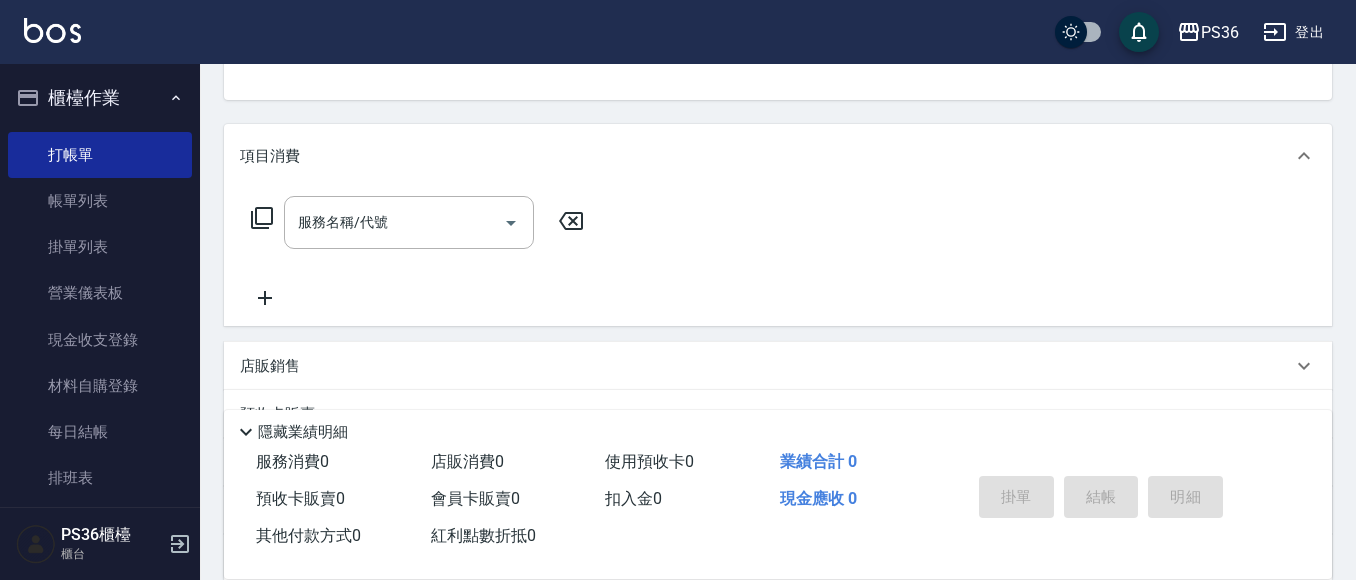 click 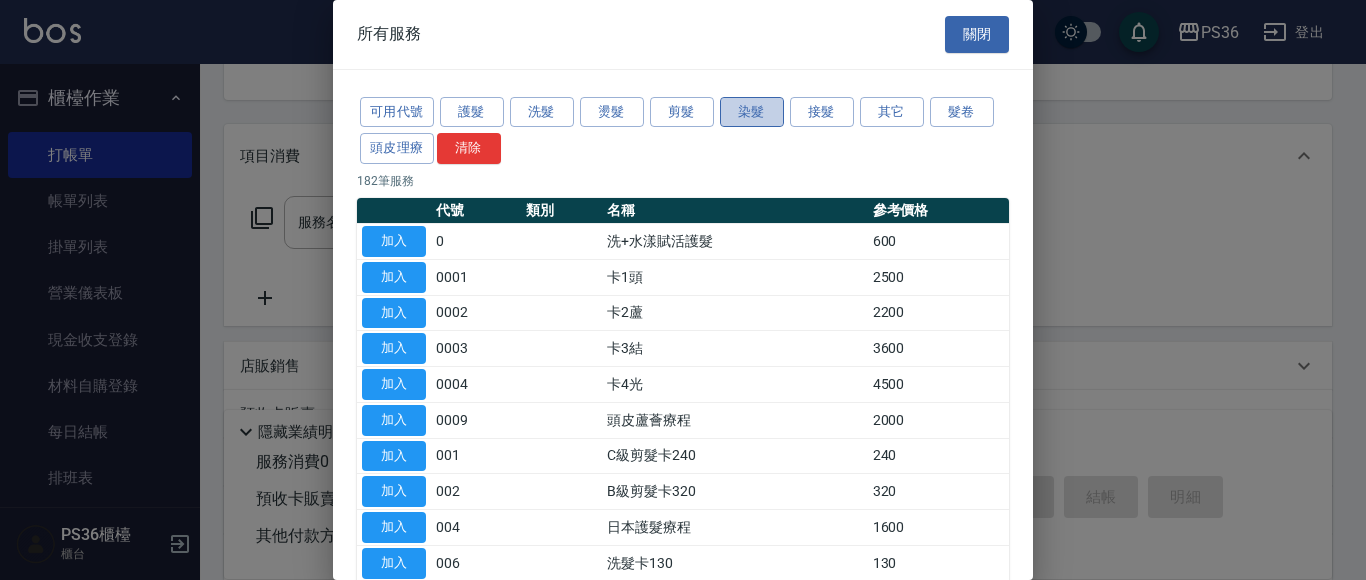 click on "染髮" at bounding box center [752, 112] 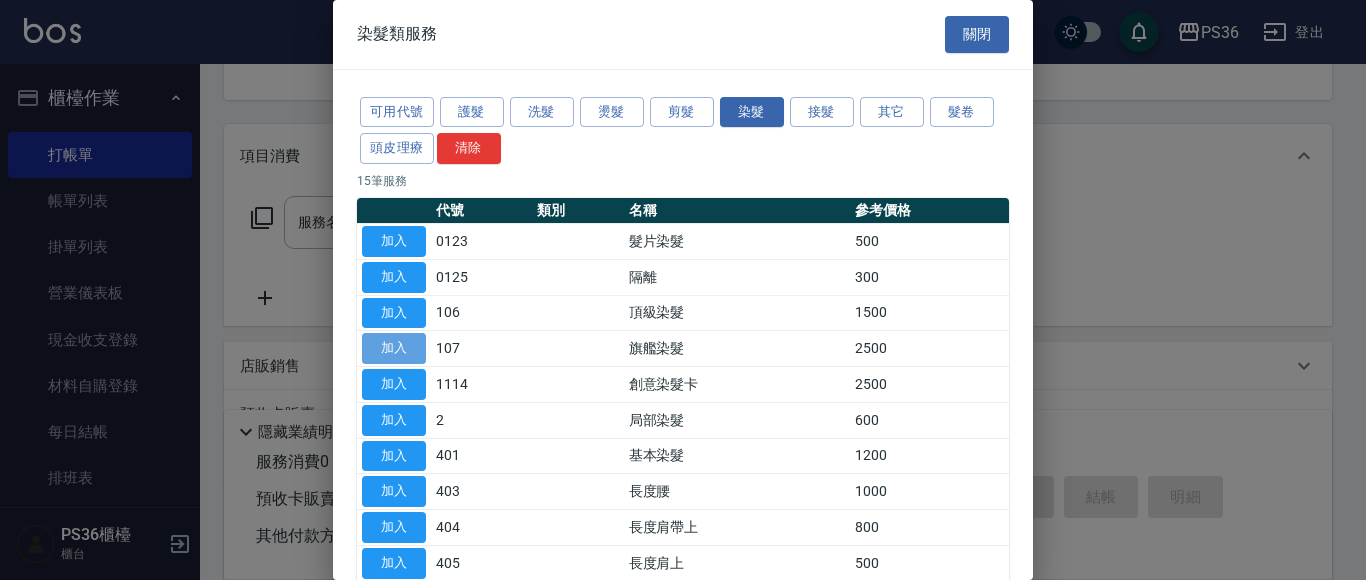 click on "加入" at bounding box center (394, 348) 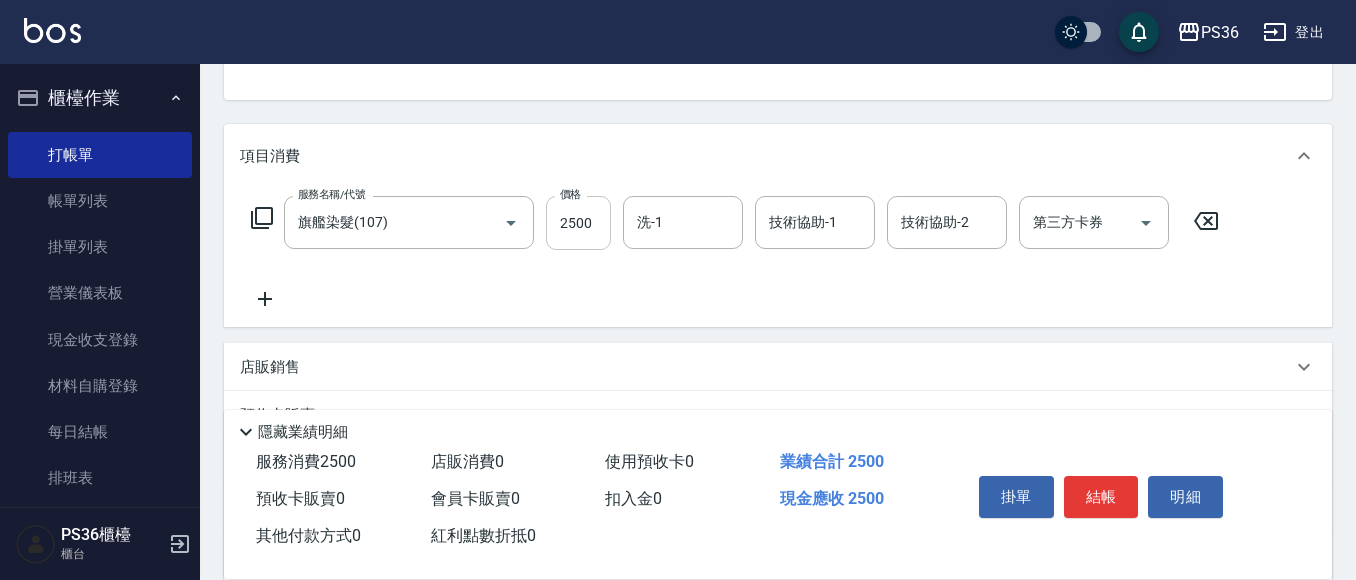 click on "2500" at bounding box center (578, 223) 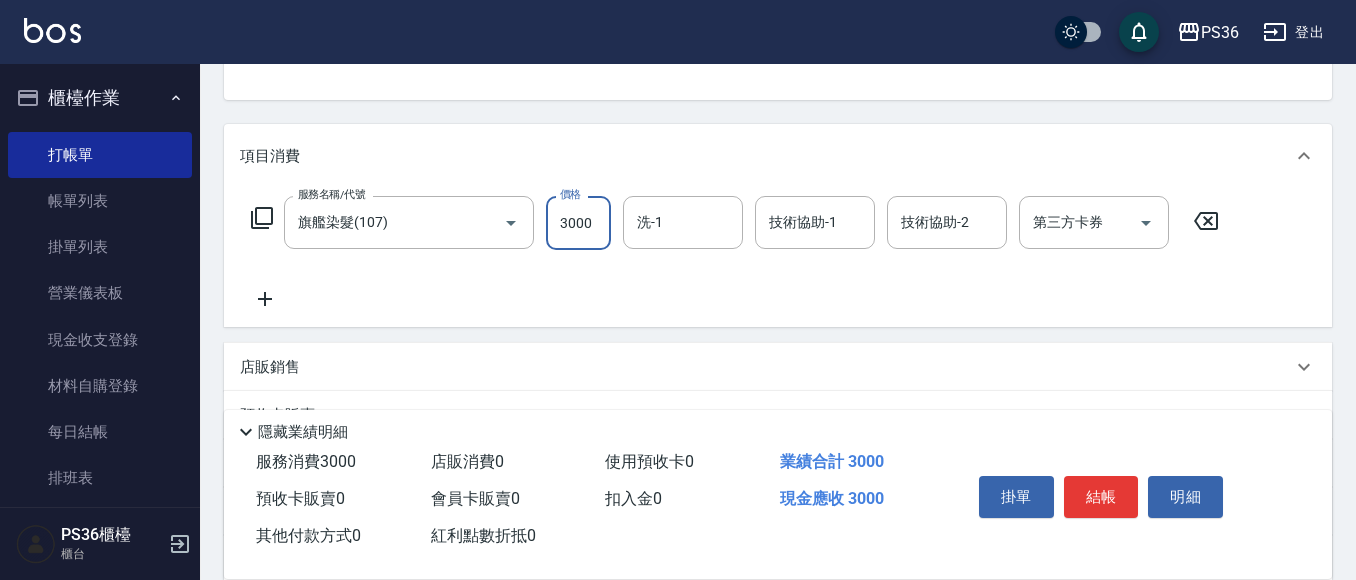 scroll, scrollTop: 0, scrollLeft: 0, axis: both 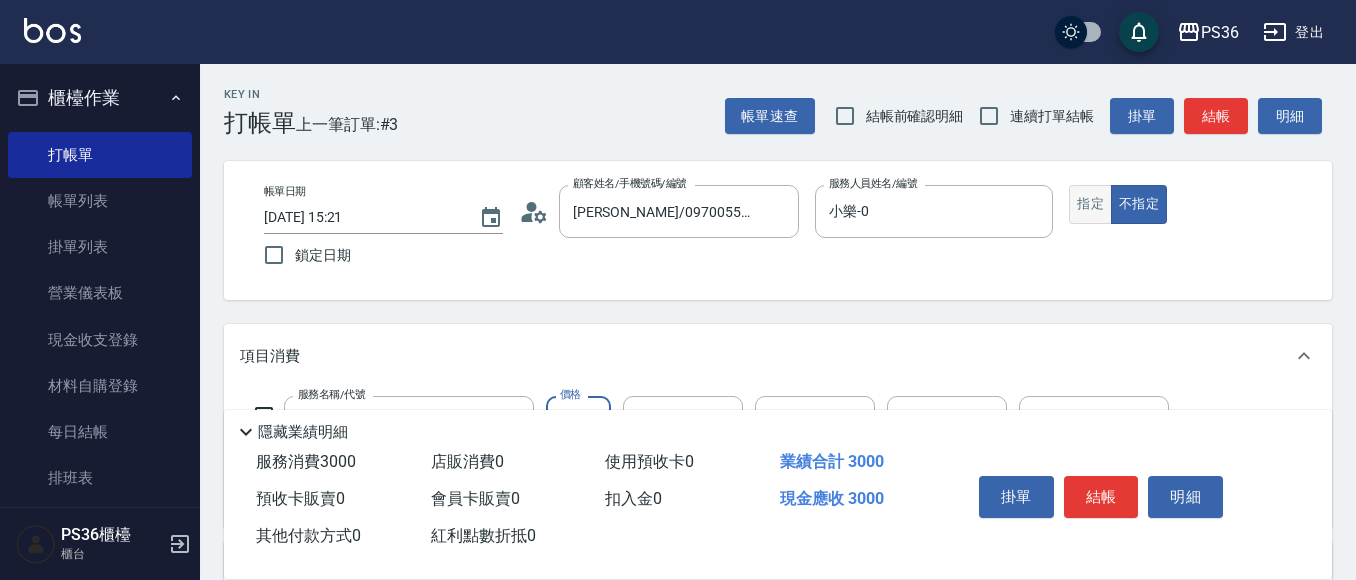 type on "3000" 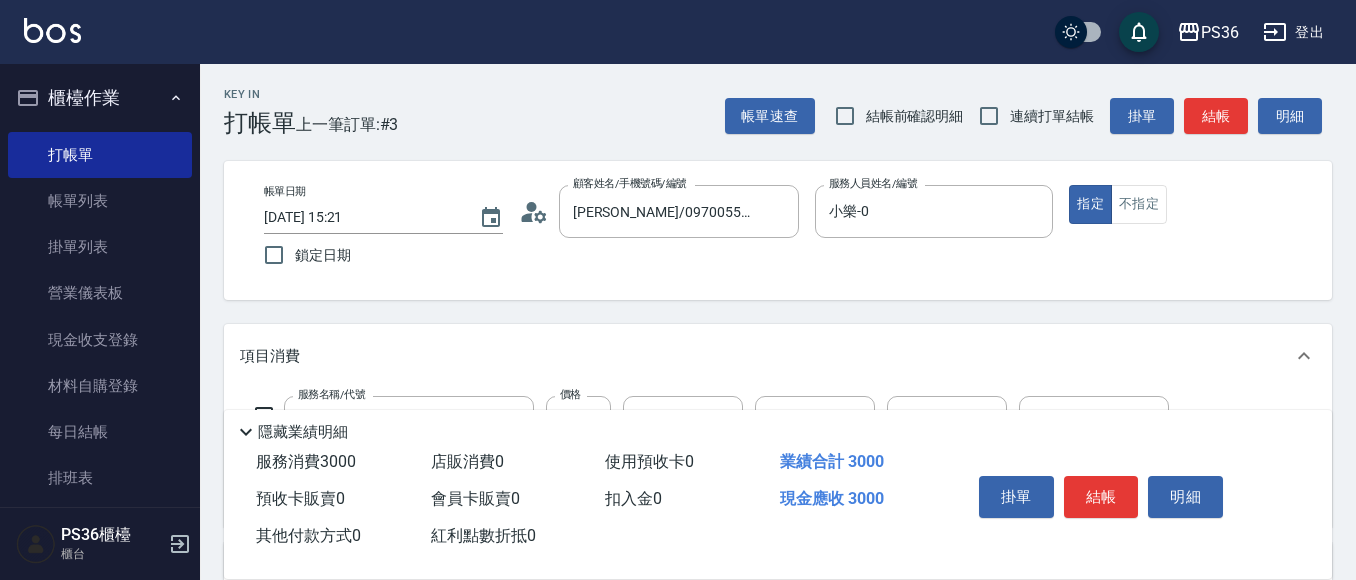 click on "掛單 結帳 明細" at bounding box center [1101, 499] 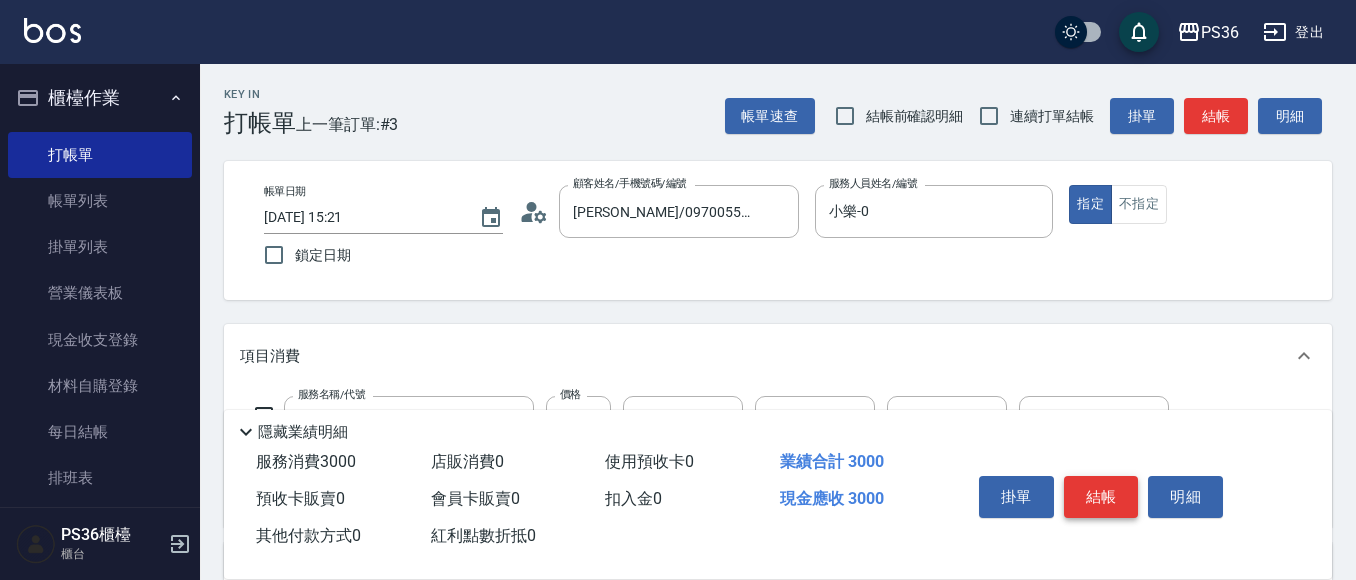 click on "結帳" at bounding box center [1101, 497] 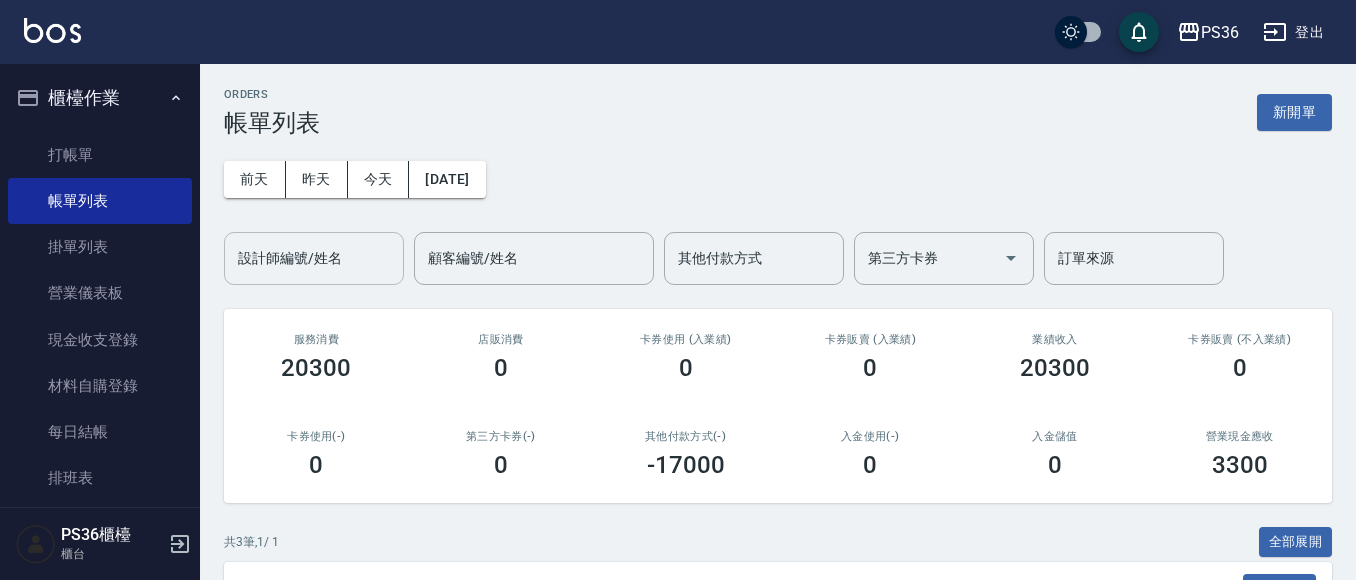 click on "設計師編號/姓名" at bounding box center (314, 258) 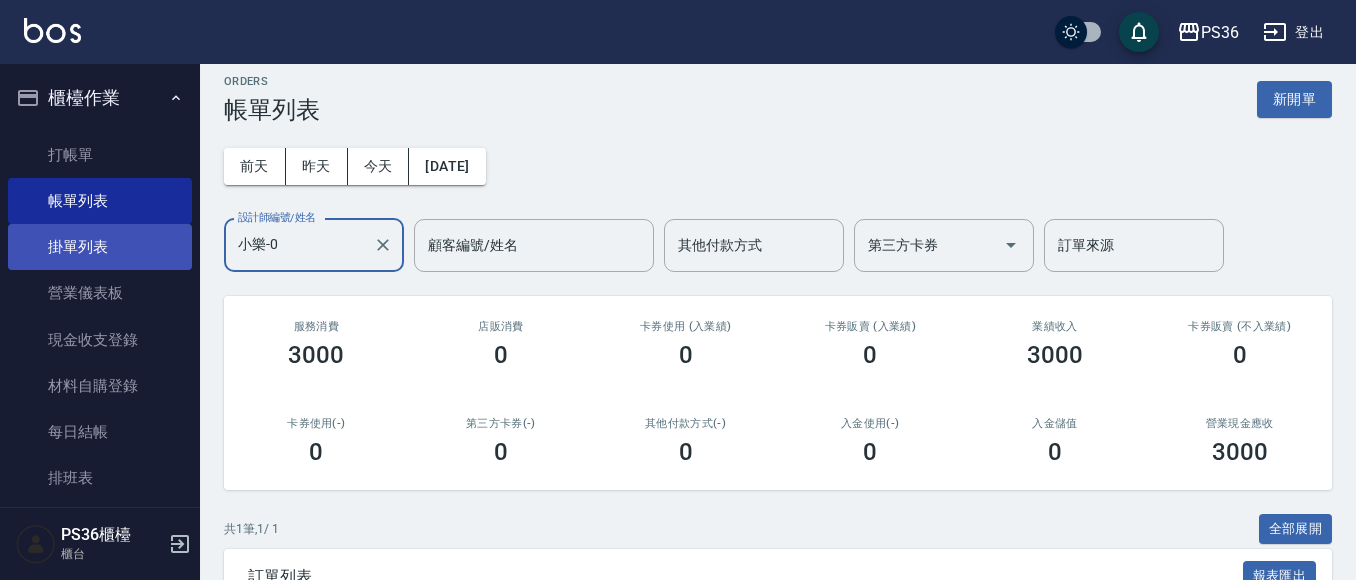 scroll, scrollTop: 0, scrollLeft: 0, axis: both 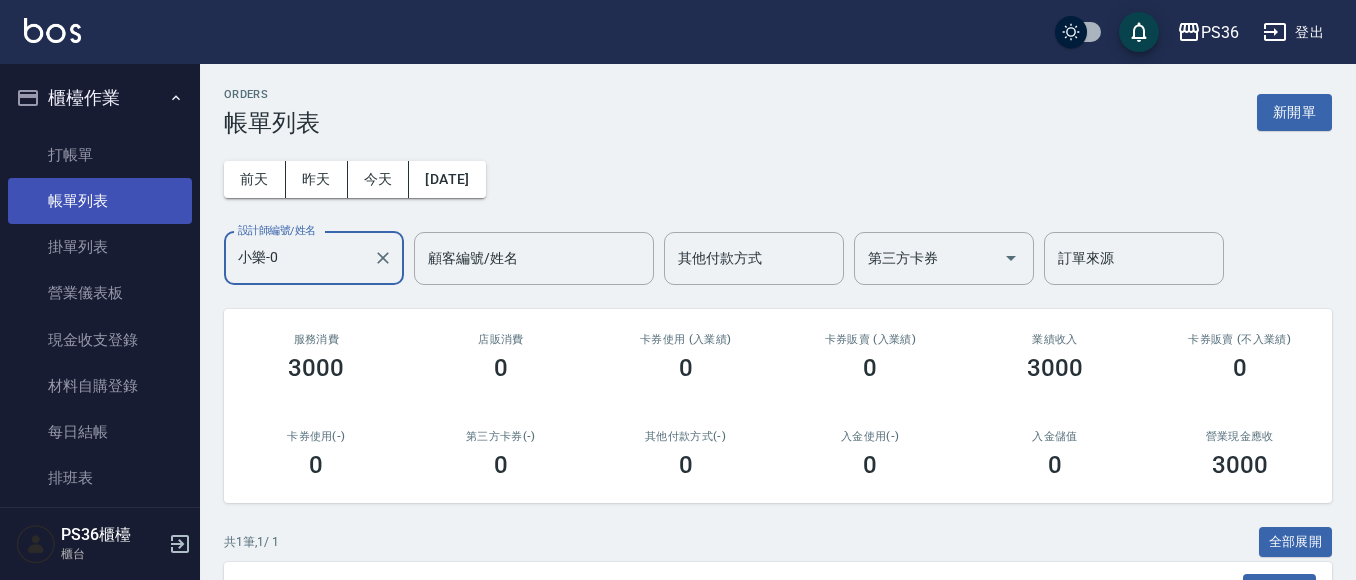 type on "小樂-0" 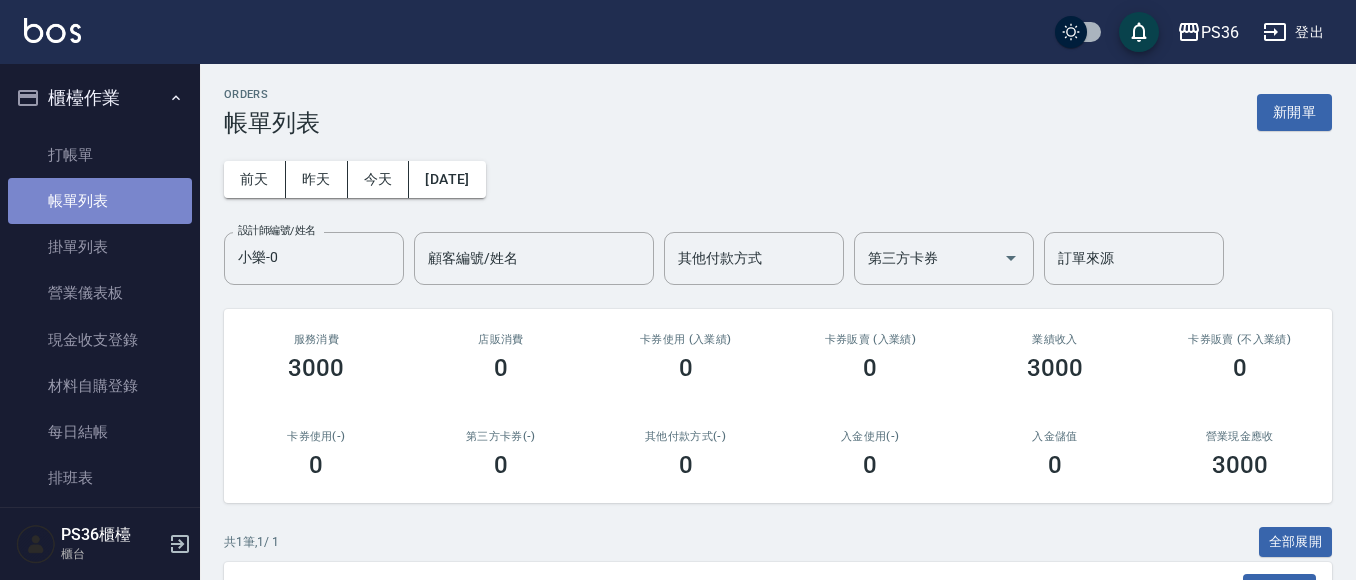 drag, startPoint x: 139, startPoint y: 200, endPoint x: 222, endPoint y: 279, distance: 114.58621 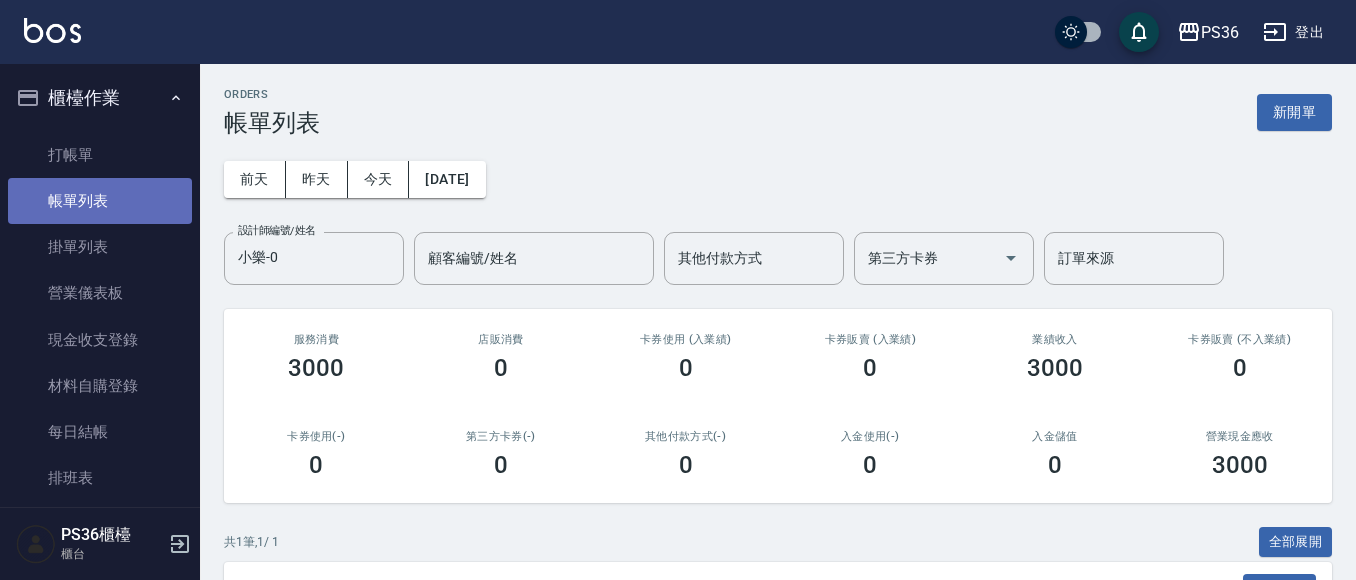 click on "帳單列表" at bounding box center (100, 201) 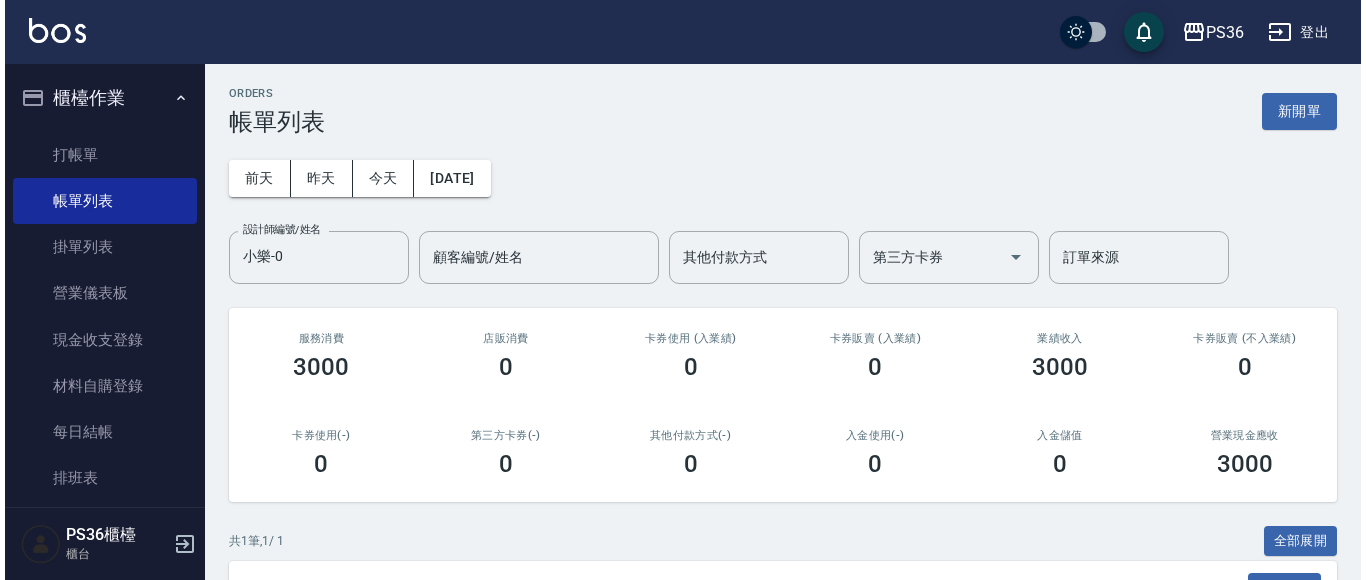 scroll, scrollTop: 0, scrollLeft: 0, axis: both 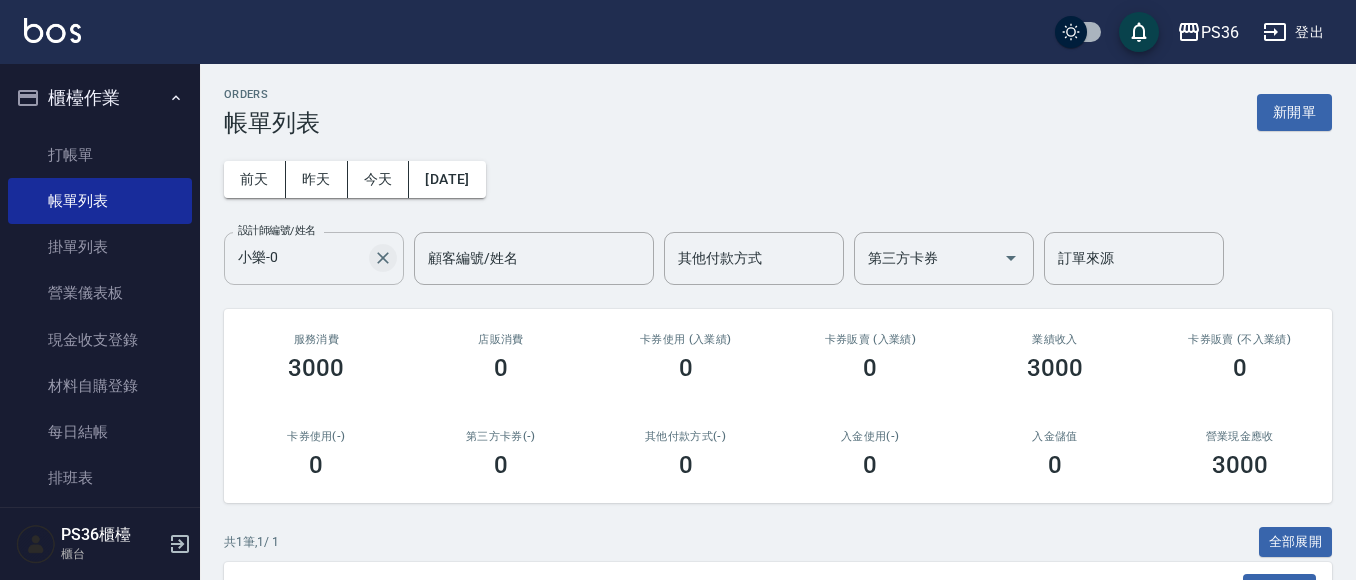 click 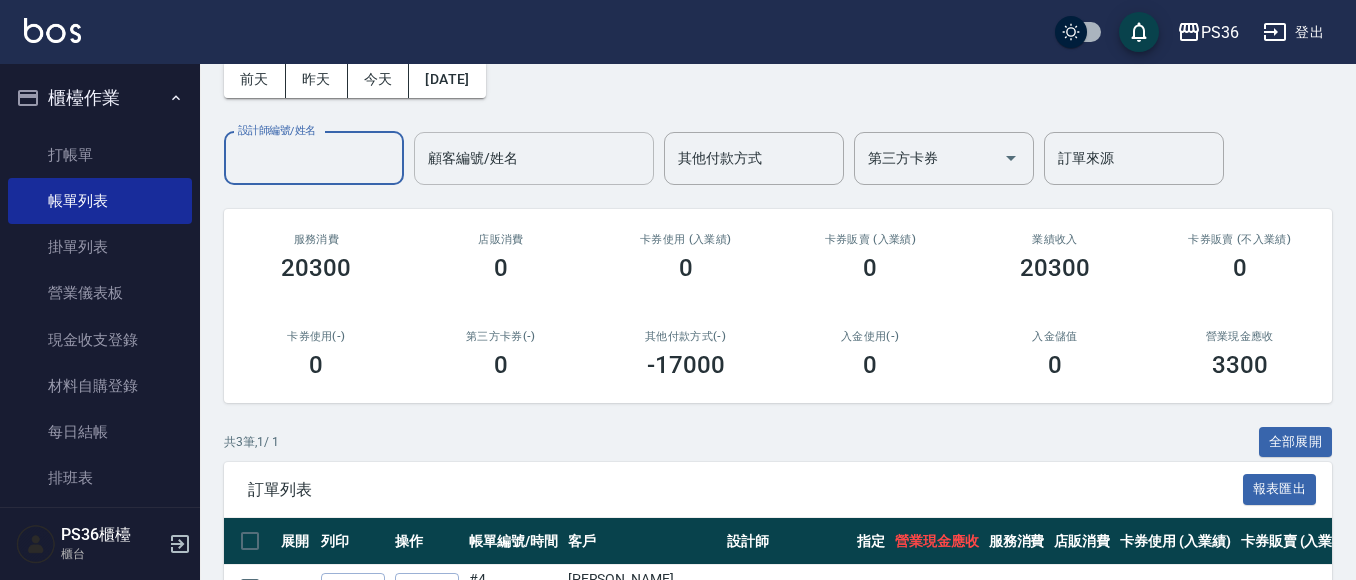 scroll, scrollTop: 324, scrollLeft: 0, axis: vertical 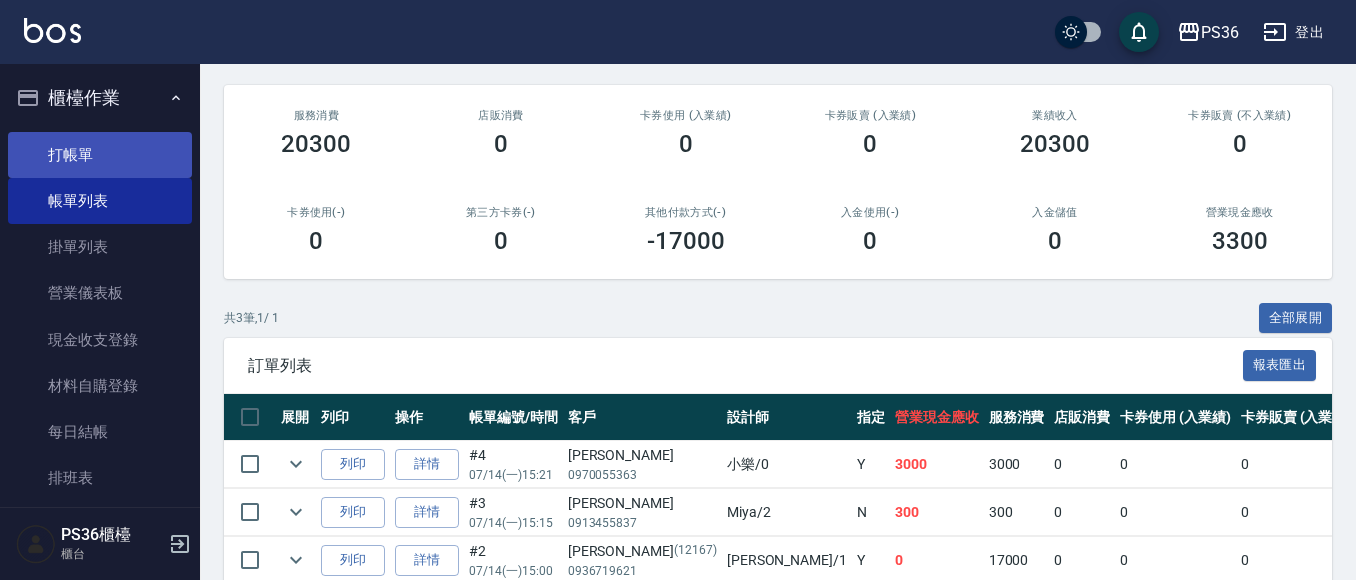 click on "打帳單" at bounding box center [100, 155] 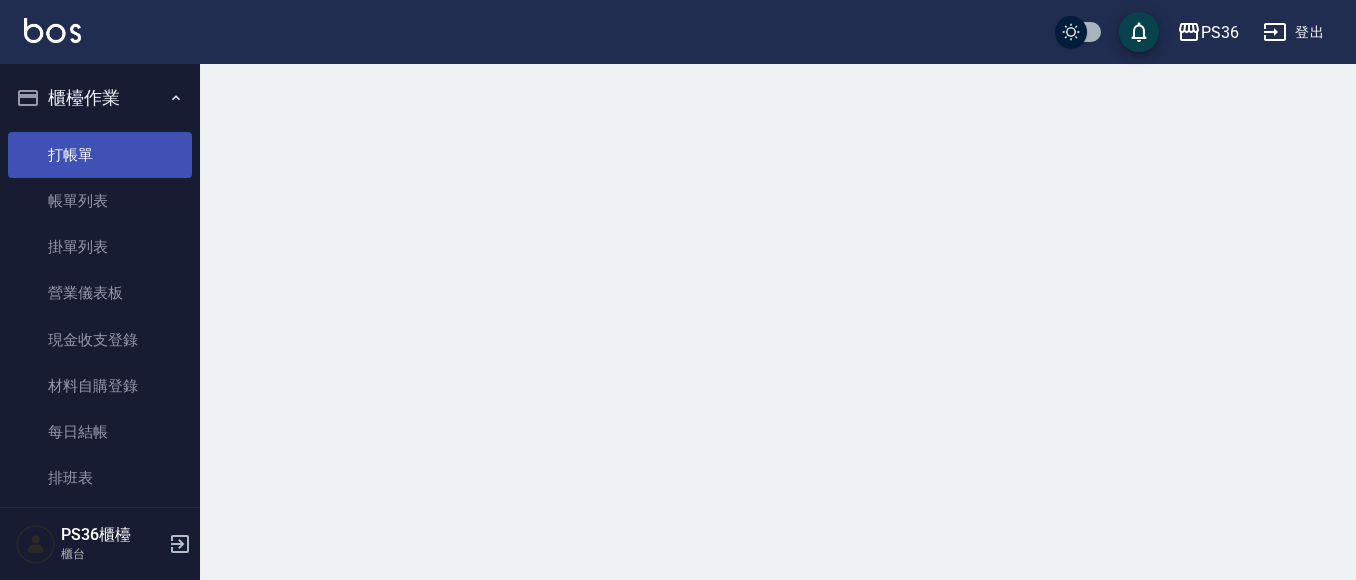scroll, scrollTop: 0, scrollLeft: 0, axis: both 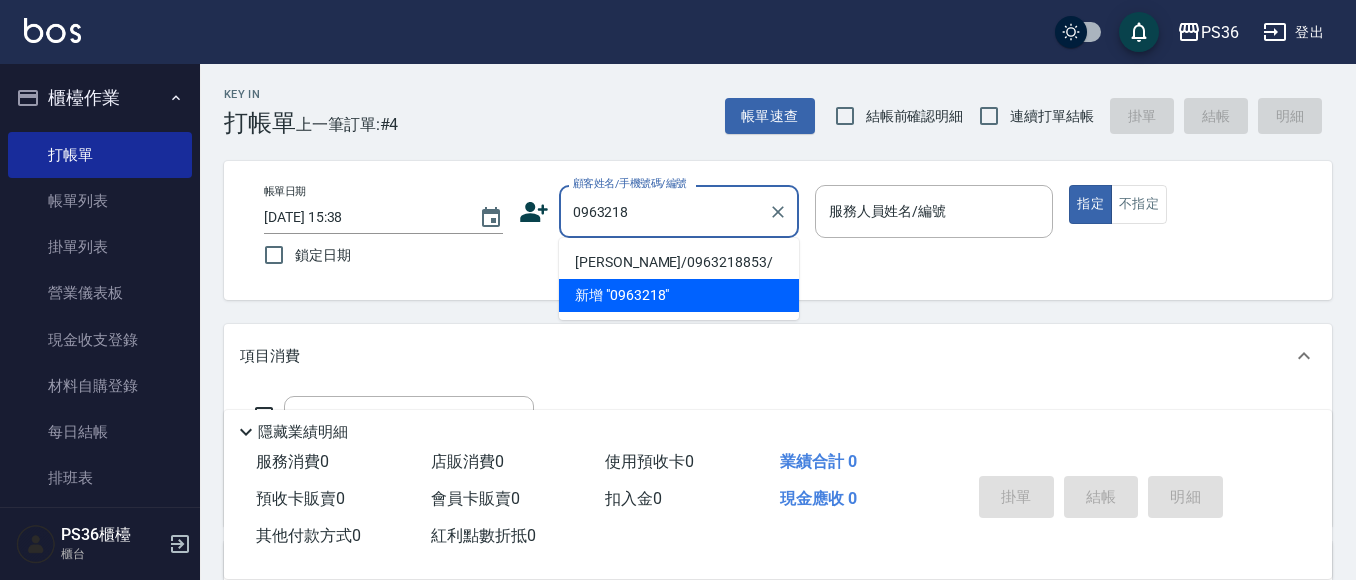 click on "[PERSON_NAME]/0963218853/" at bounding box center [679, 262] 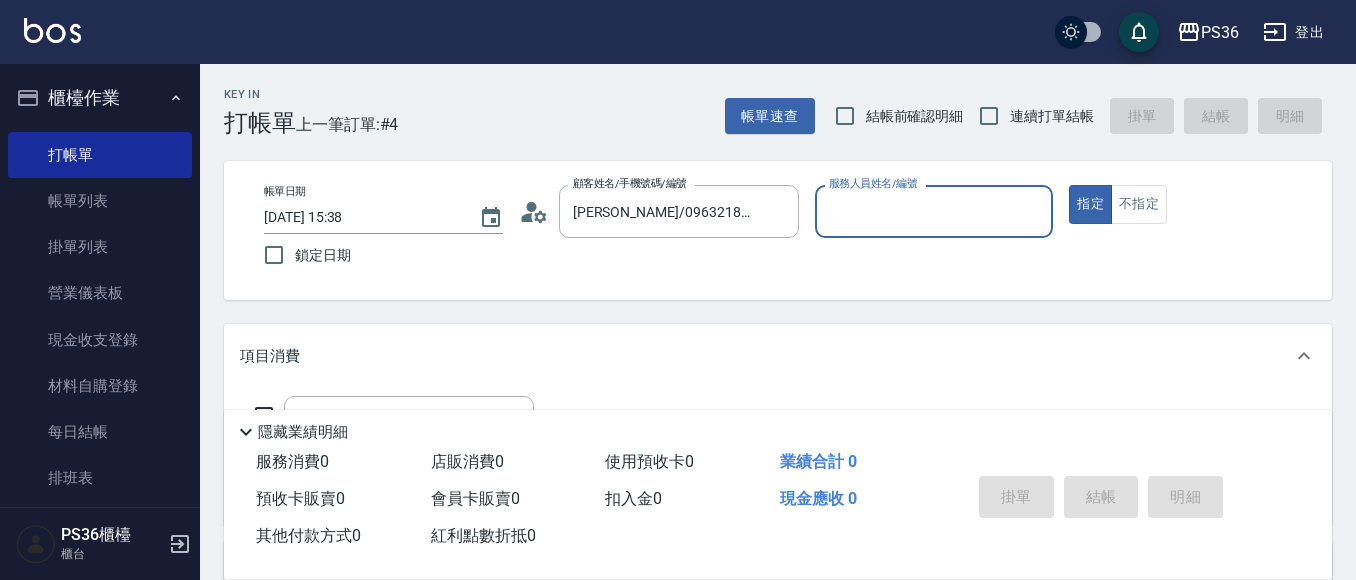 type on "棋棋-6" 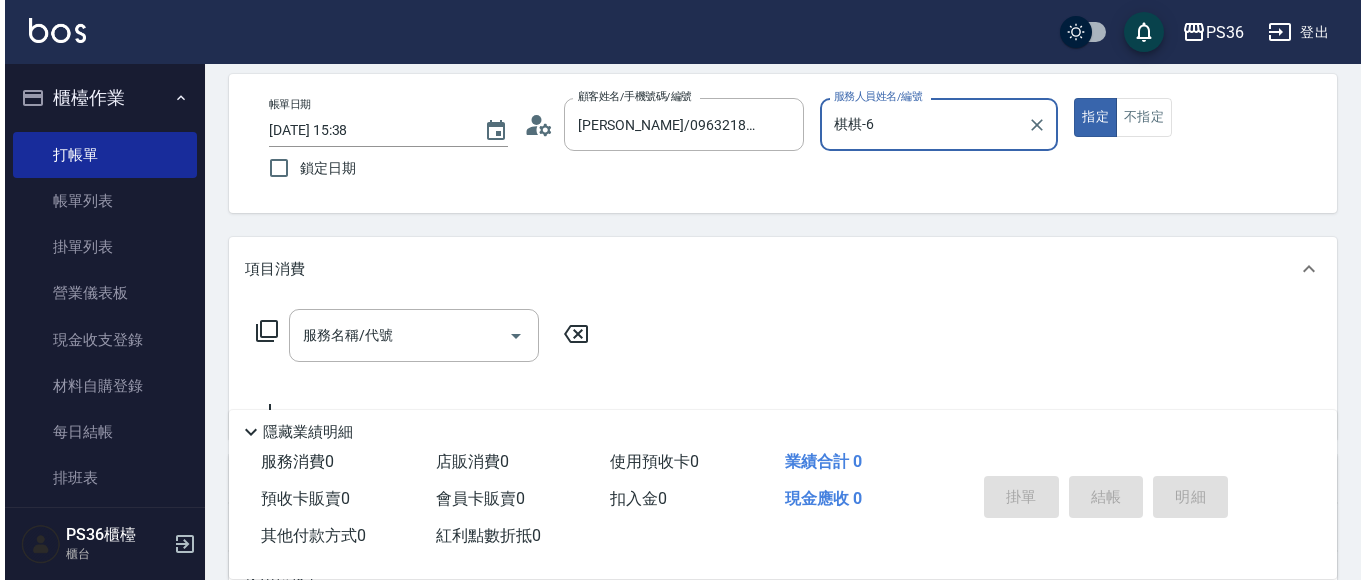 scroll, scrollTop: 200, scrollLeft: 0, axis: vertical 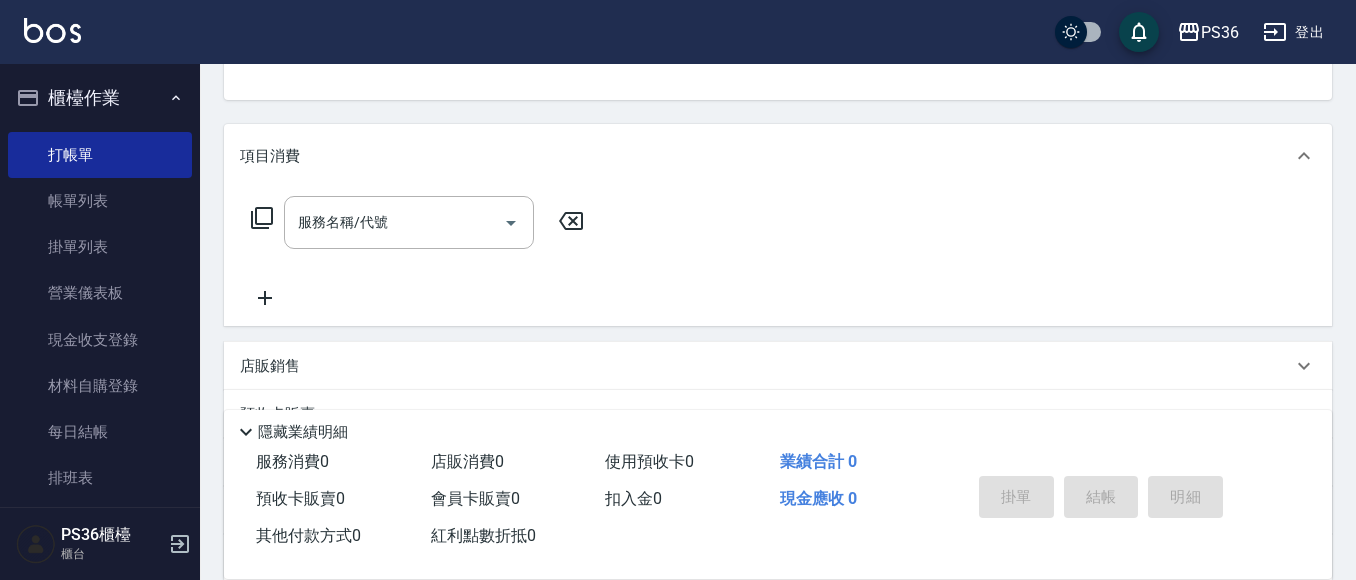 click on "服務名稱/代號 服務名稱/代號" at bounding box center [418, 222] 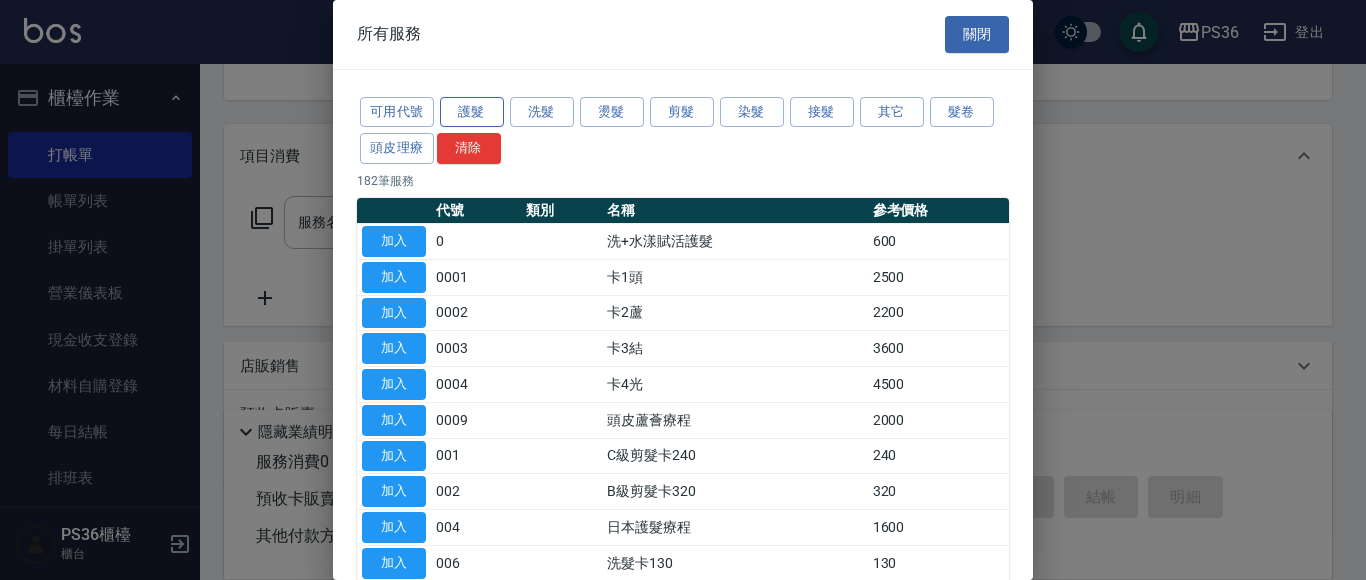 click on "護髮" at bounding box center (472, 112) 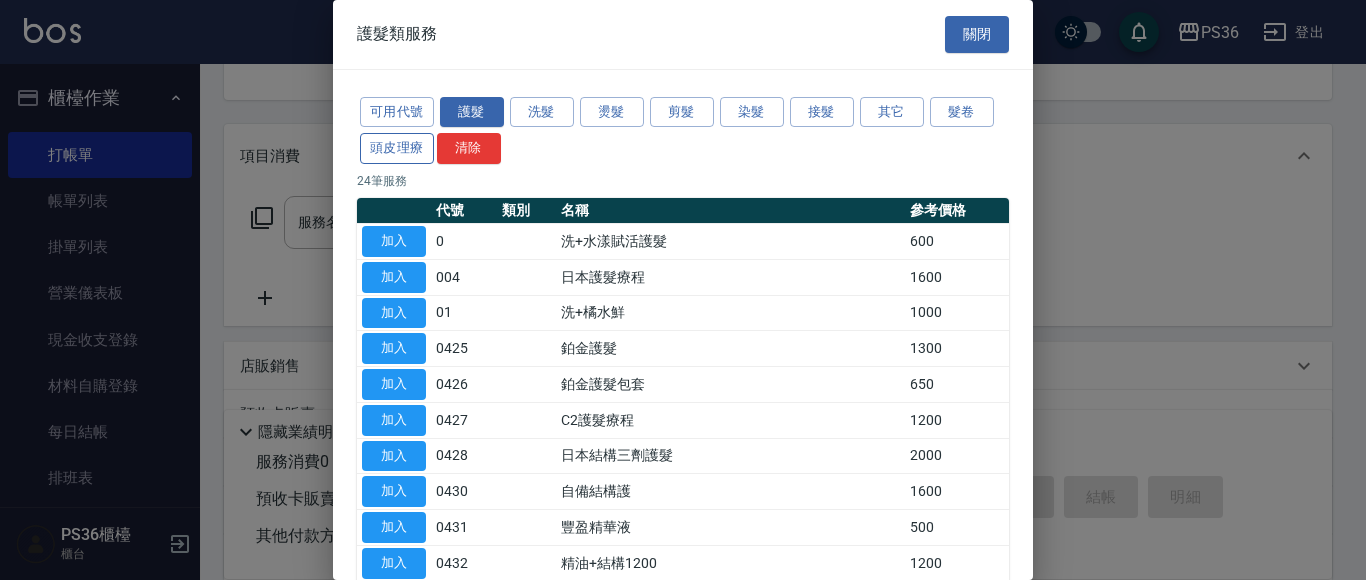 click on "頭皮理療" at bounding box center (397, 148) 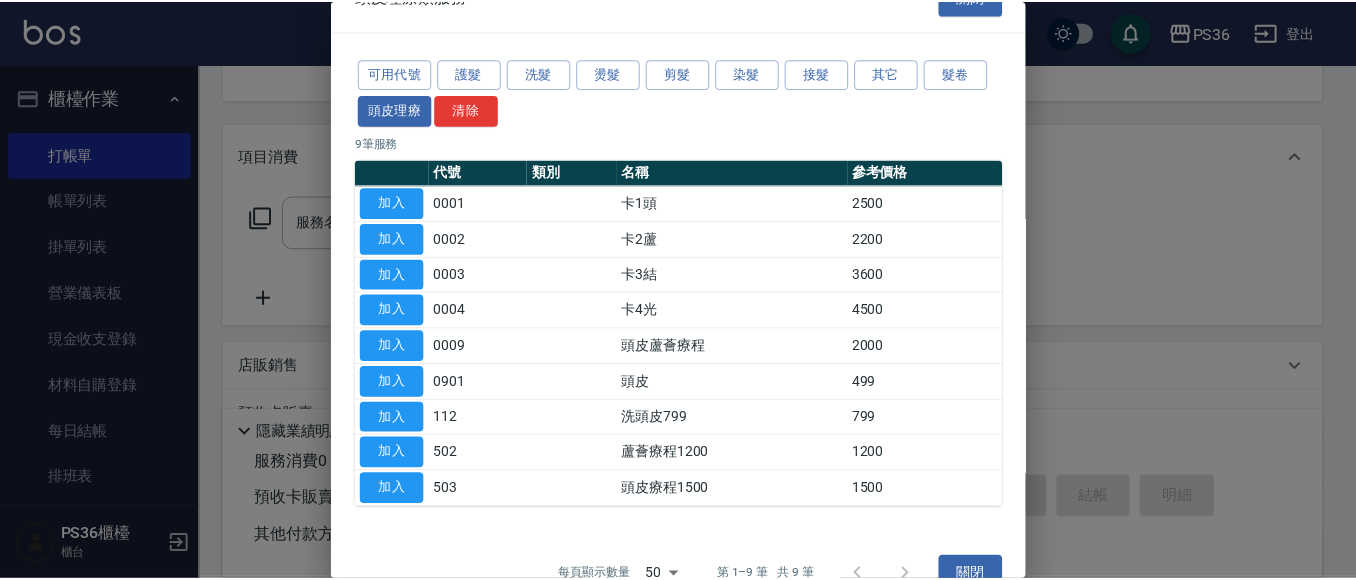 scroll, scrollTop: 76, scrollLeft: 0, axis: vertical 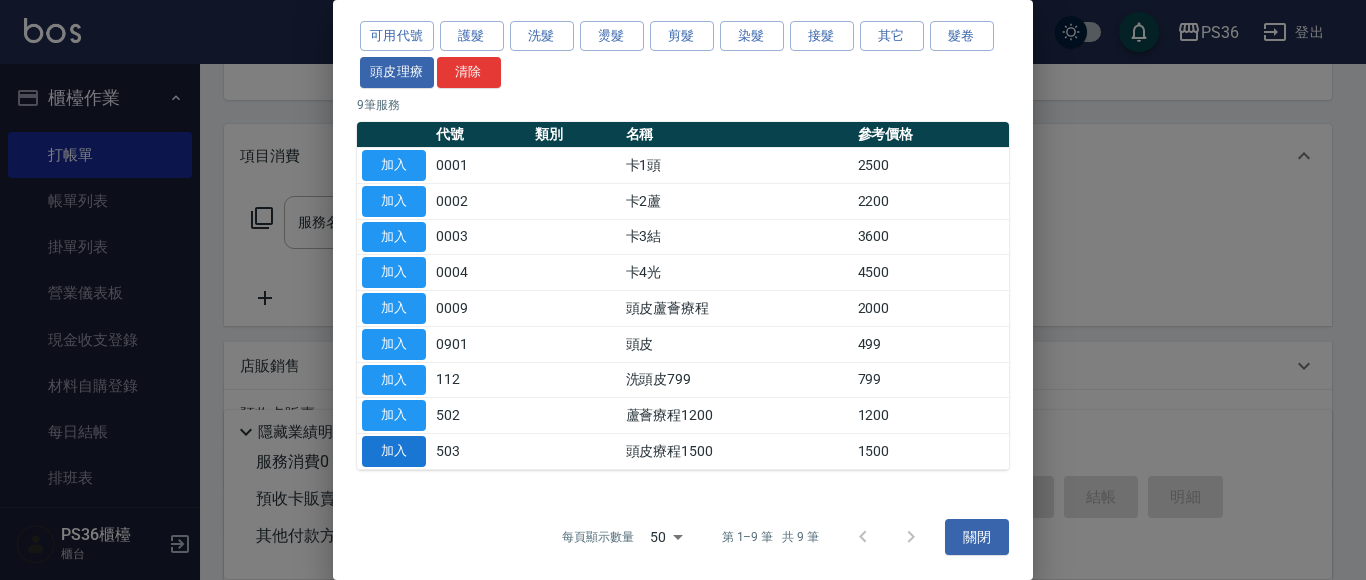 click on "加入" at bounding box center [394, 451] 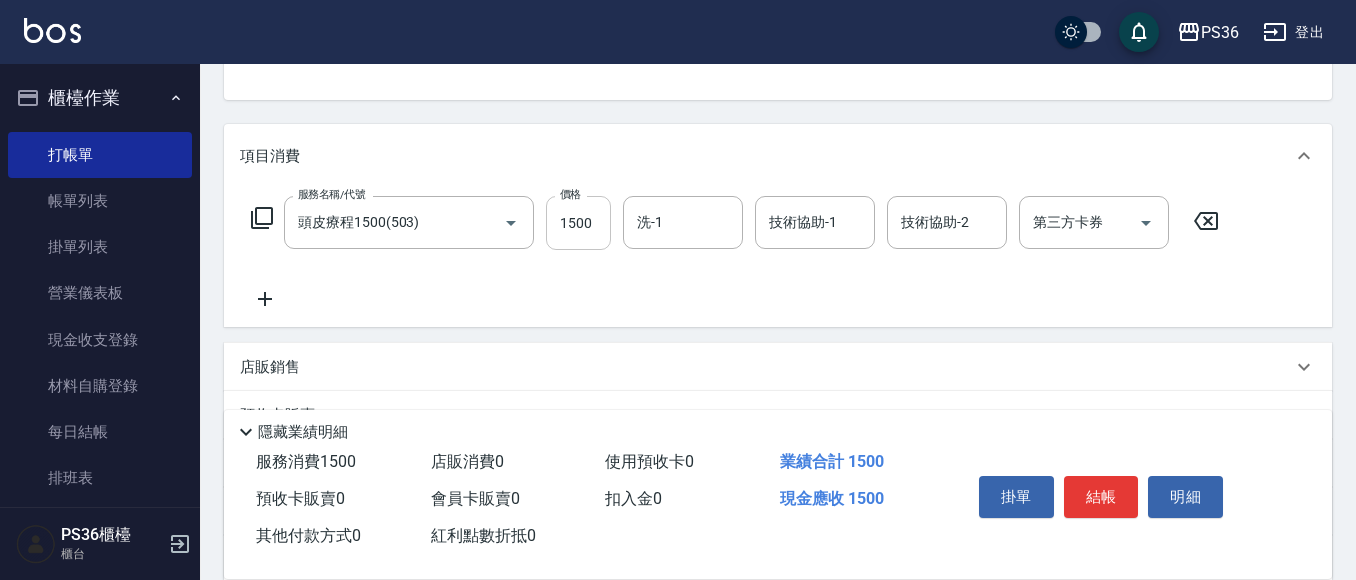 click on "1500" at bounding box center (578, 223) 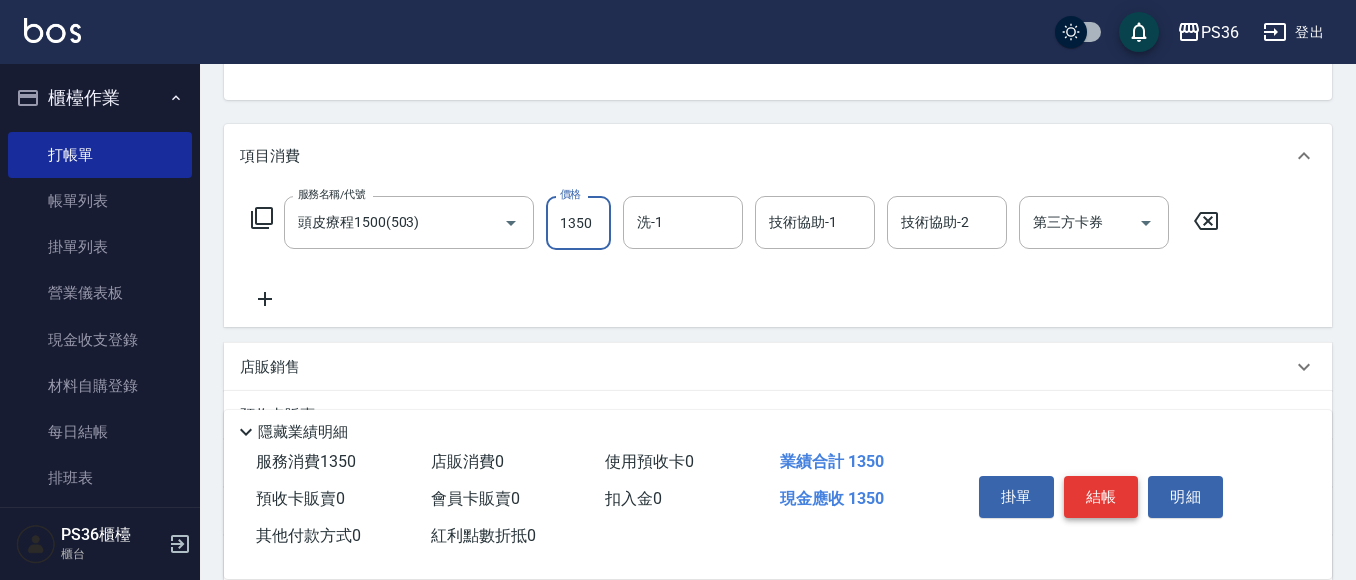 type on "1350" 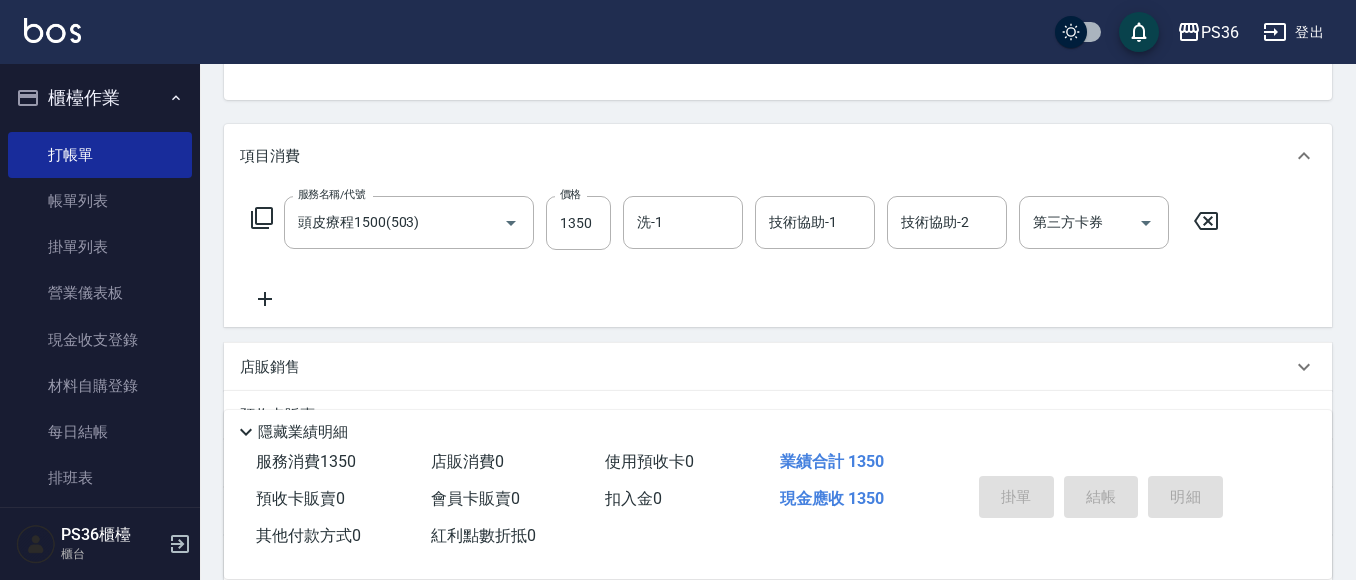 scroll, scrollTop: 84, scrollLeft: 0, axis: vertical 